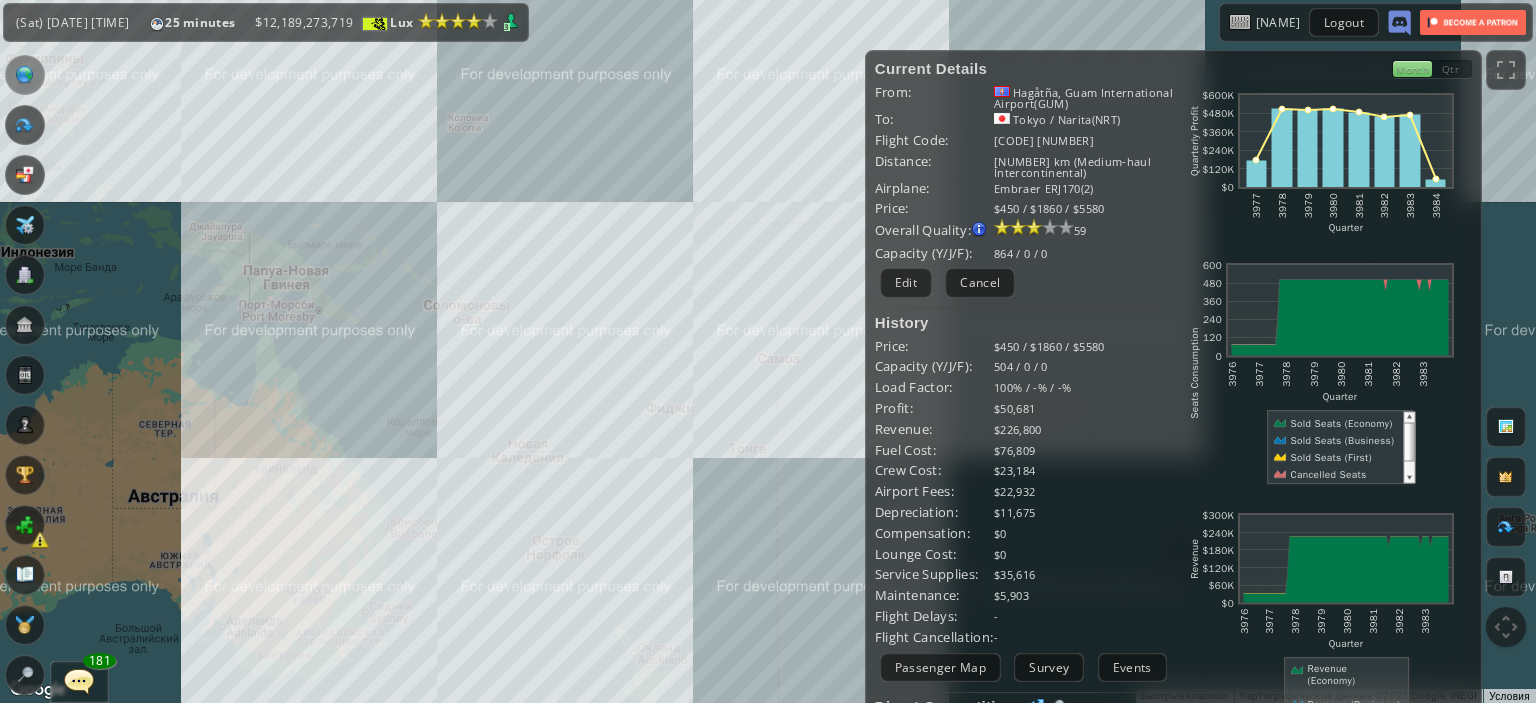 scroll, scrollTop: 0, scrollLeft: 0, axis: both 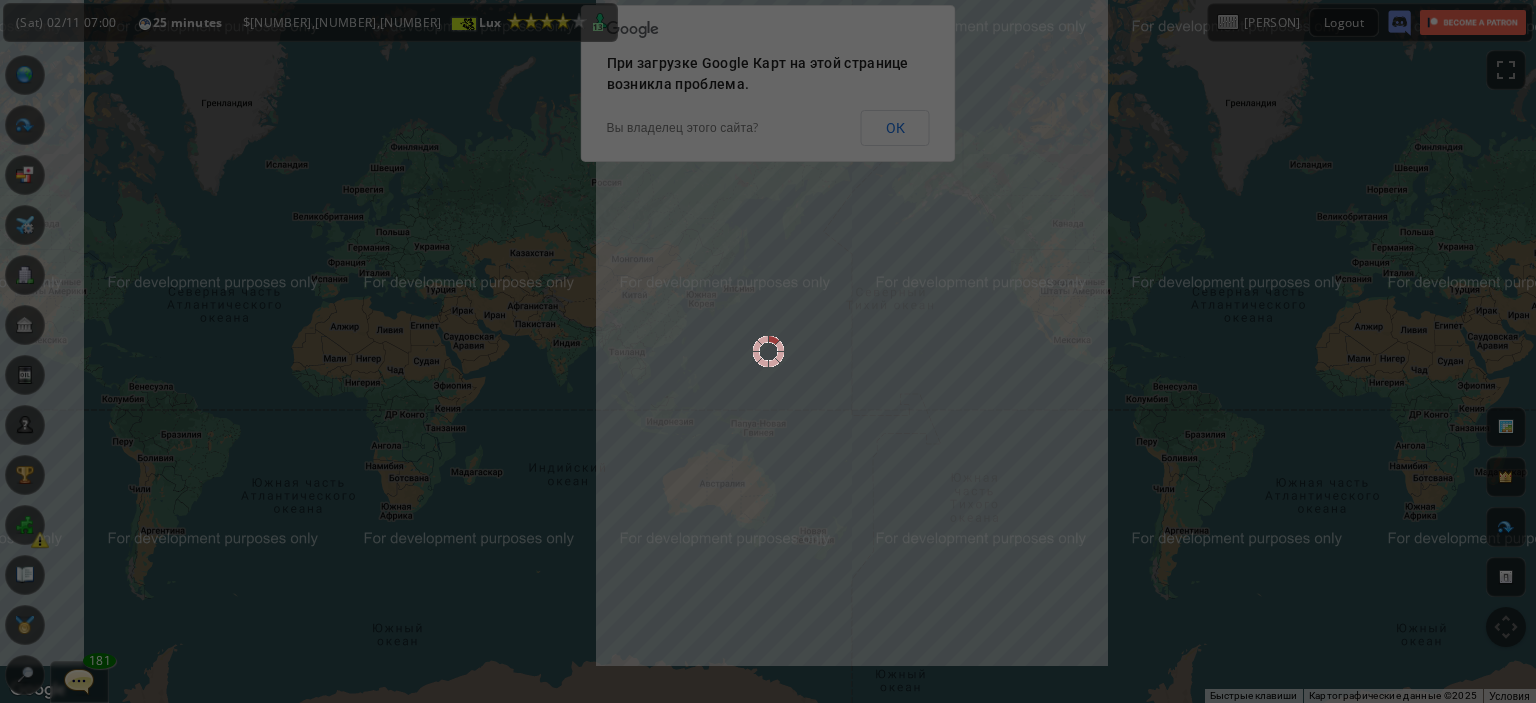 click at bounding box center [768, 351] 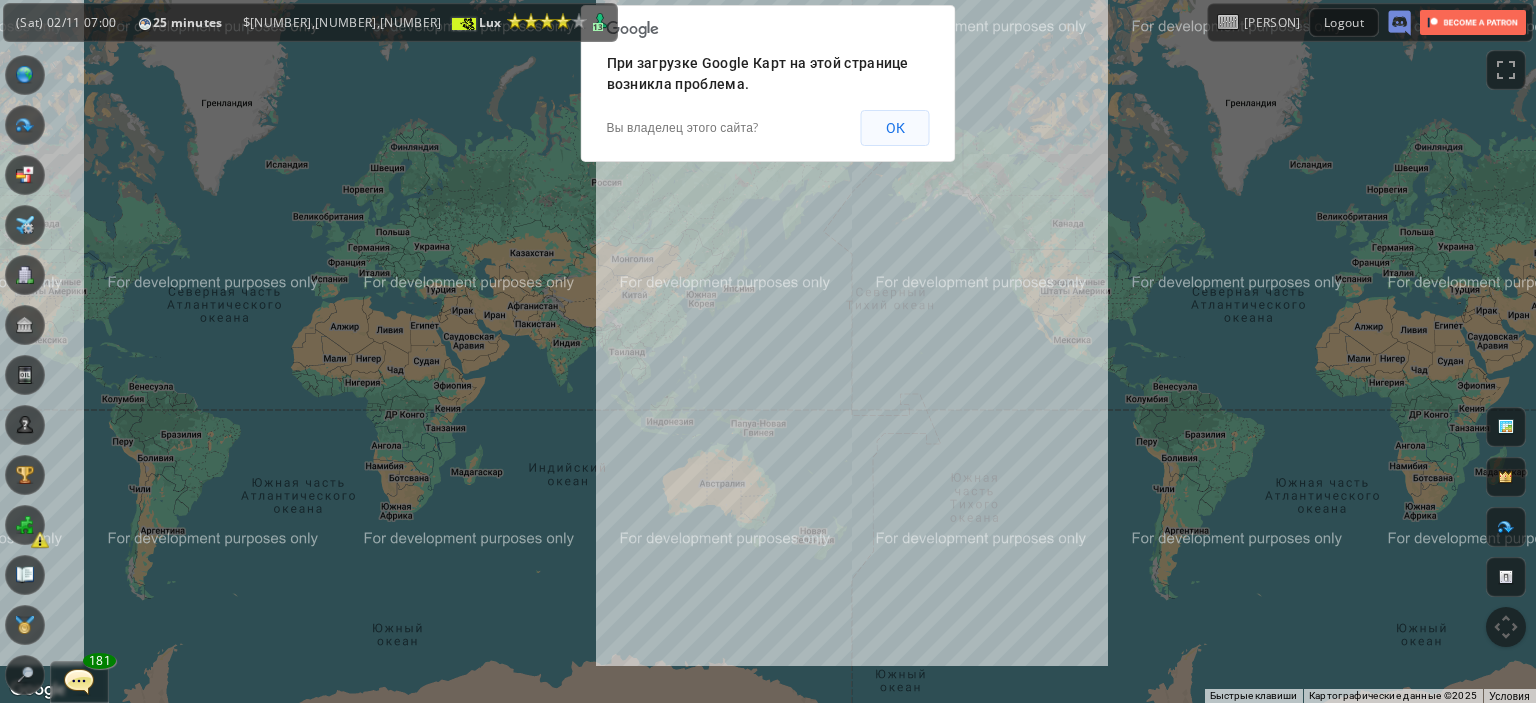 click on "ОК" at bounding box center (895, 128) 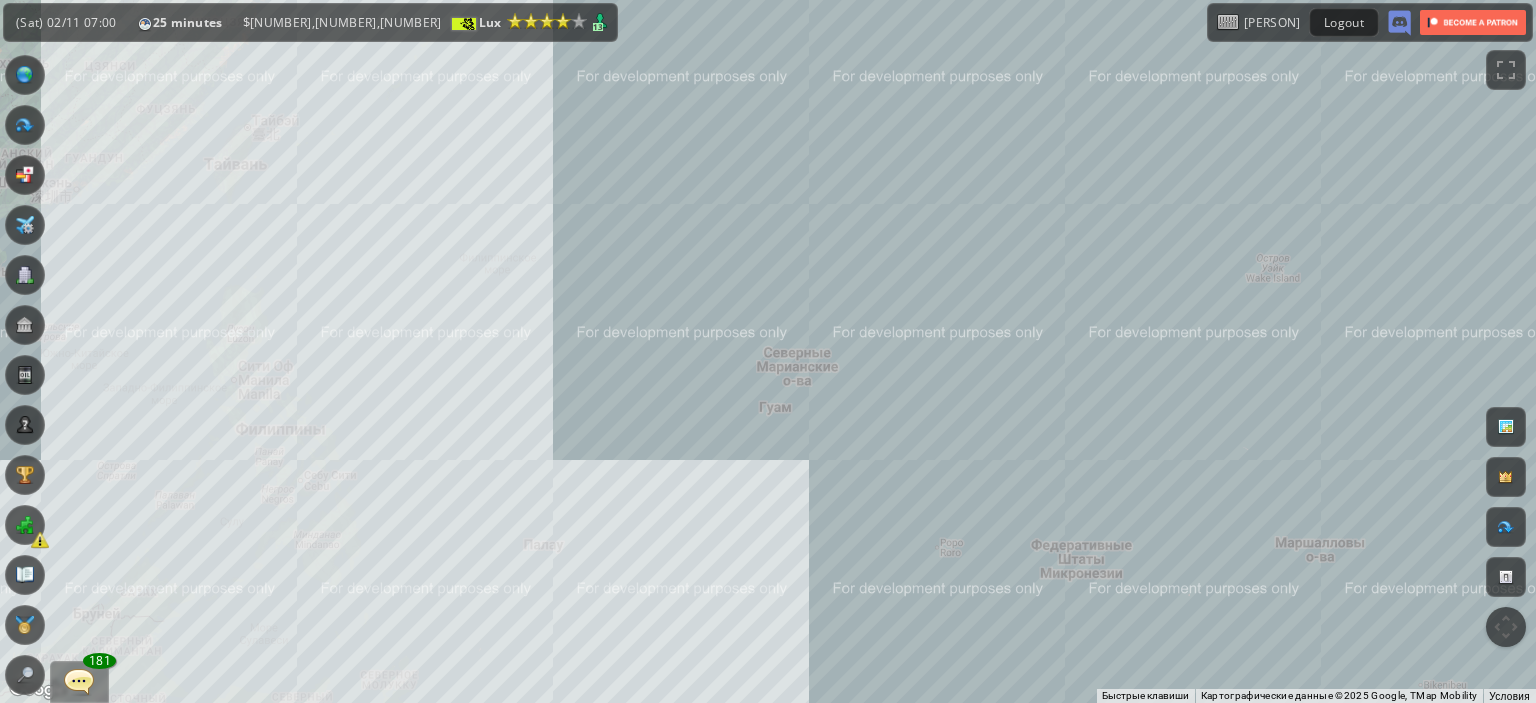 click on "Для навигации используйте клавиши со стрелками." at bounding box center (768, 351) 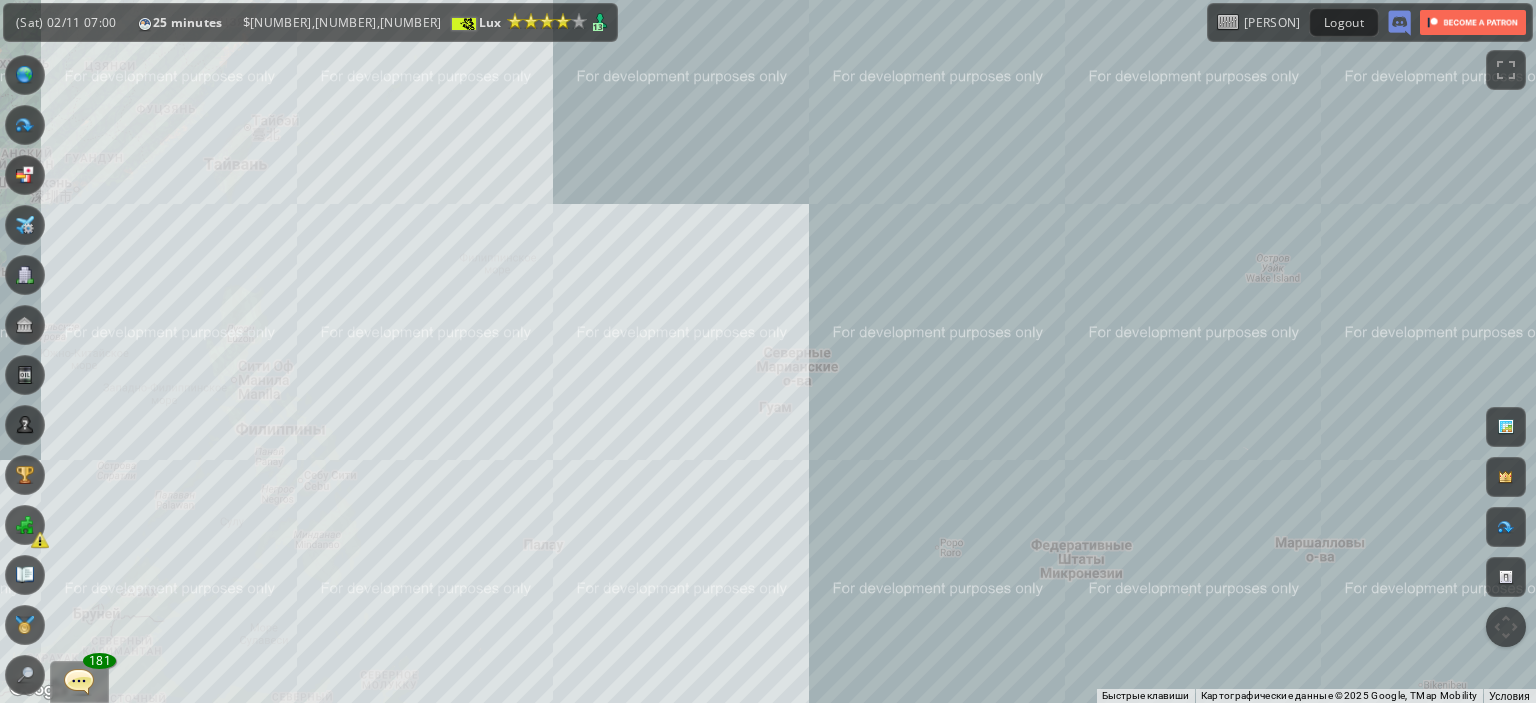 click on "Для навигации используйте клавиши со стрелками." at bounding box center (768, 351) 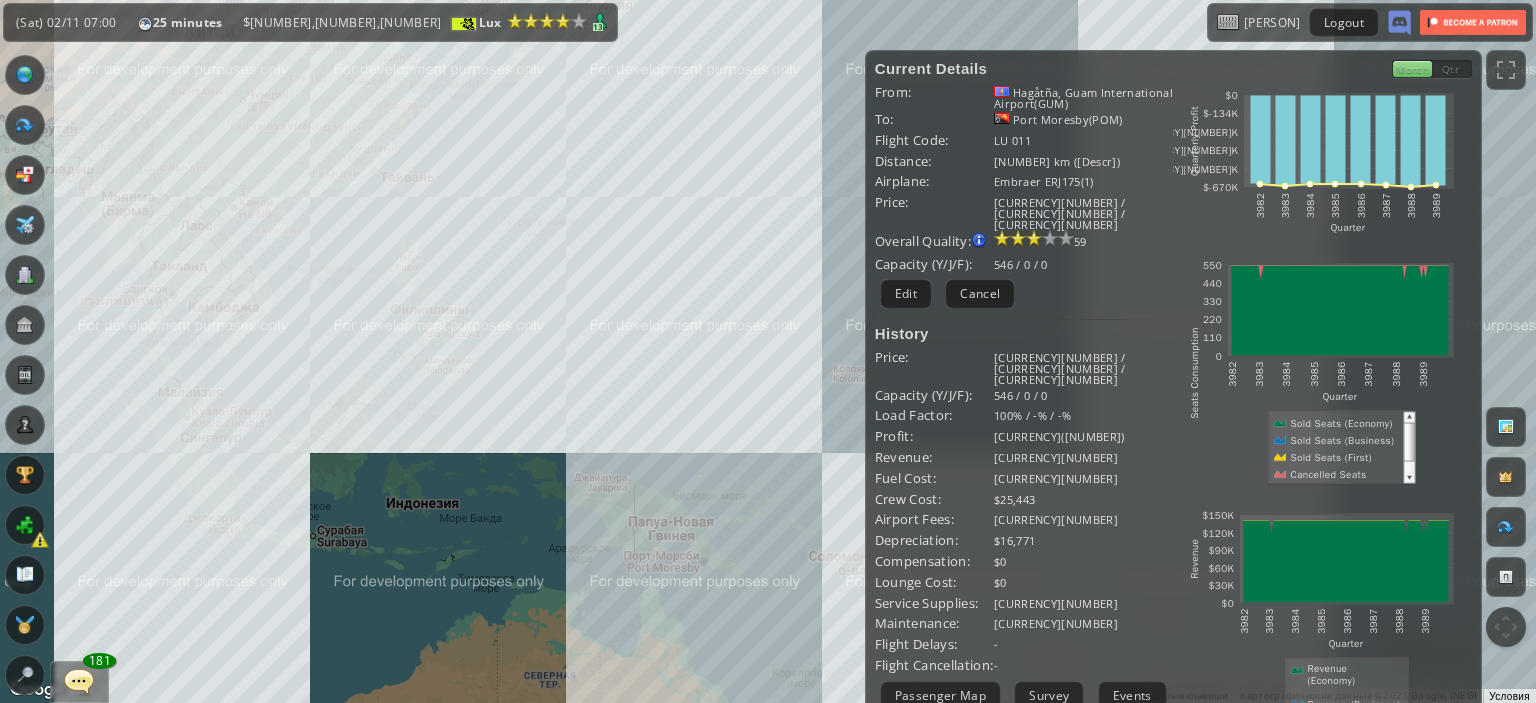 click on "Для навигации используйте клавиши со стрелками." at bounding box center (768, 351) 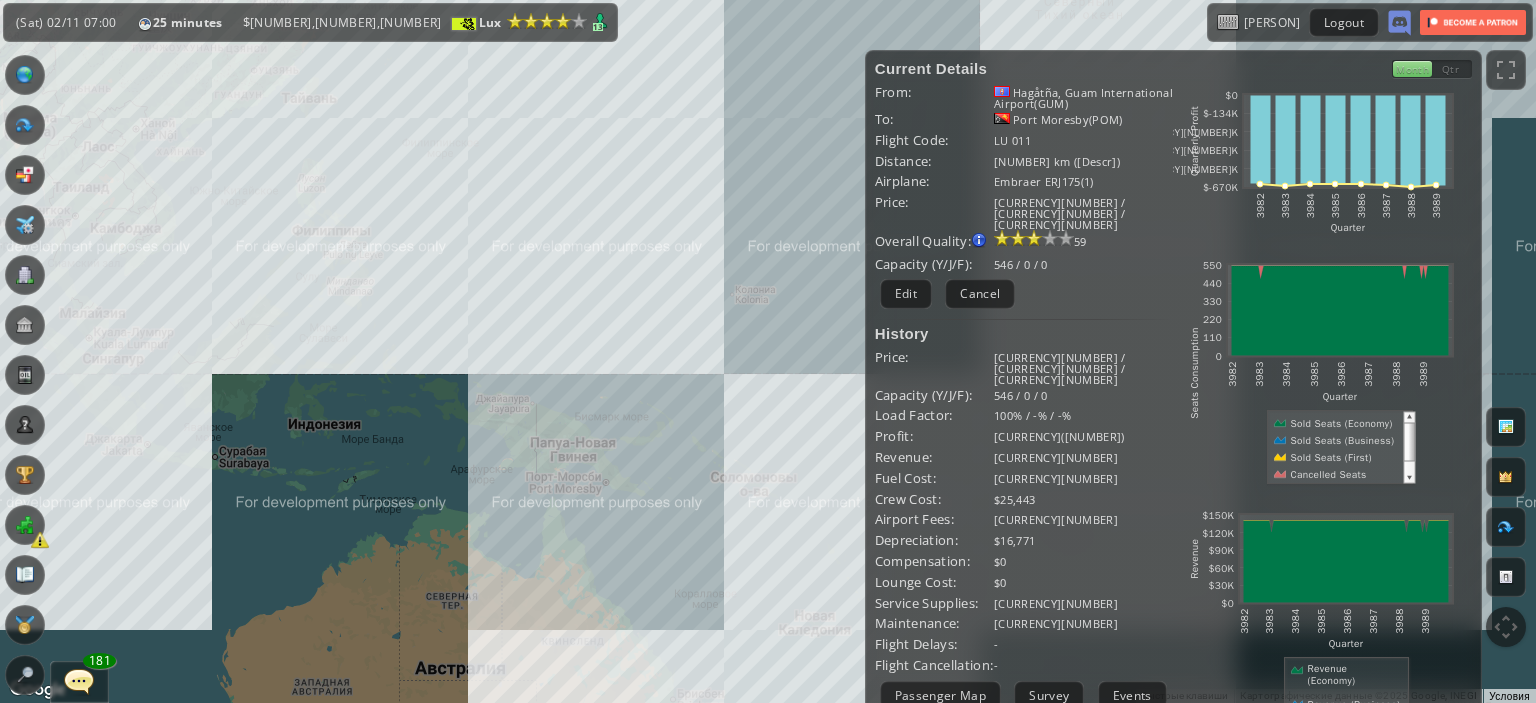 click on "Для навигации используйте клавиши со стрелками." at bounding box center [768, 351] 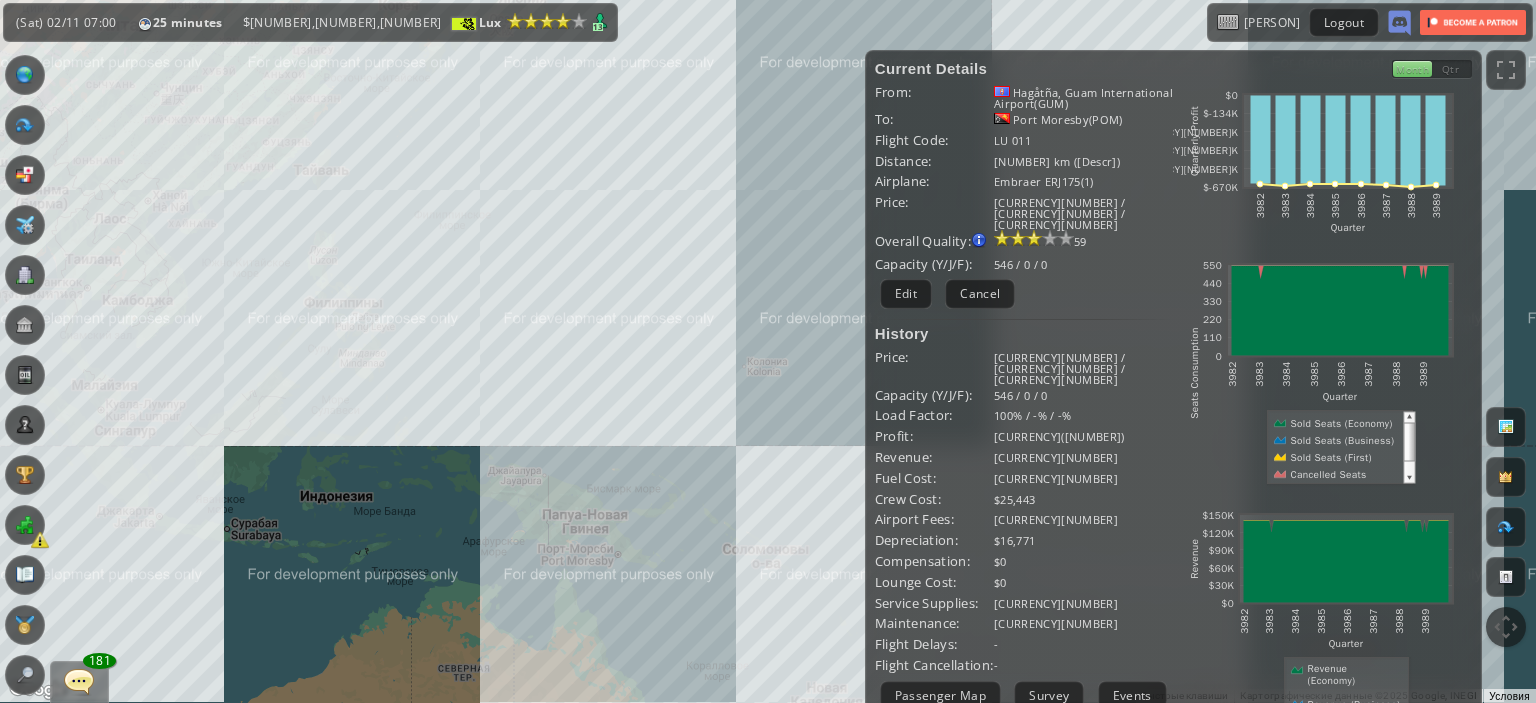 click on "Для навигации используйте клавиши со стрелками." at bounding box center [768, 351] 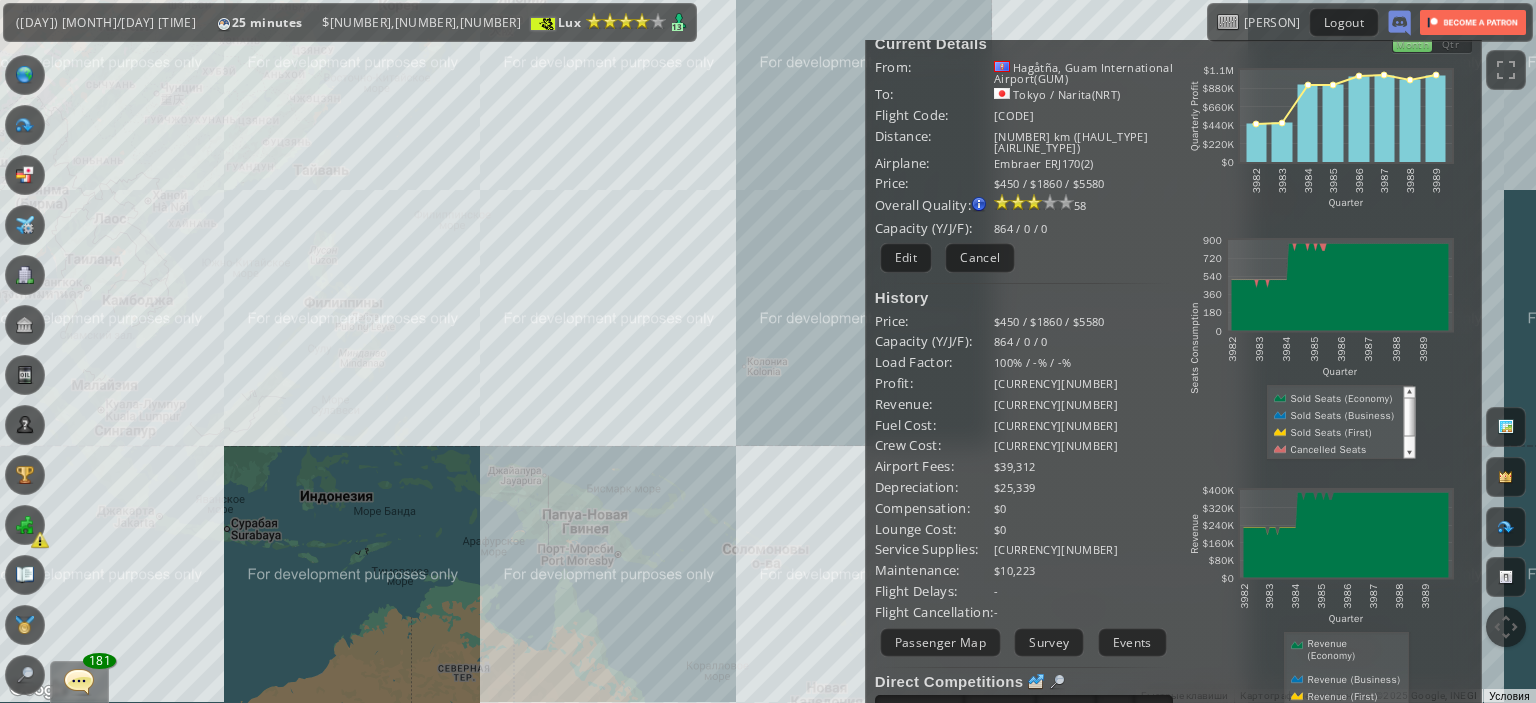 scroll, scrollTop: 24, scrollLeft: 0, axis: vertical 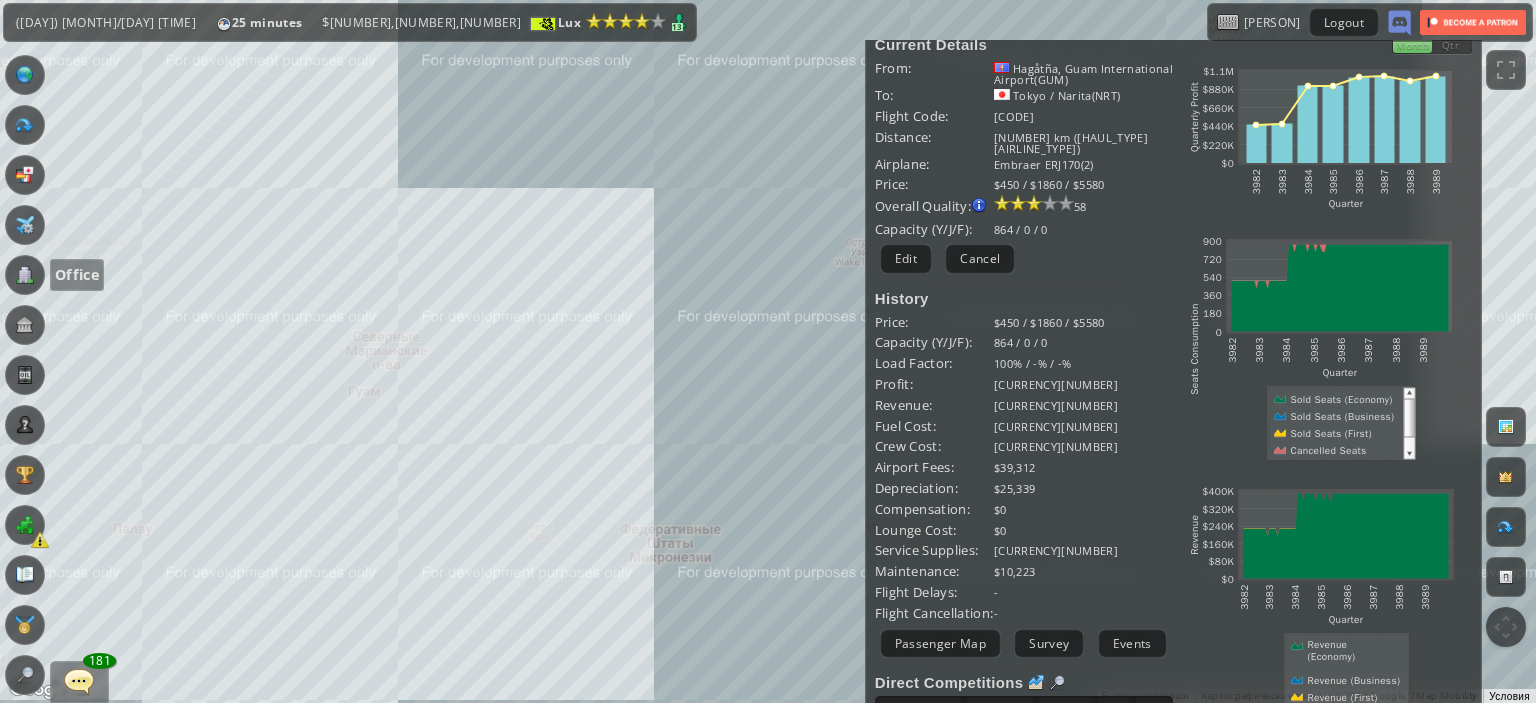click at bounding box center (25, 275) 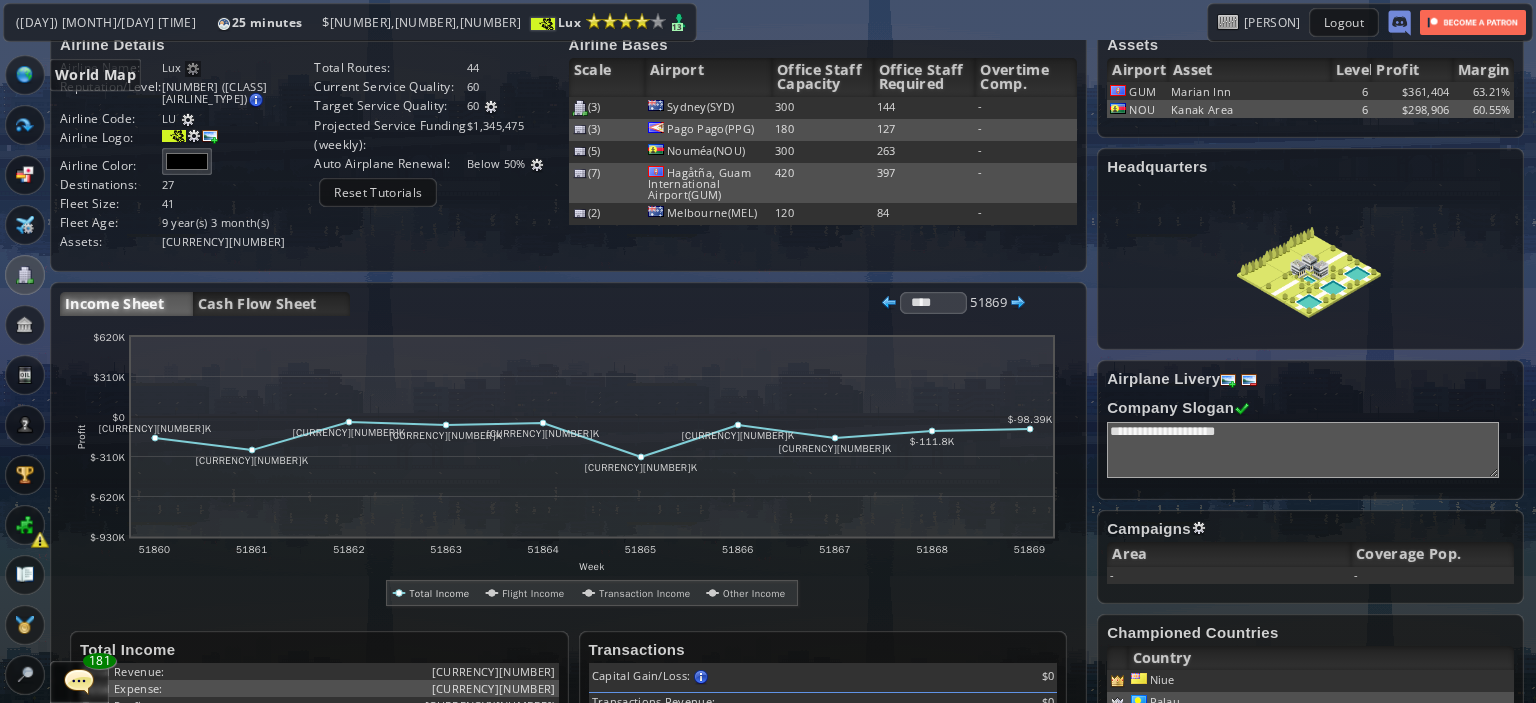 click at bounding box center [25, 75] 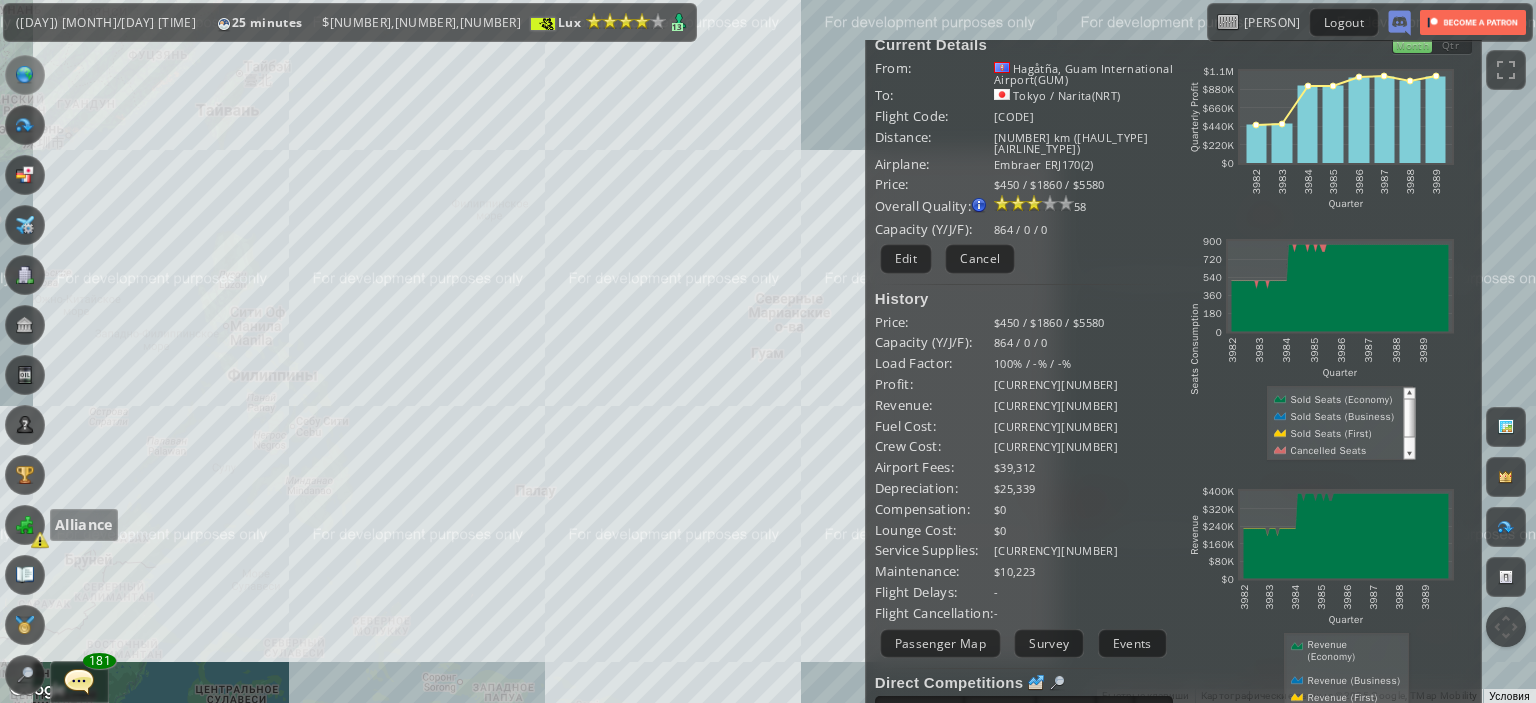 click at bounding box center [25, 525] 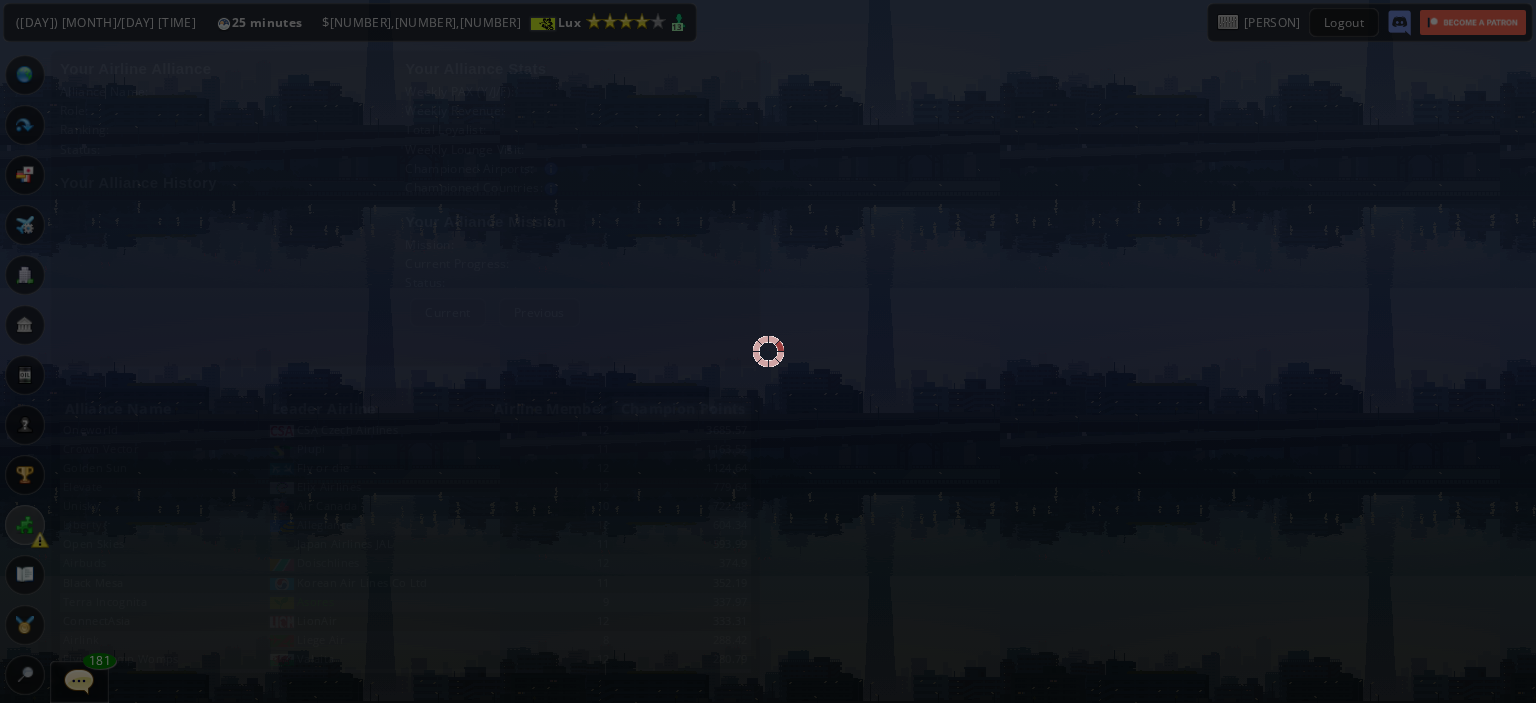 scroll, scrollTop: 0, scrollLeft: 0, axis: both 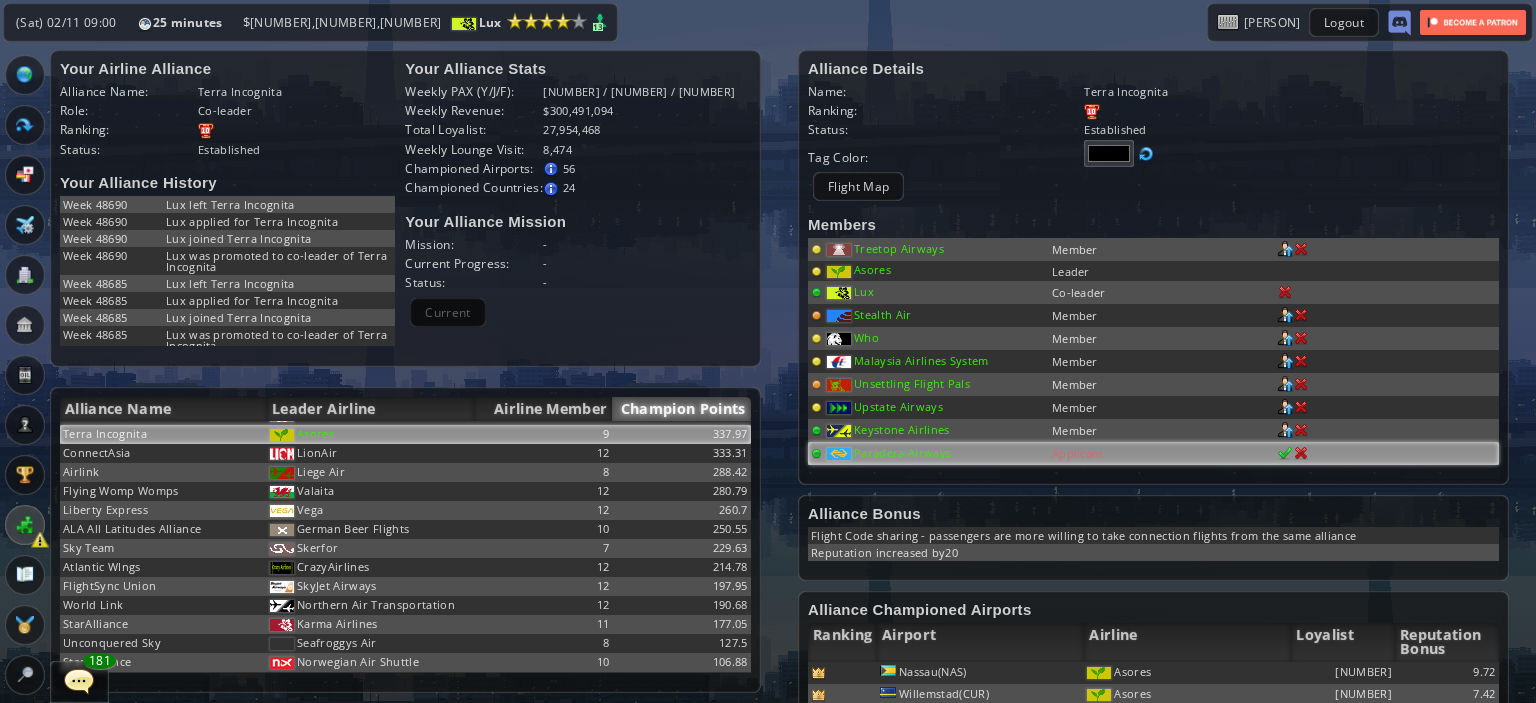 click on "Paradera Airways" at bounding box center (899, 248) 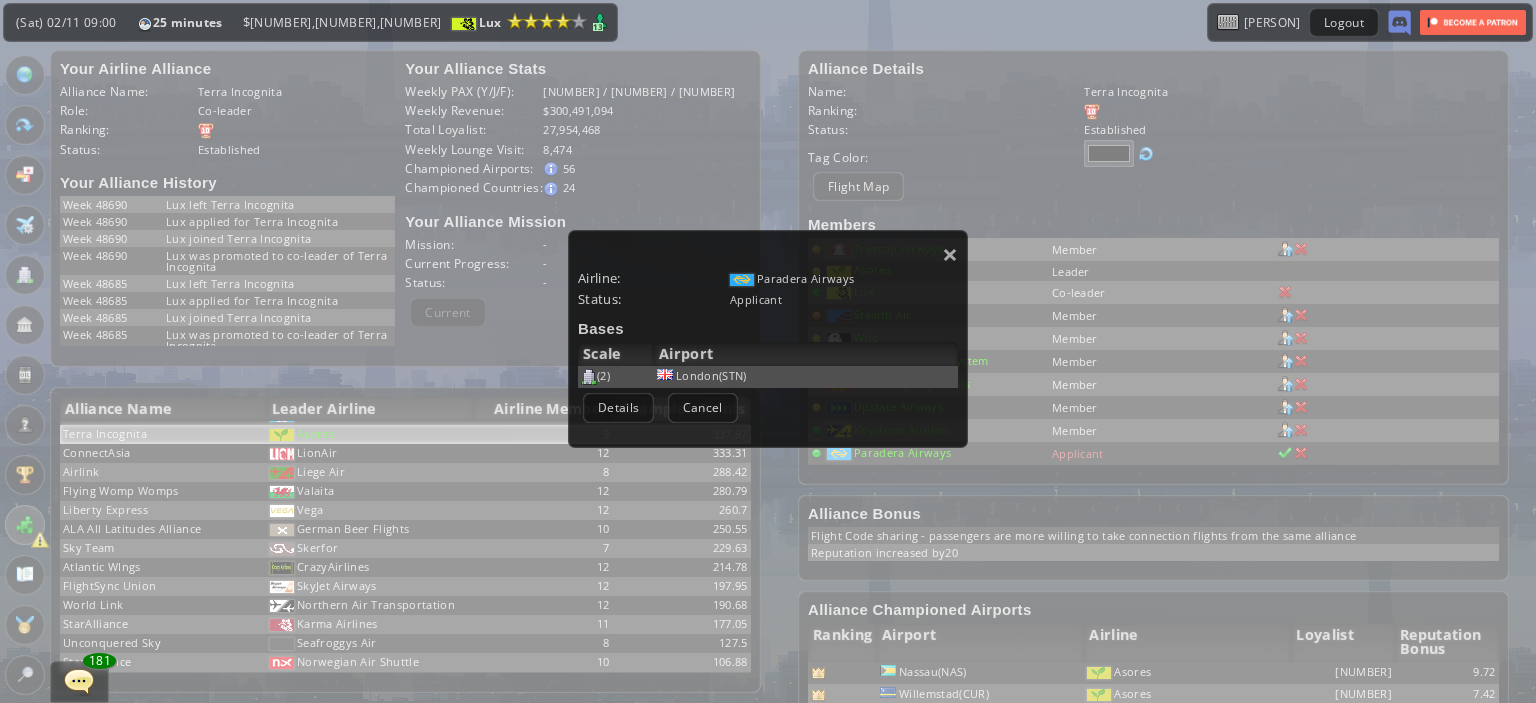 click on "London(STN)" at bounding box center (806, 377) 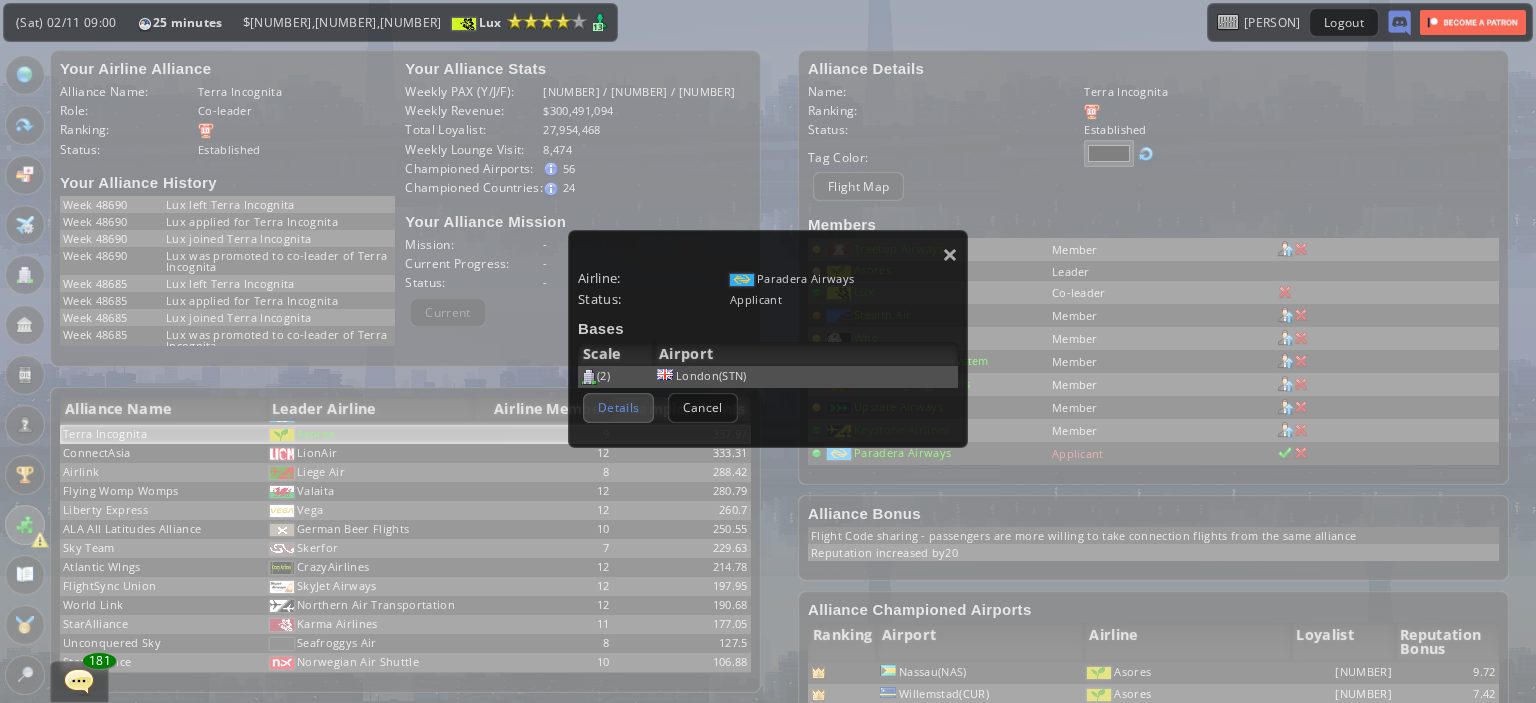 click on "Details" at bounding box center (618, 407) 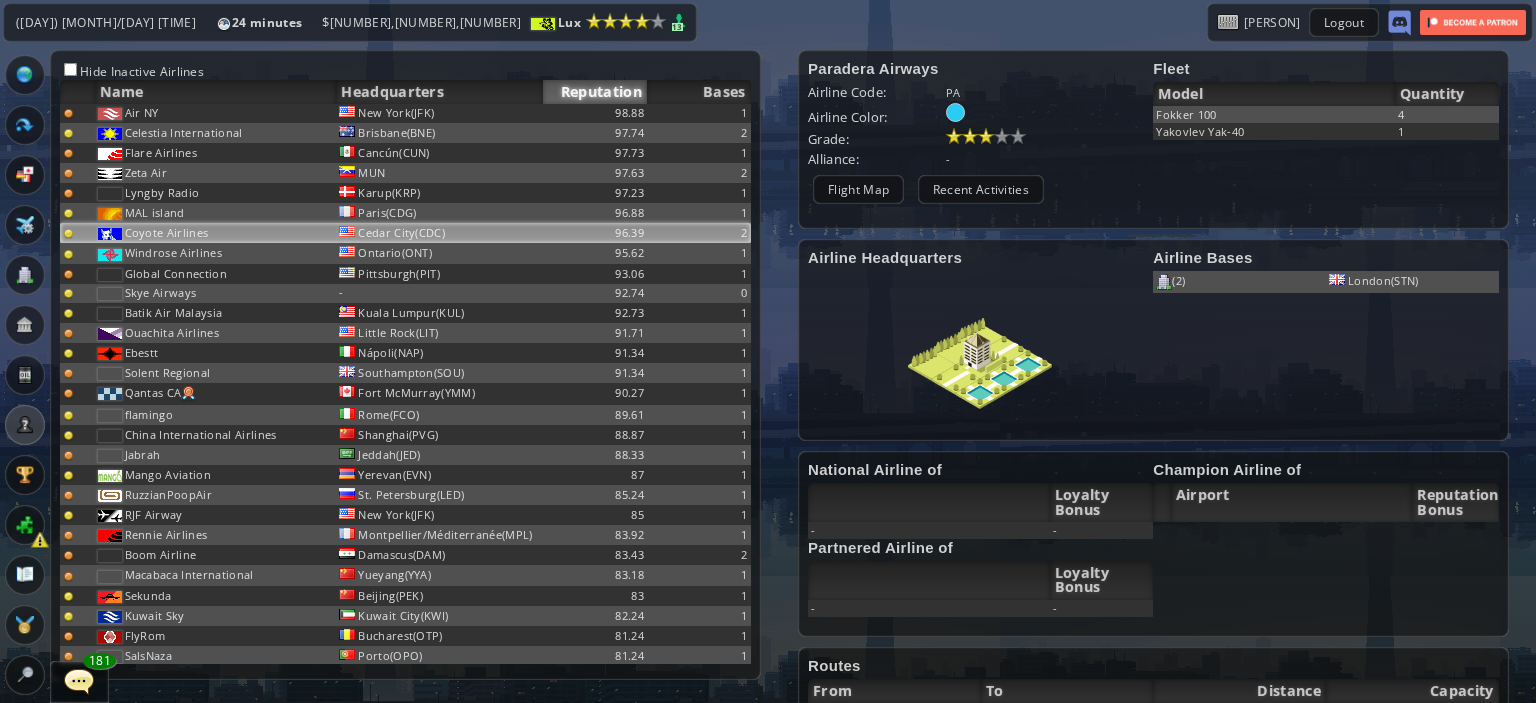 scroll, scrollTop: 13024, scrollLeft: 0, axis: vertical 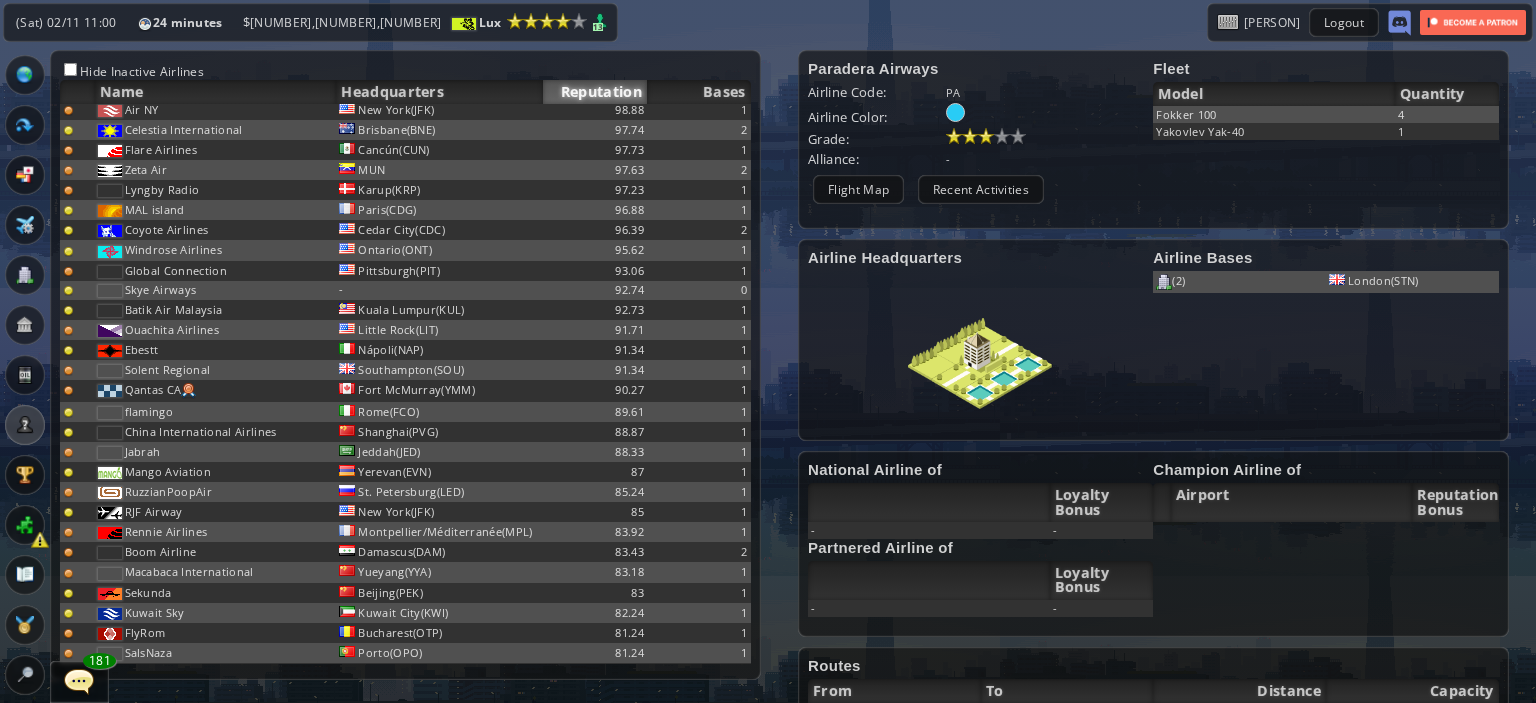 click at bounding box center (25, 75) 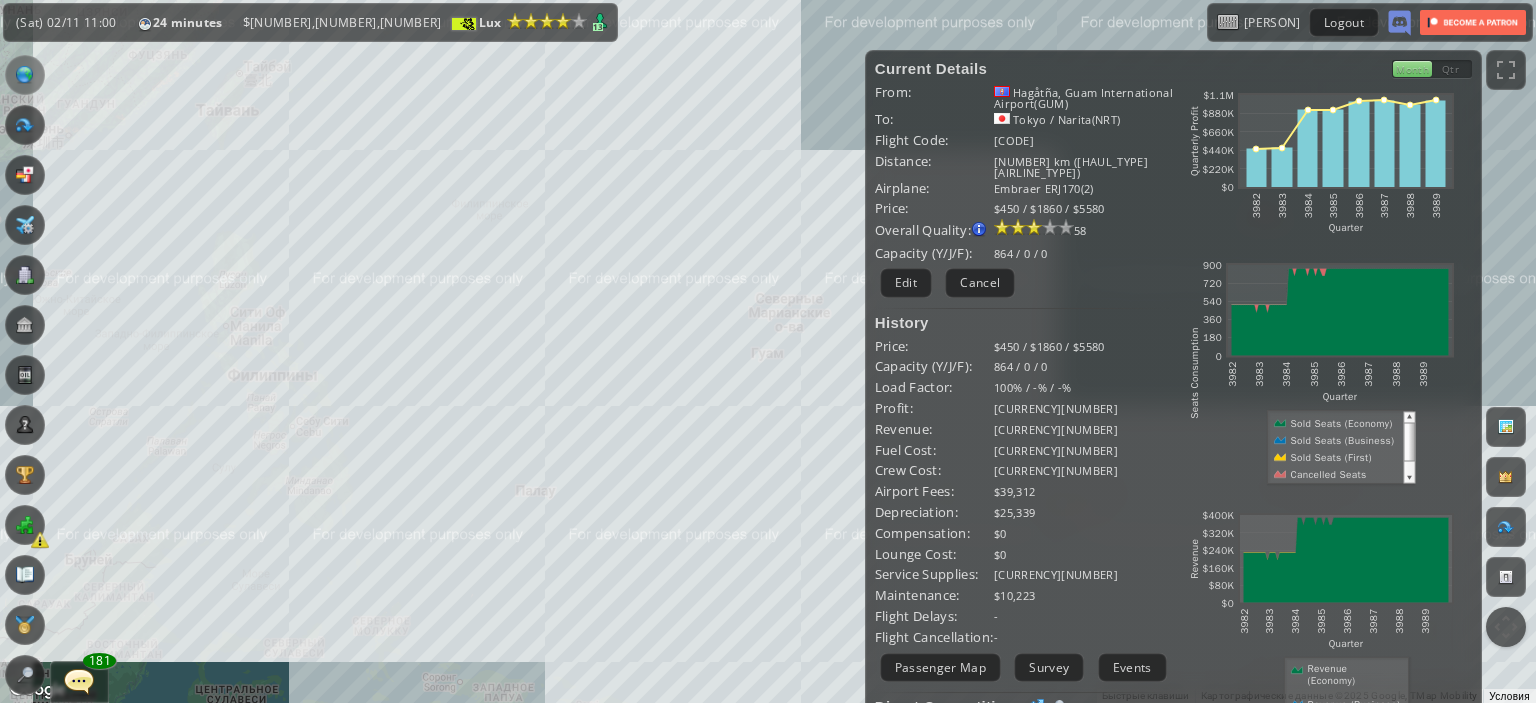 click on "Для навигации используйте клавиши со стрелками." at bounding box center (768, 351) 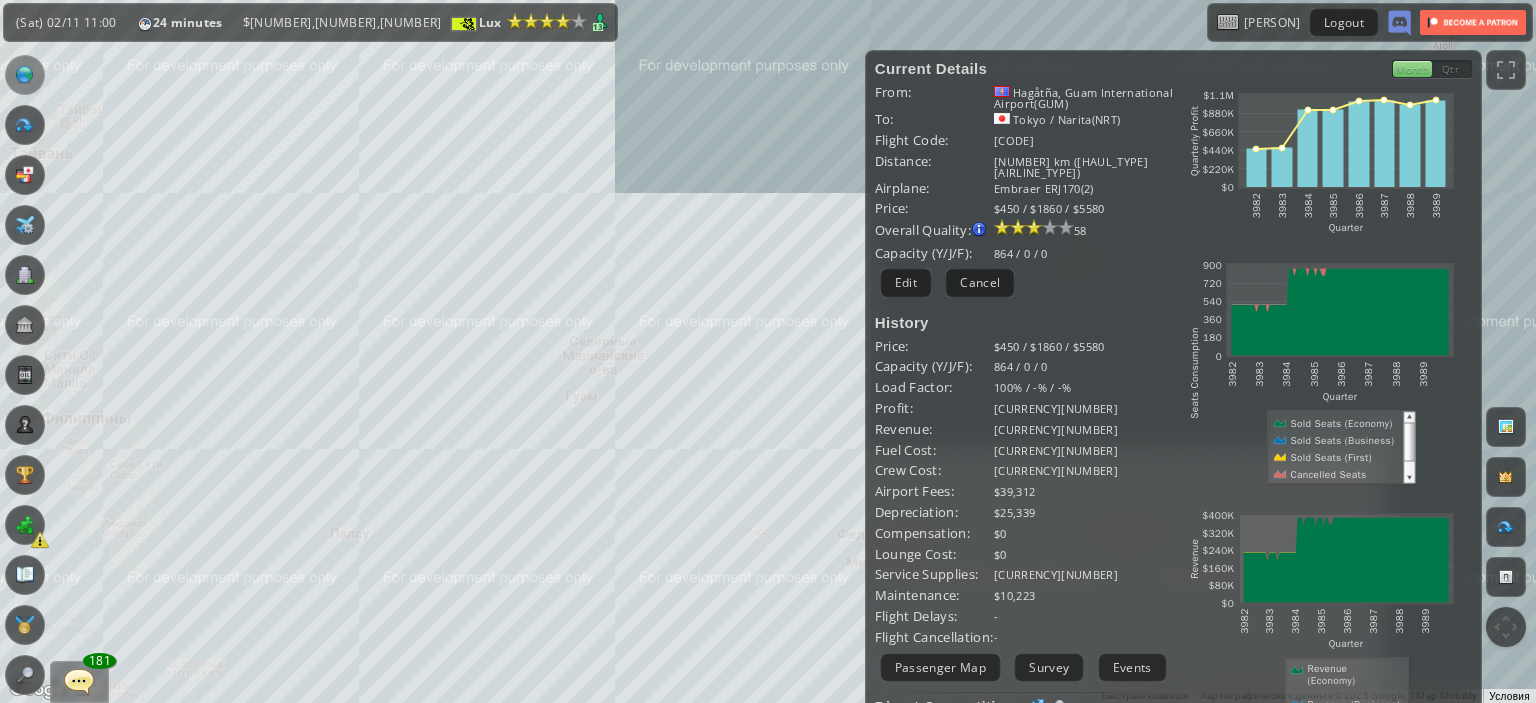 click on "Для навигации используйте клавиши со стрелками." at bounding box center [768, 351] 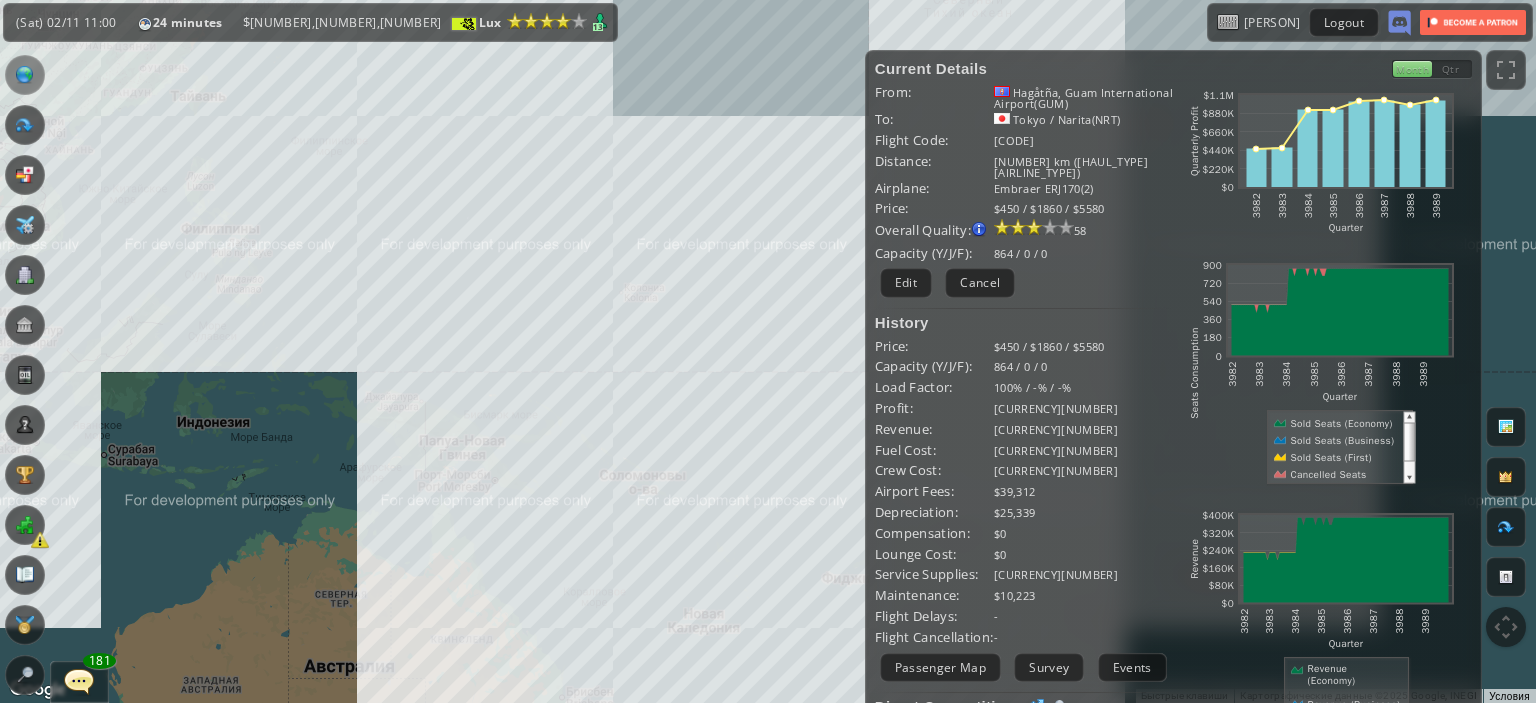 drag, startPoint x: 367, startPoint y: 347, endPoint x: 351, endPoint y: 341, distance: 17.088007 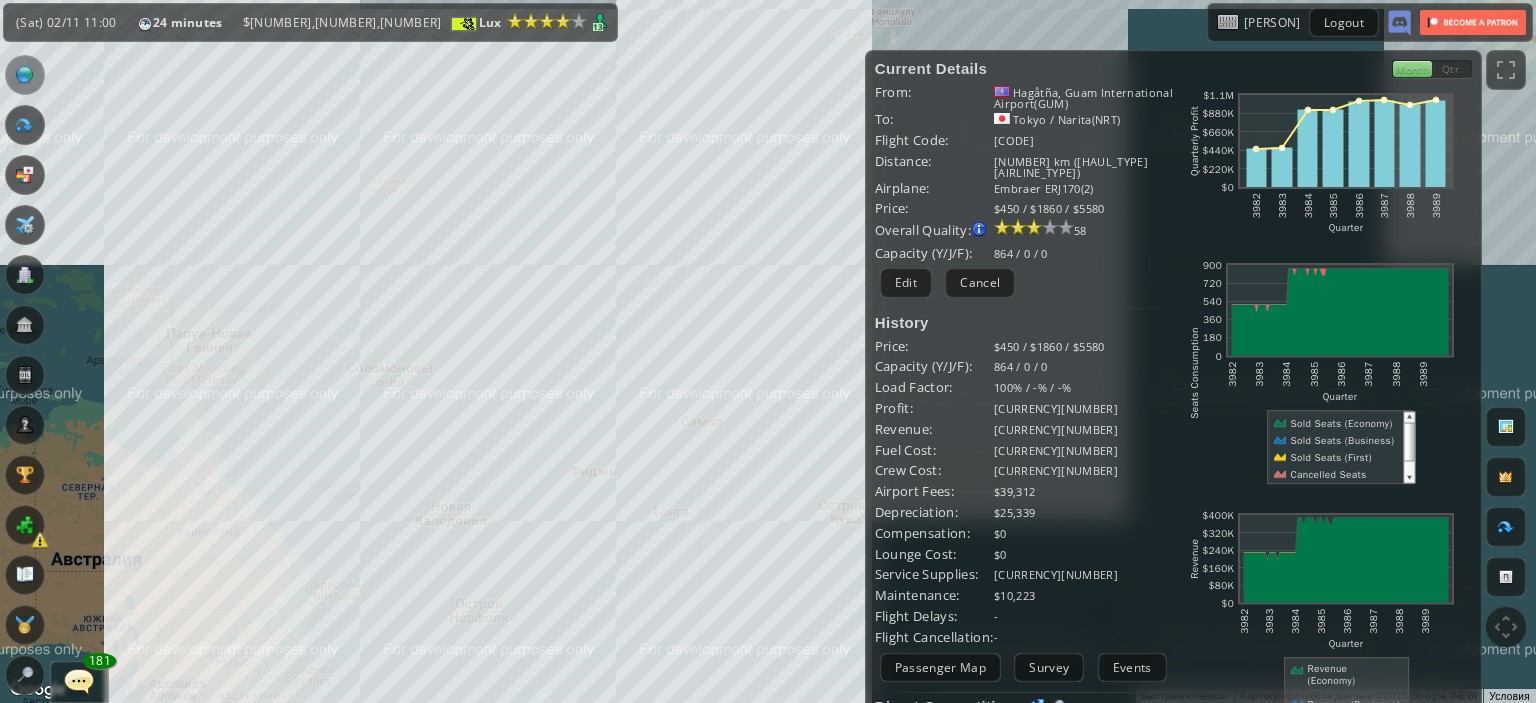 click on "Для навигации используйте клавиши со стрелками." at bounding box center (768, 351) 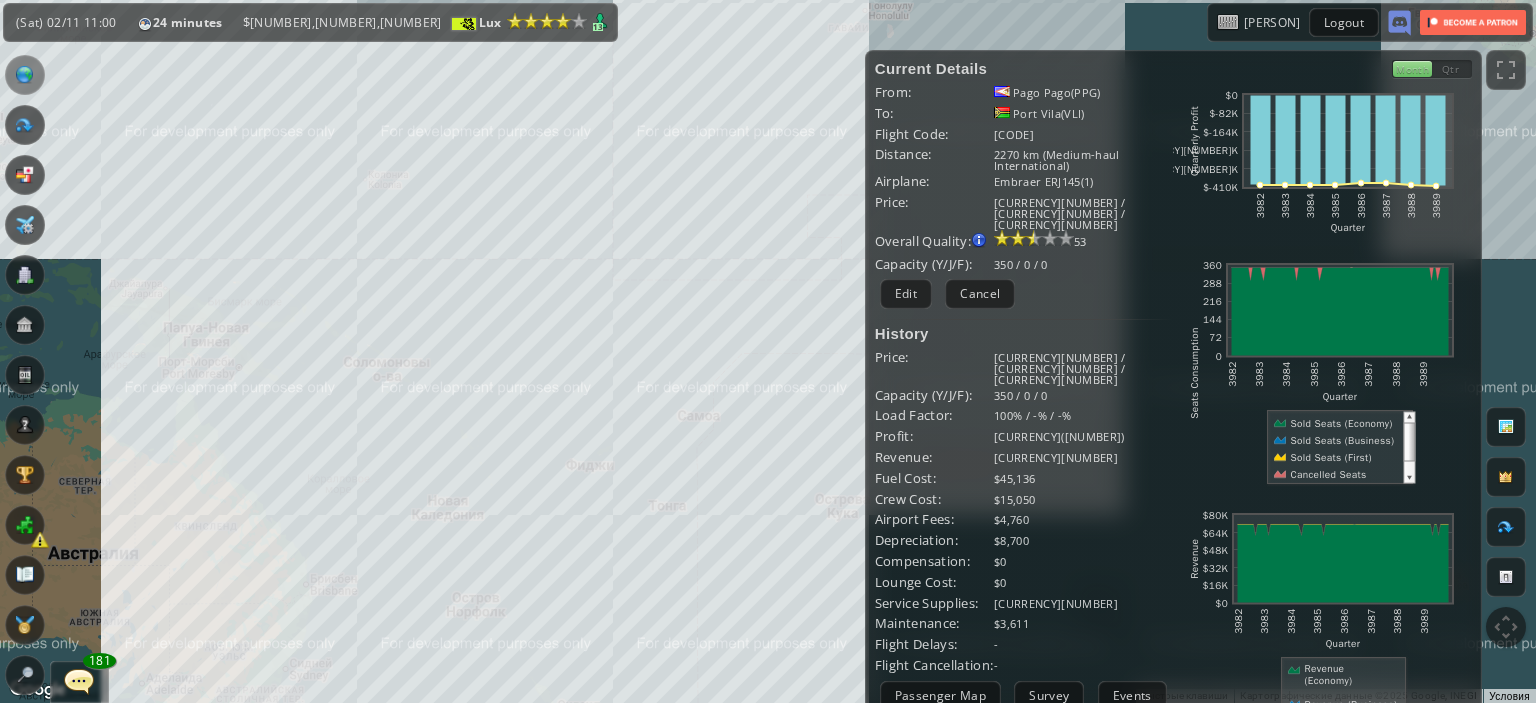 drag, startPoint x: 475, startPoint y: 364, endPoint x: 456, endPoint y: 338, distance: 32.202484 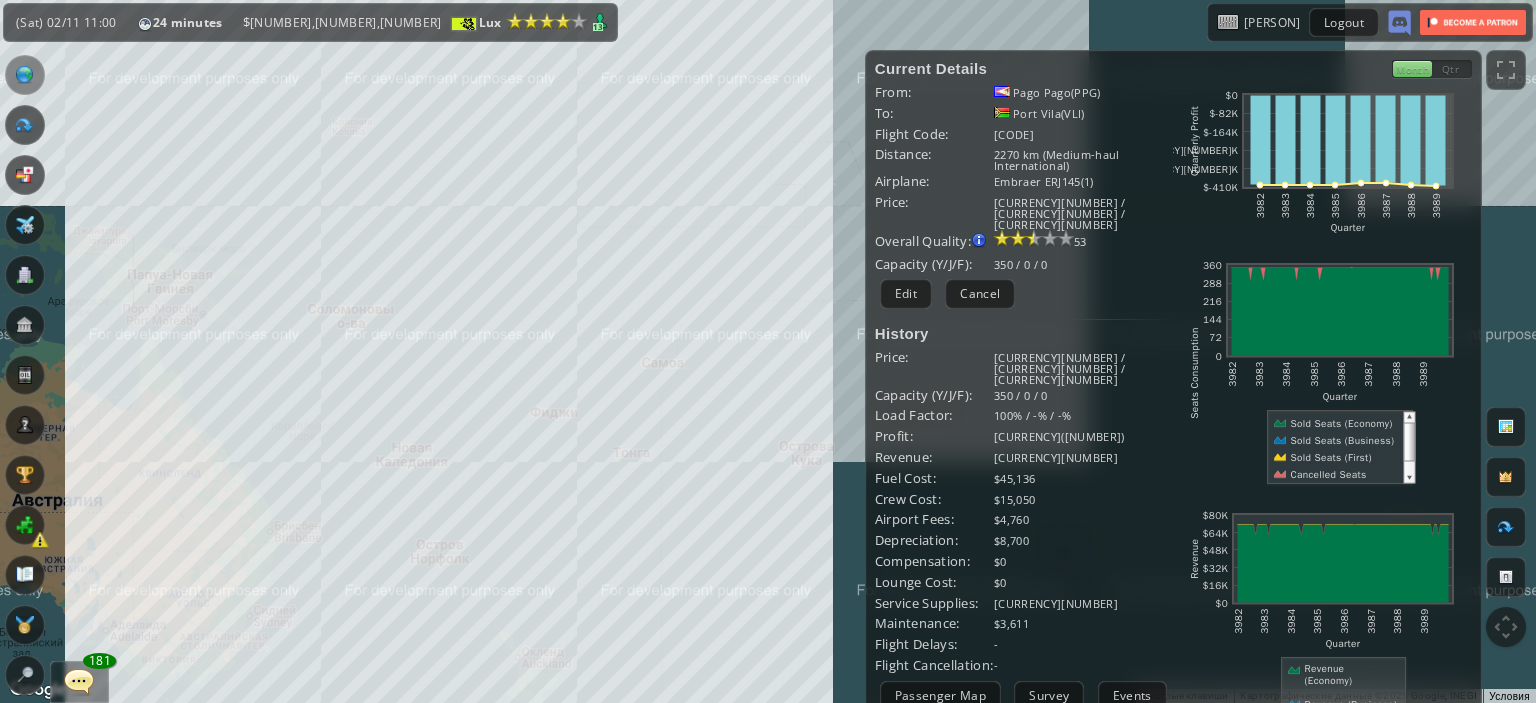 click on "Для навигации используйте клавиши со стрелками." at bounding box center [768, 351] 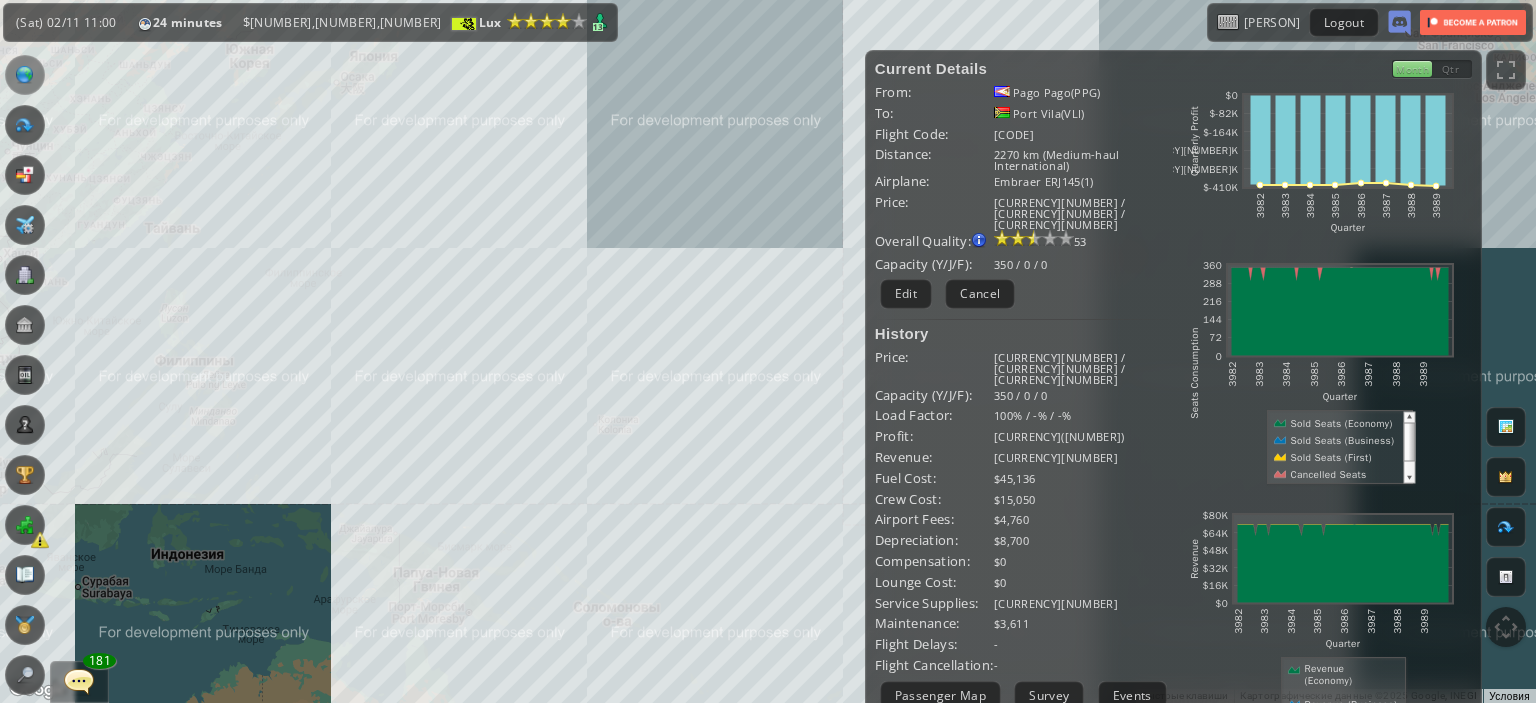 drag, startPoint x: 494, startPoint y: 449, endPoint x: 516, endPoint y: 487, distance: 43.908997 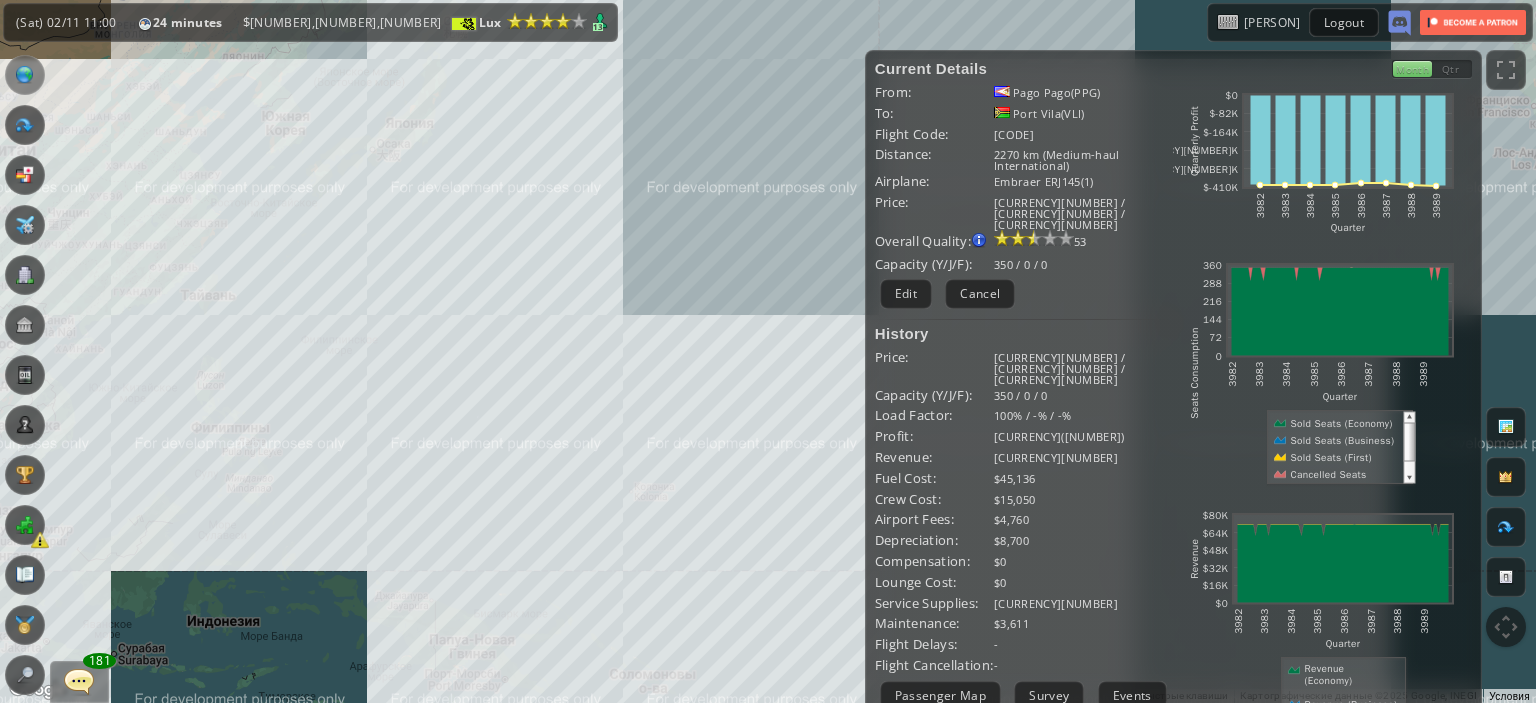 click on "Для навигации используйте клавиши со стрелками." at bounding box center (768, 351) 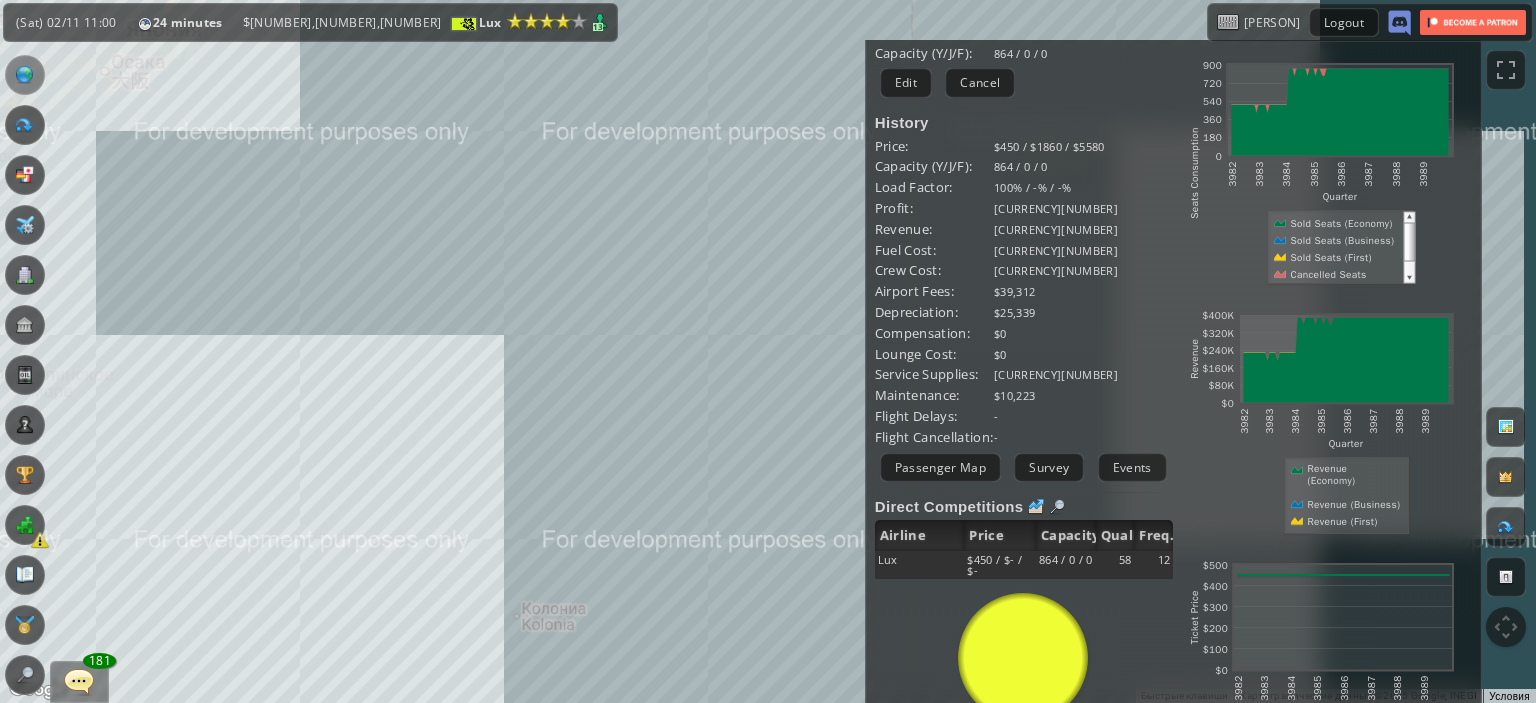 scroll, scrollTop: 100, scrollLeft: 0, axis: vertical 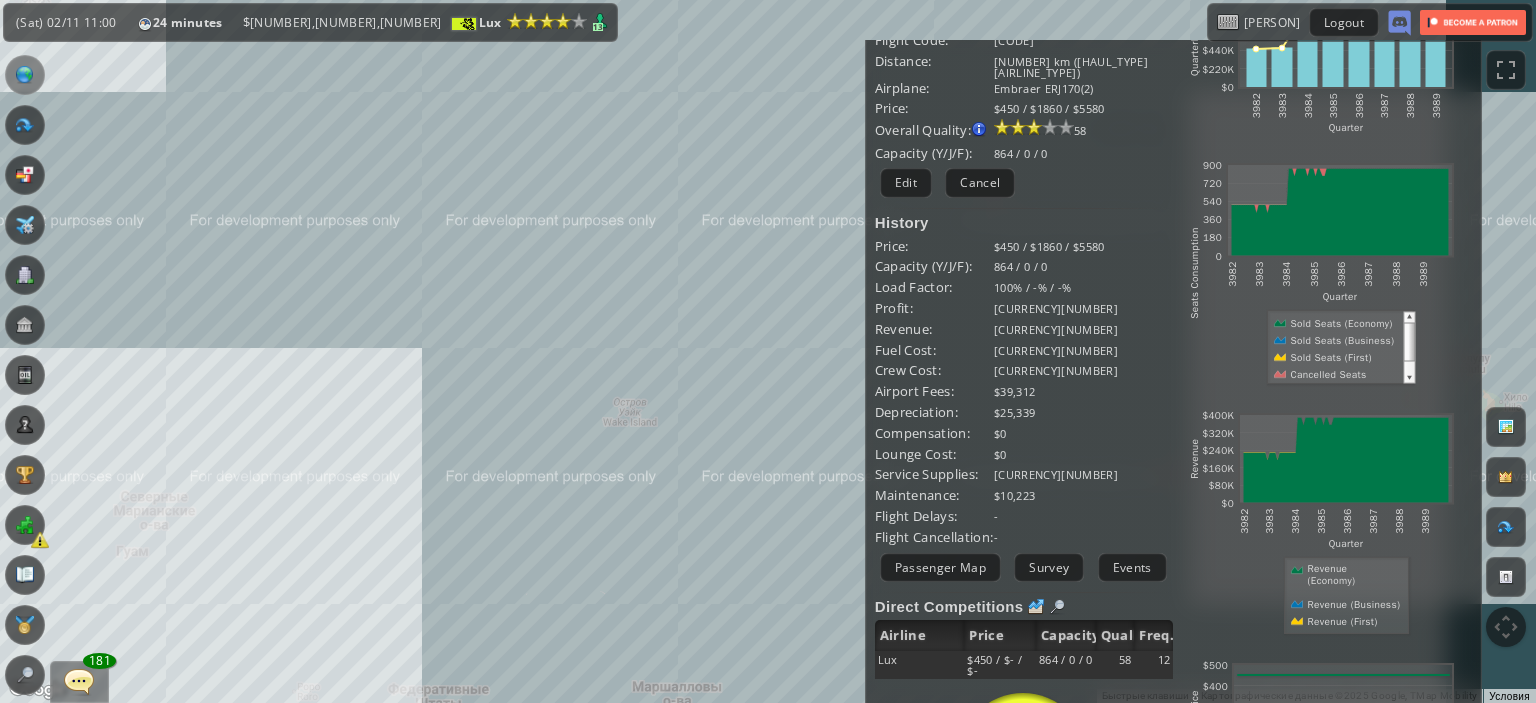 click on "Для навигации используйте клавиши со стрелками." at bounding box center (768, 351) 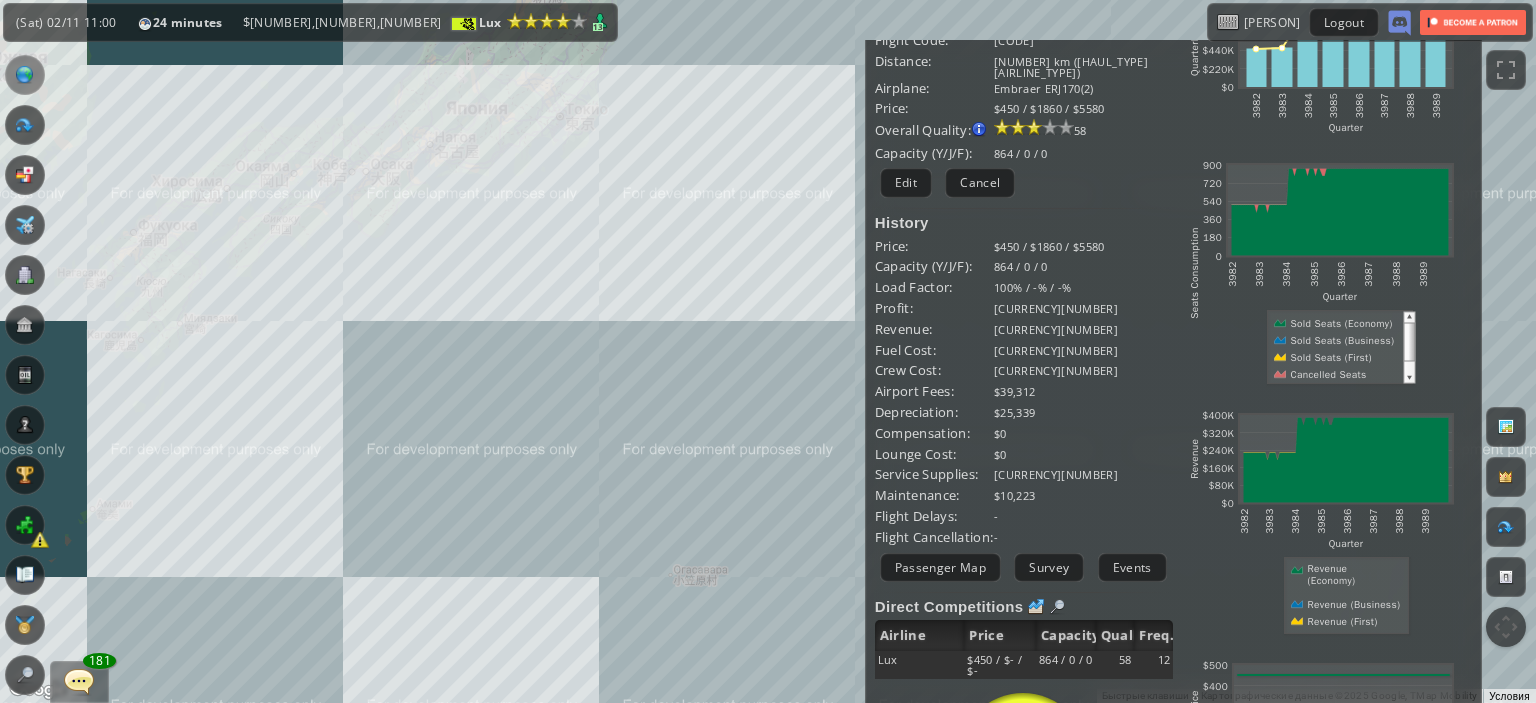 click on "Для навигации используйте клавиши со стрелками." at bounding box center (768, 351) 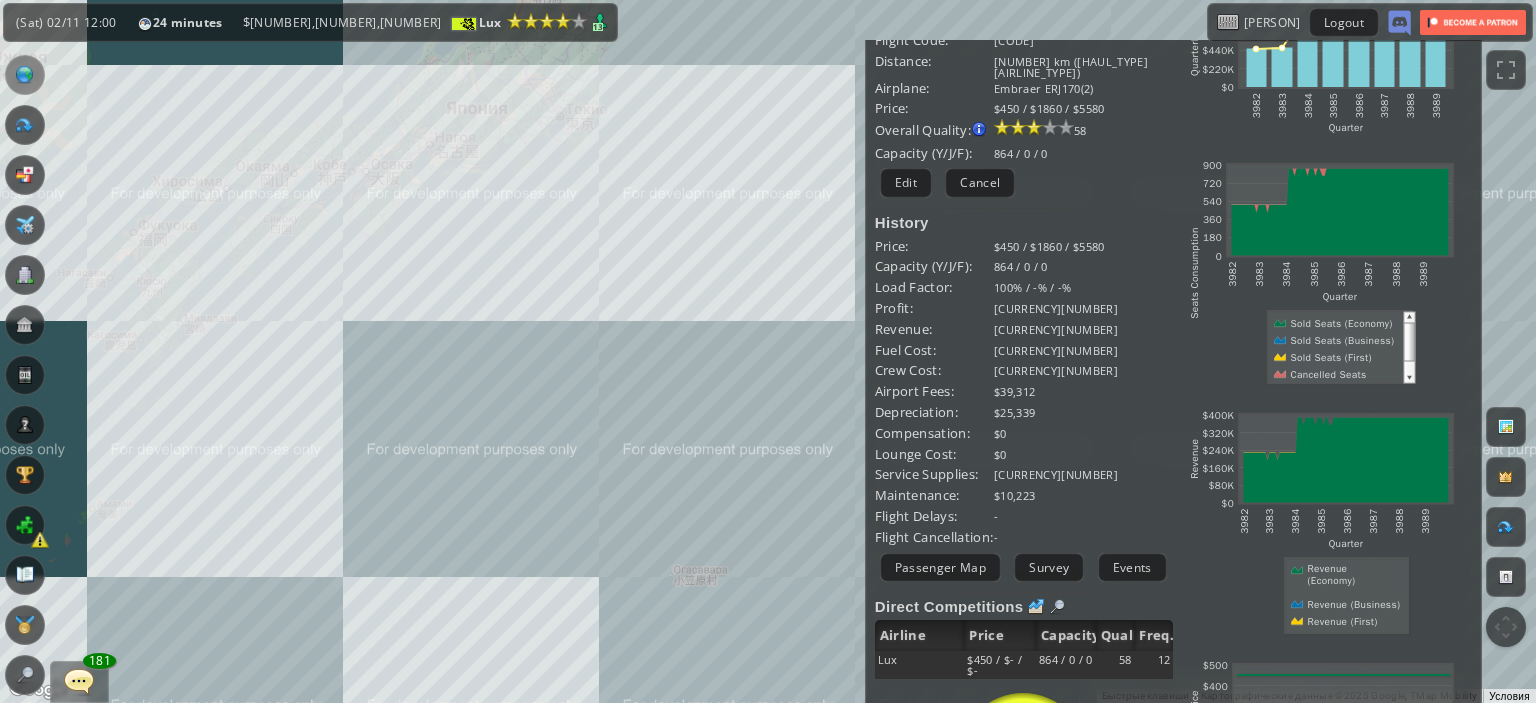 click on "Airplane" at bounding box center (25, 225) 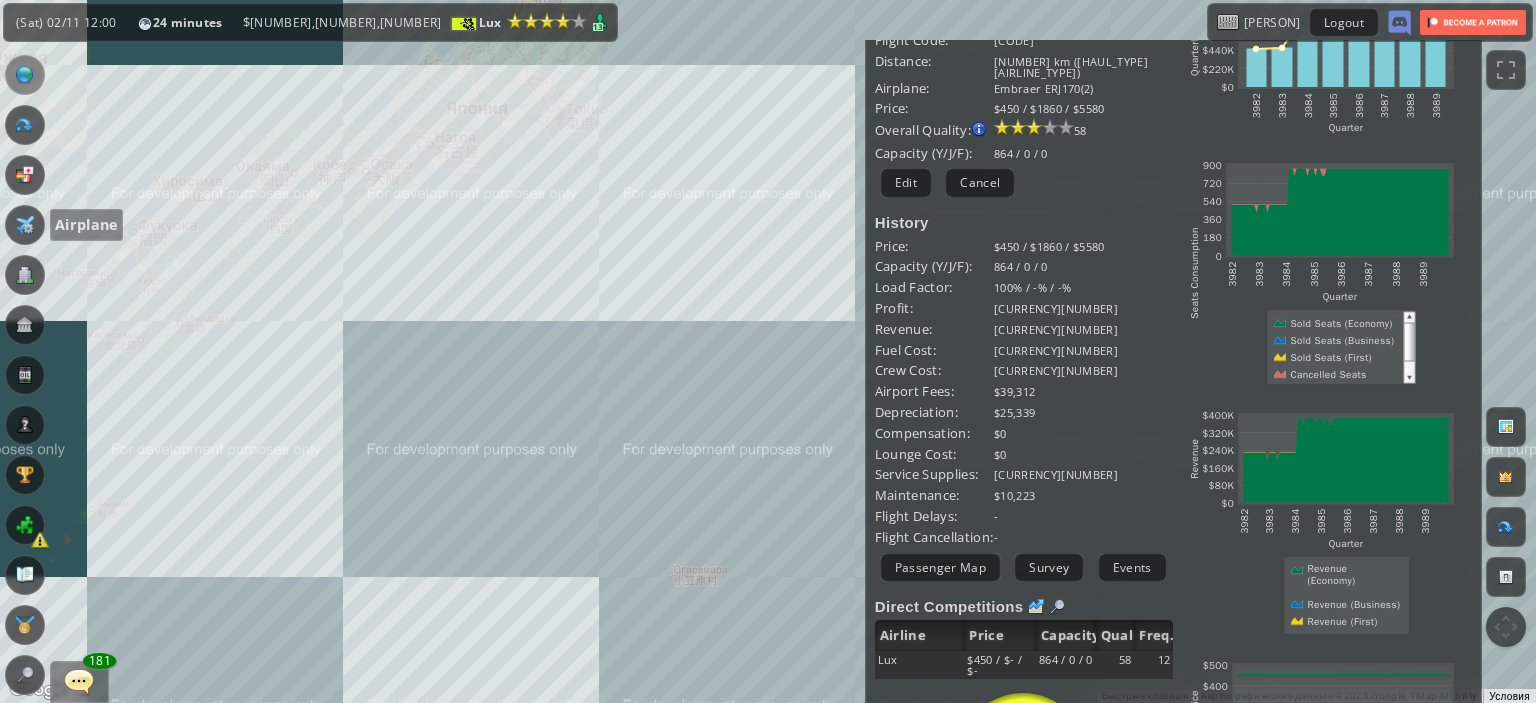 click at bounding box center [25, 225] 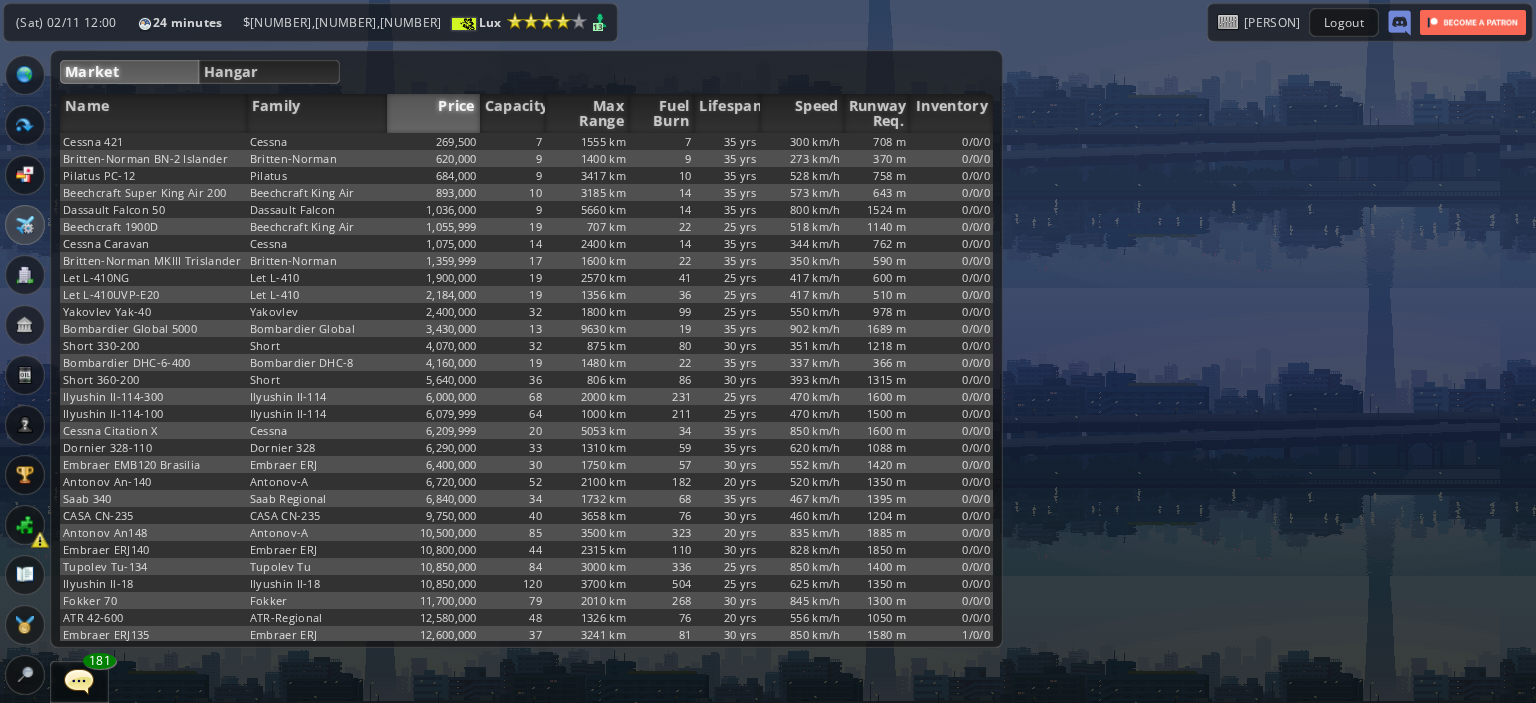 scroll, scrollTop: 0, scrollLeft: 0, axis: both 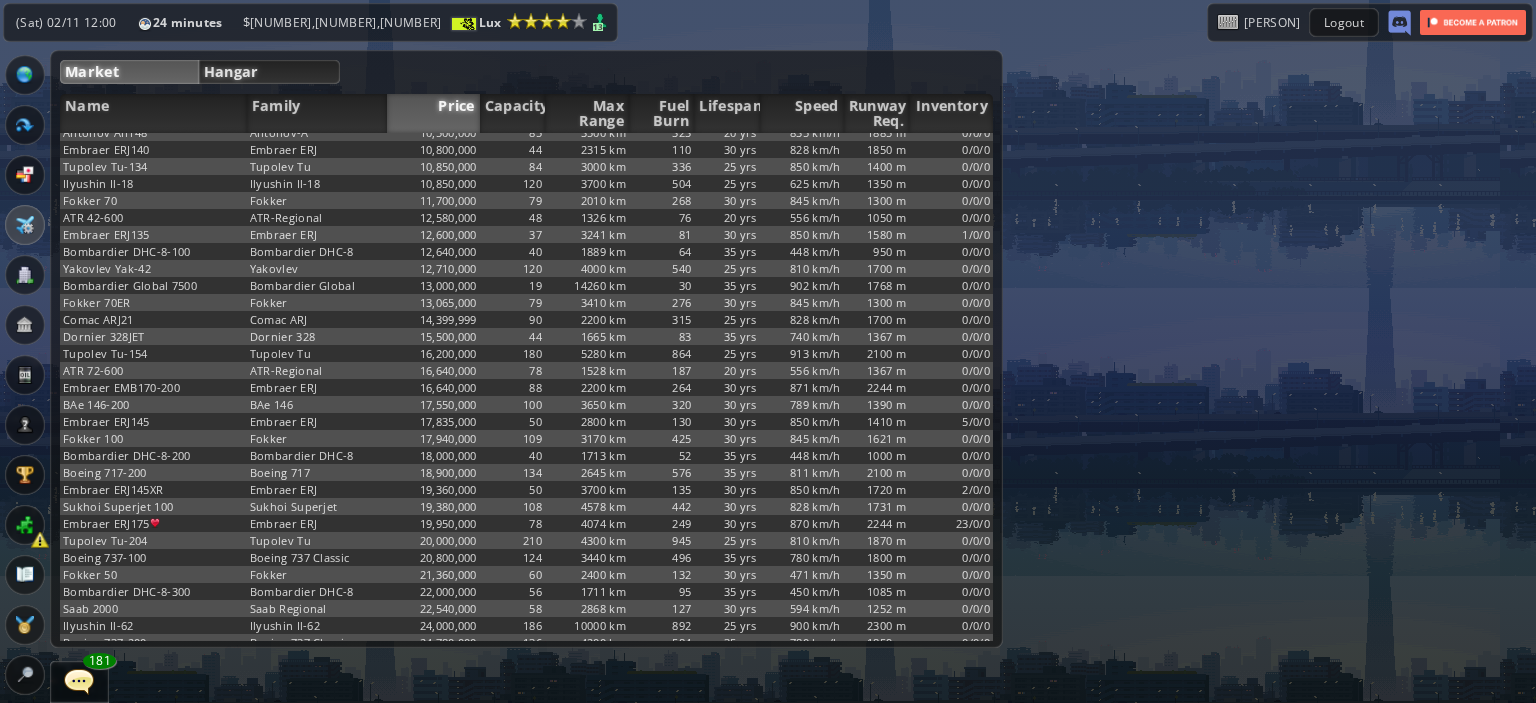 click on "Hangar" at bounding box center [269, 72] 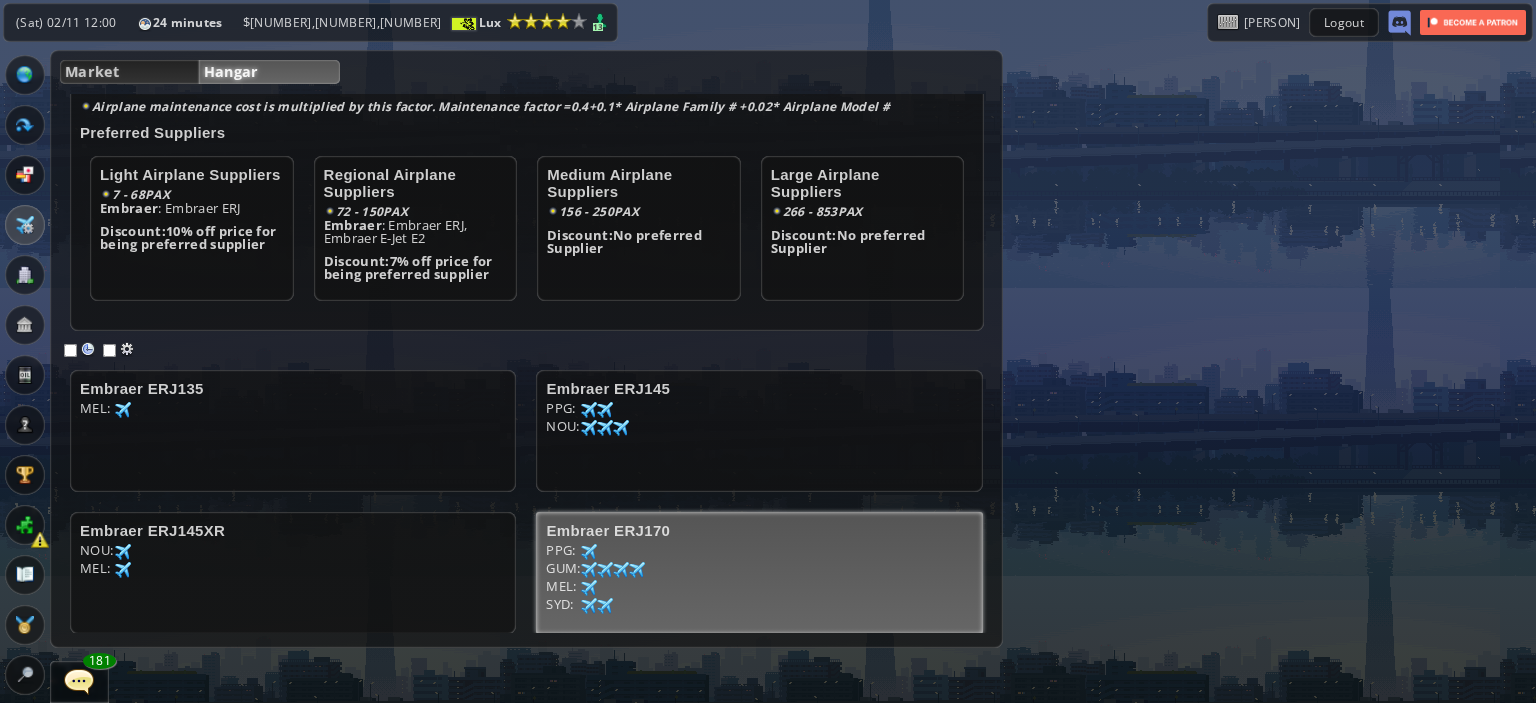 scroll, scrollTop: 335, scrollLeft: 0, axis: vertical 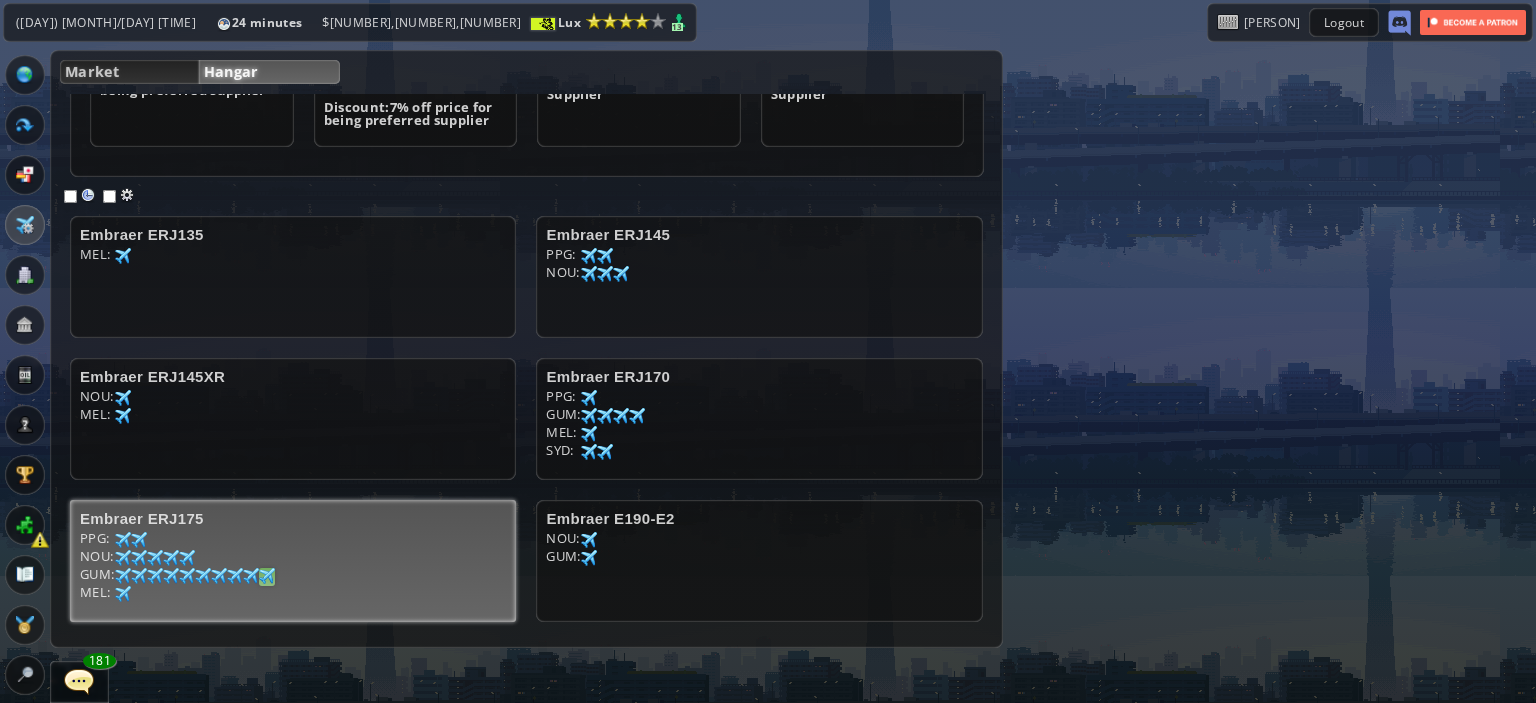 click at bounding box center [123, 256] 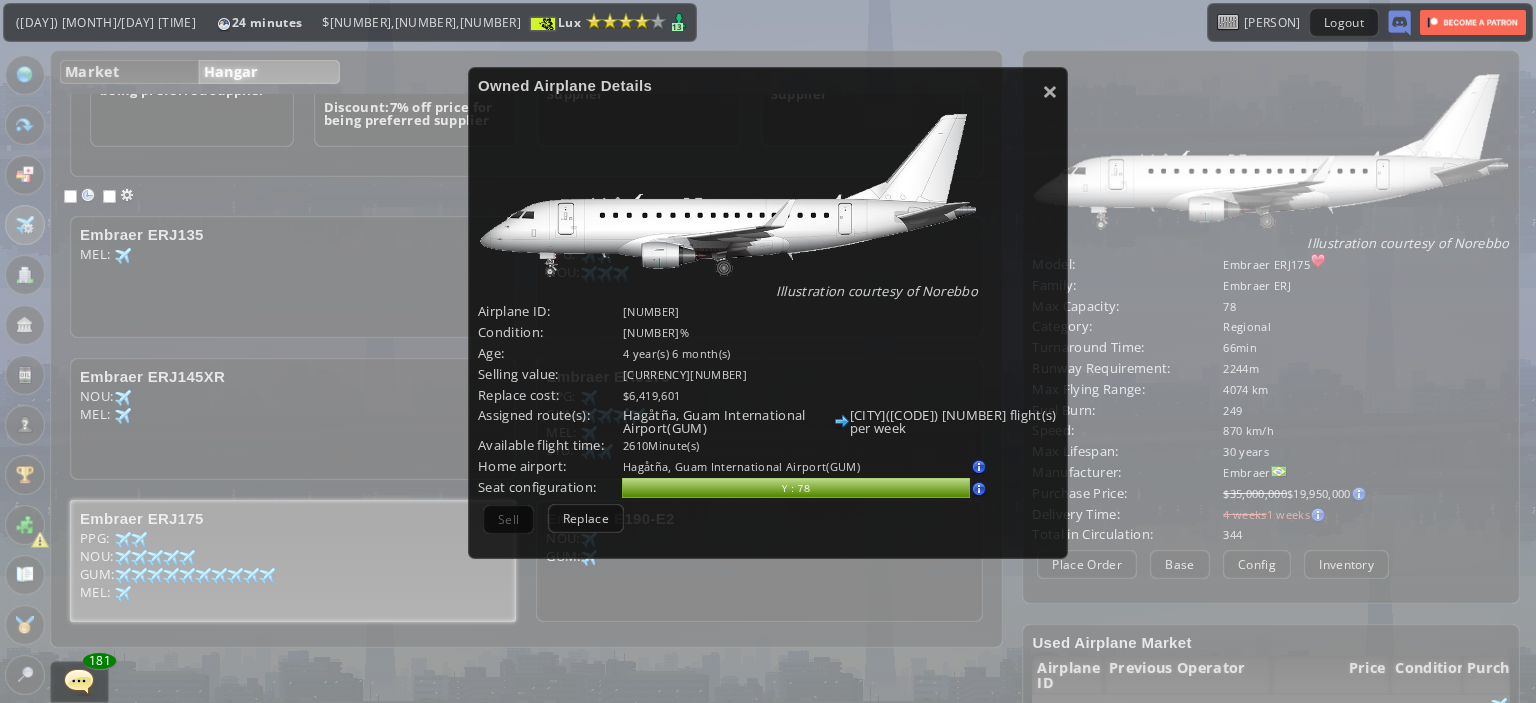 scroll, scrollTop: 200, scrollLeft: 0, axis: vertical 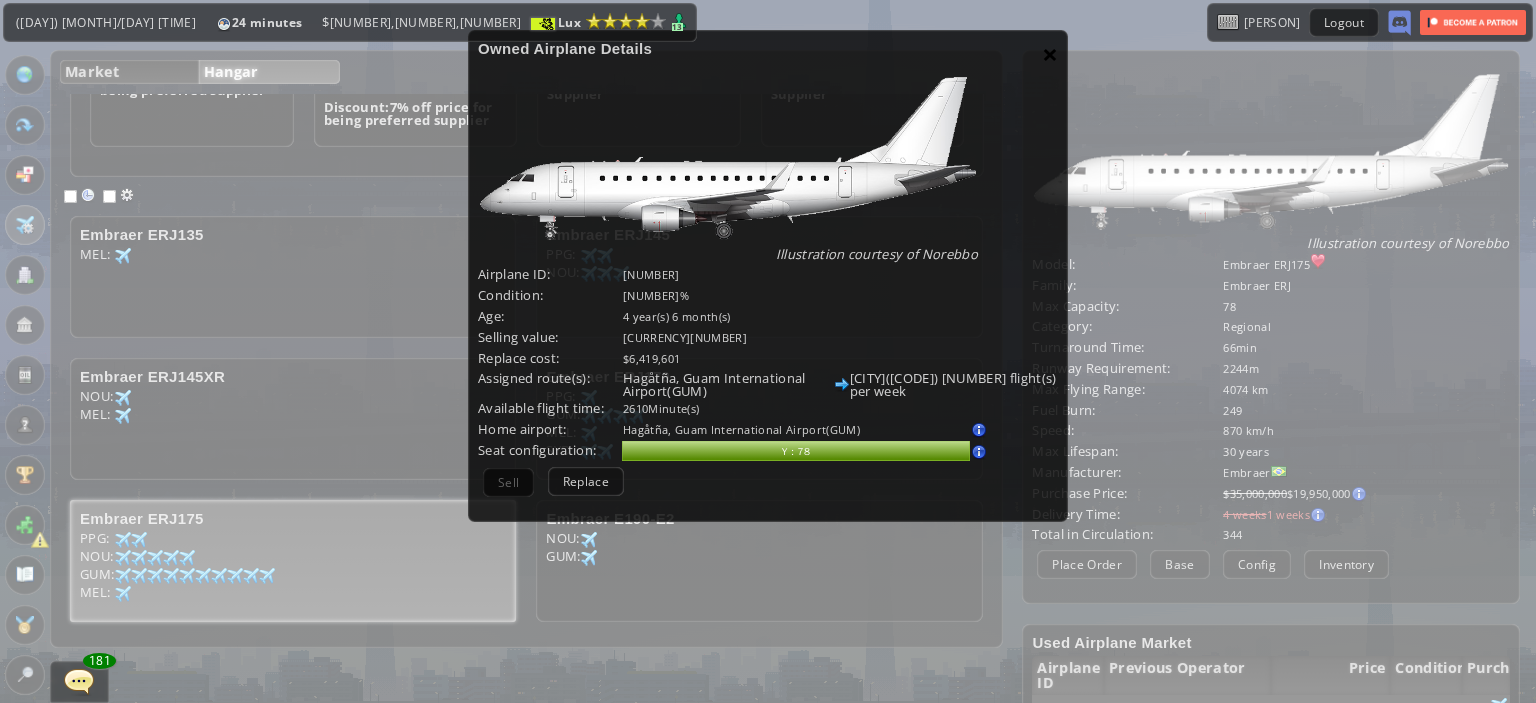 click on "×" at bounding box center [1050, 54] 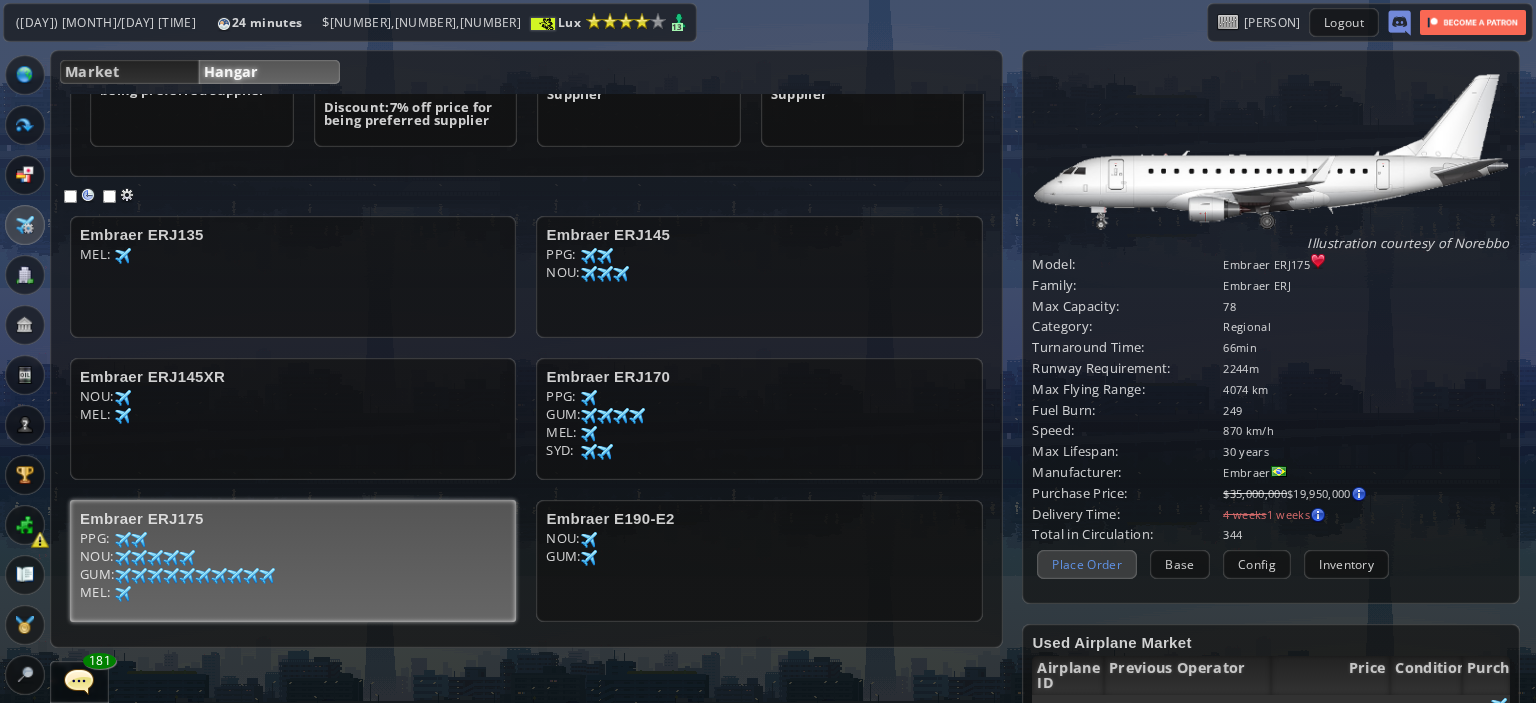 click on "Place Order" at bounding box center [1087, 564] 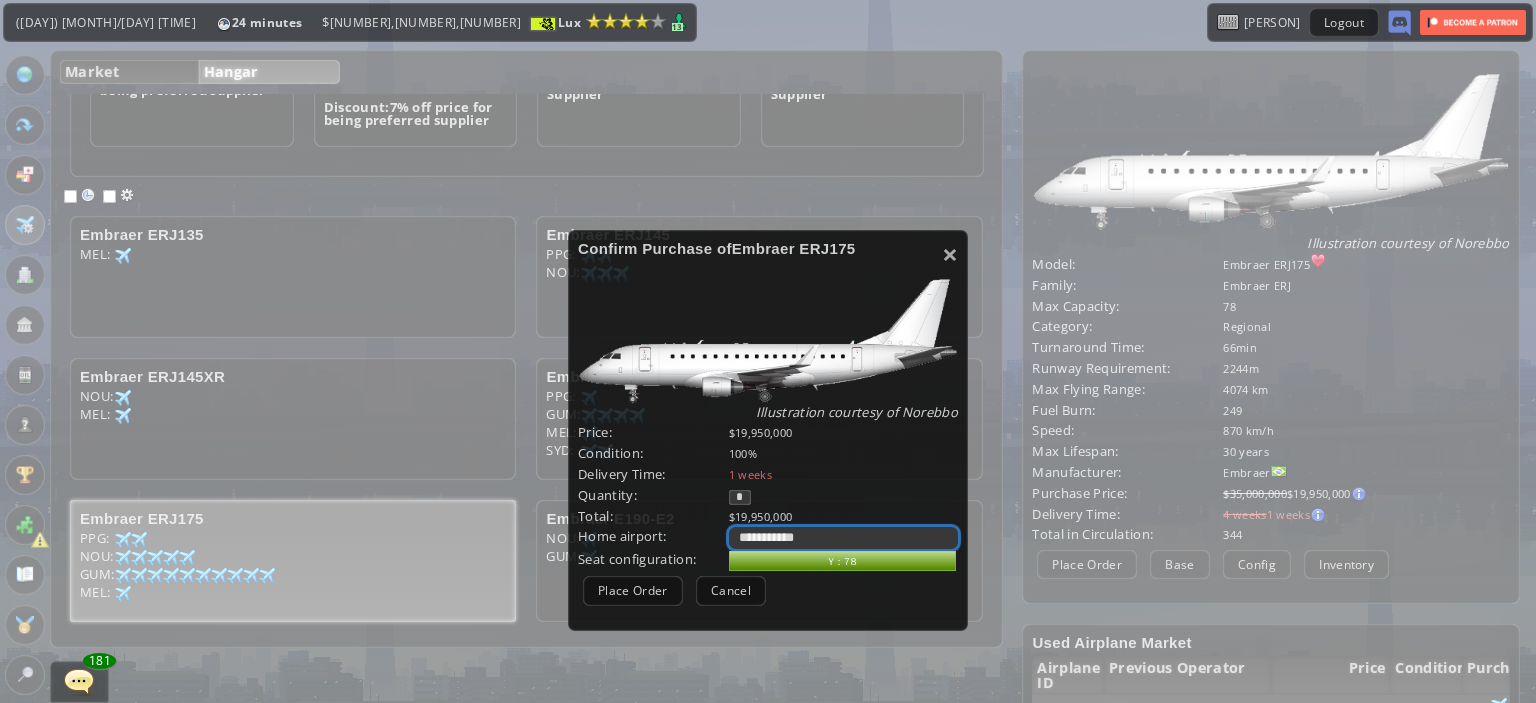 click on "**********" at bounding box center [843, 538] 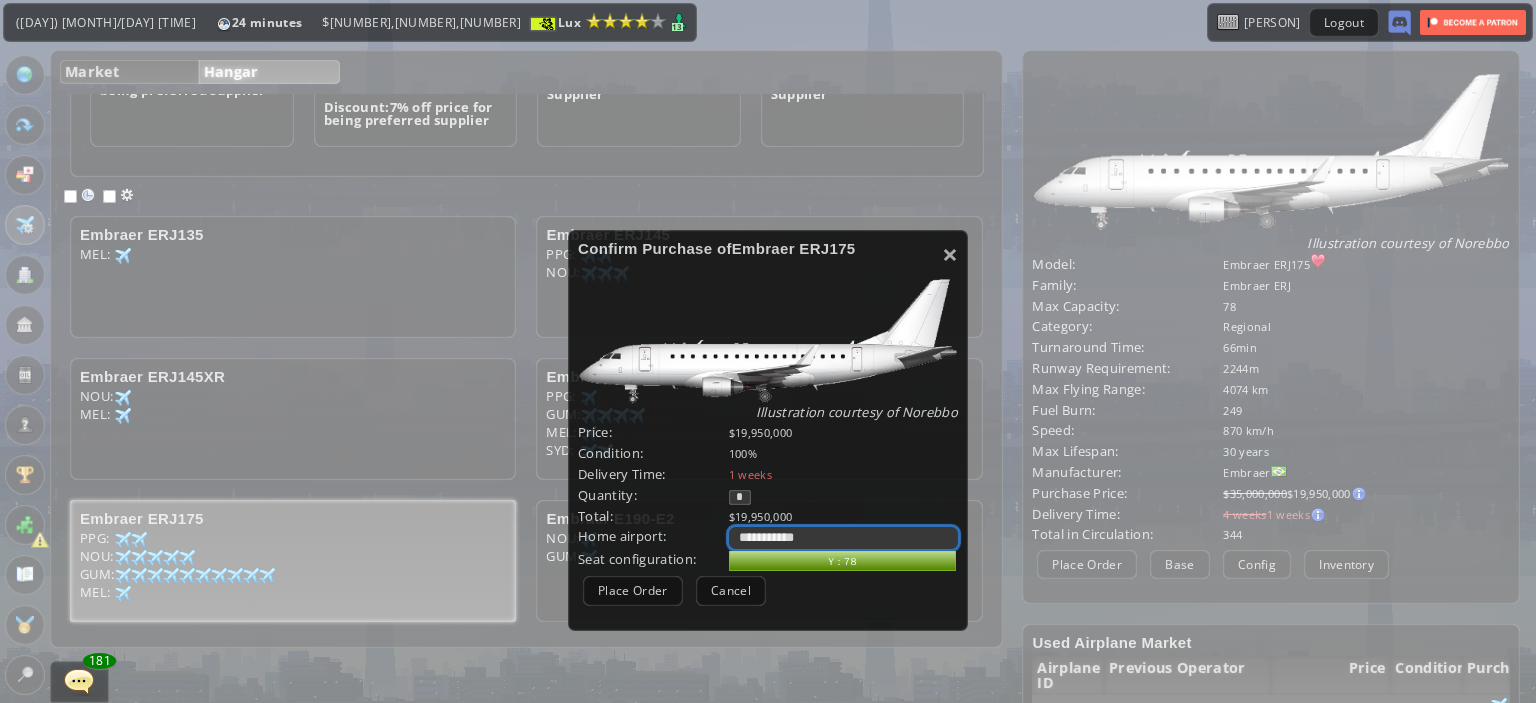 select on "****" 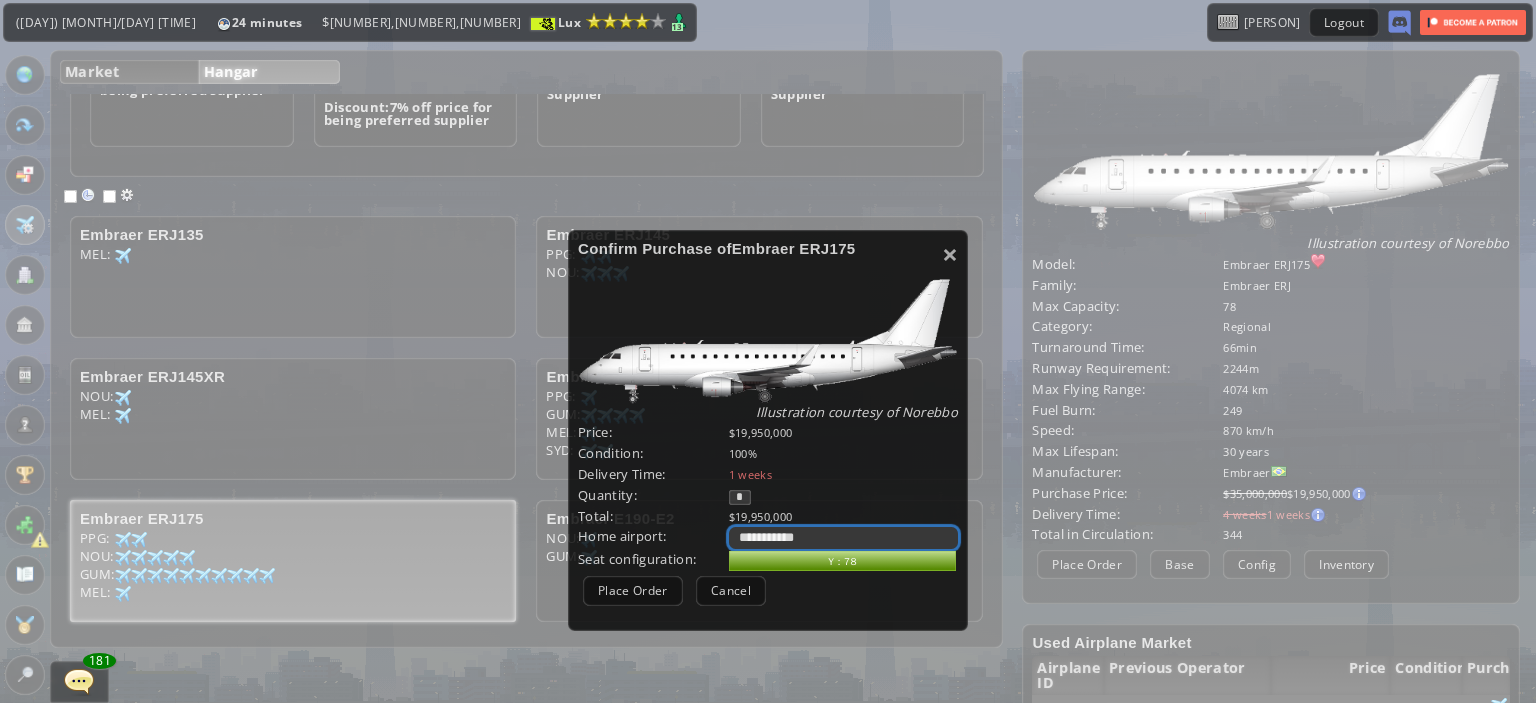 click on "**********" at bounding box center (843, 538) 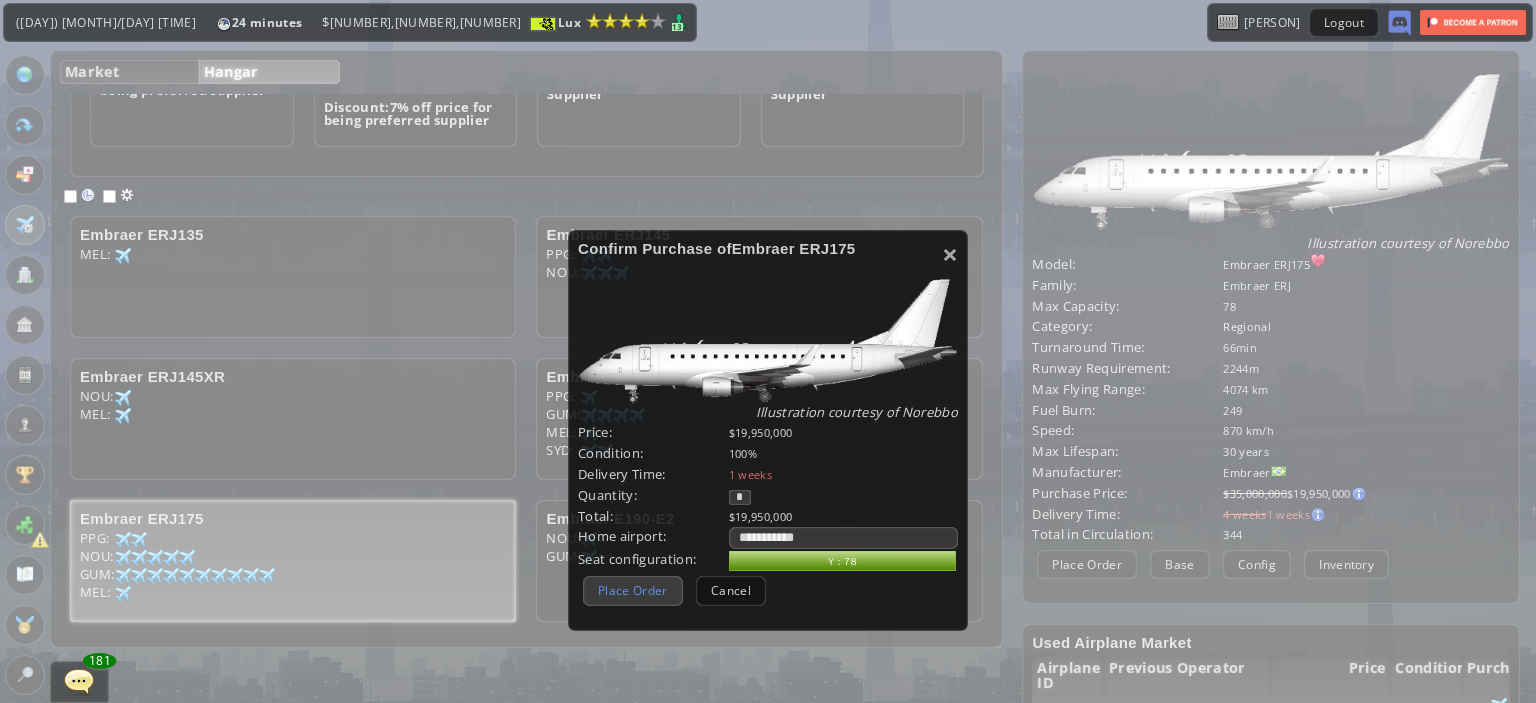 click on "Place Order" at bounding box center (633, 590) 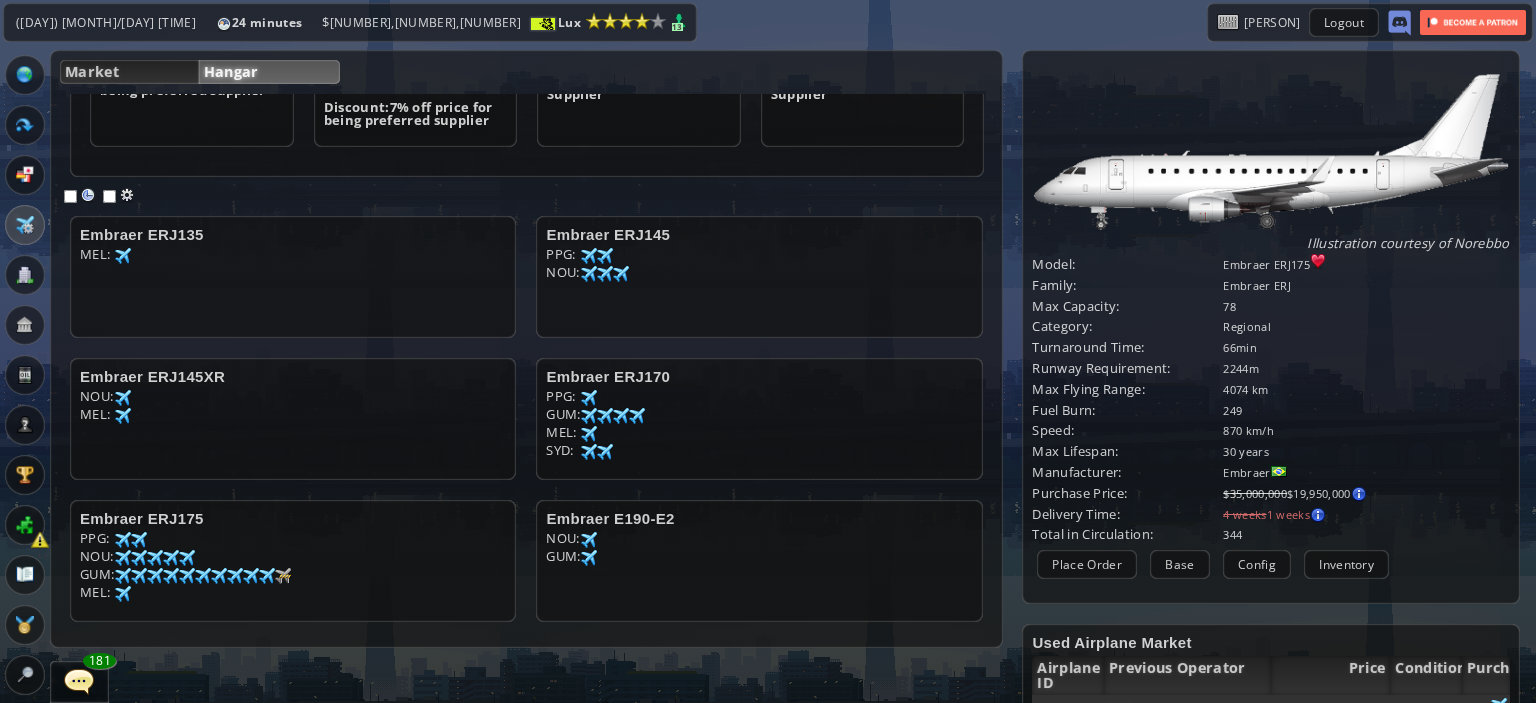 click on "**********" at bounding box center (768, 371) 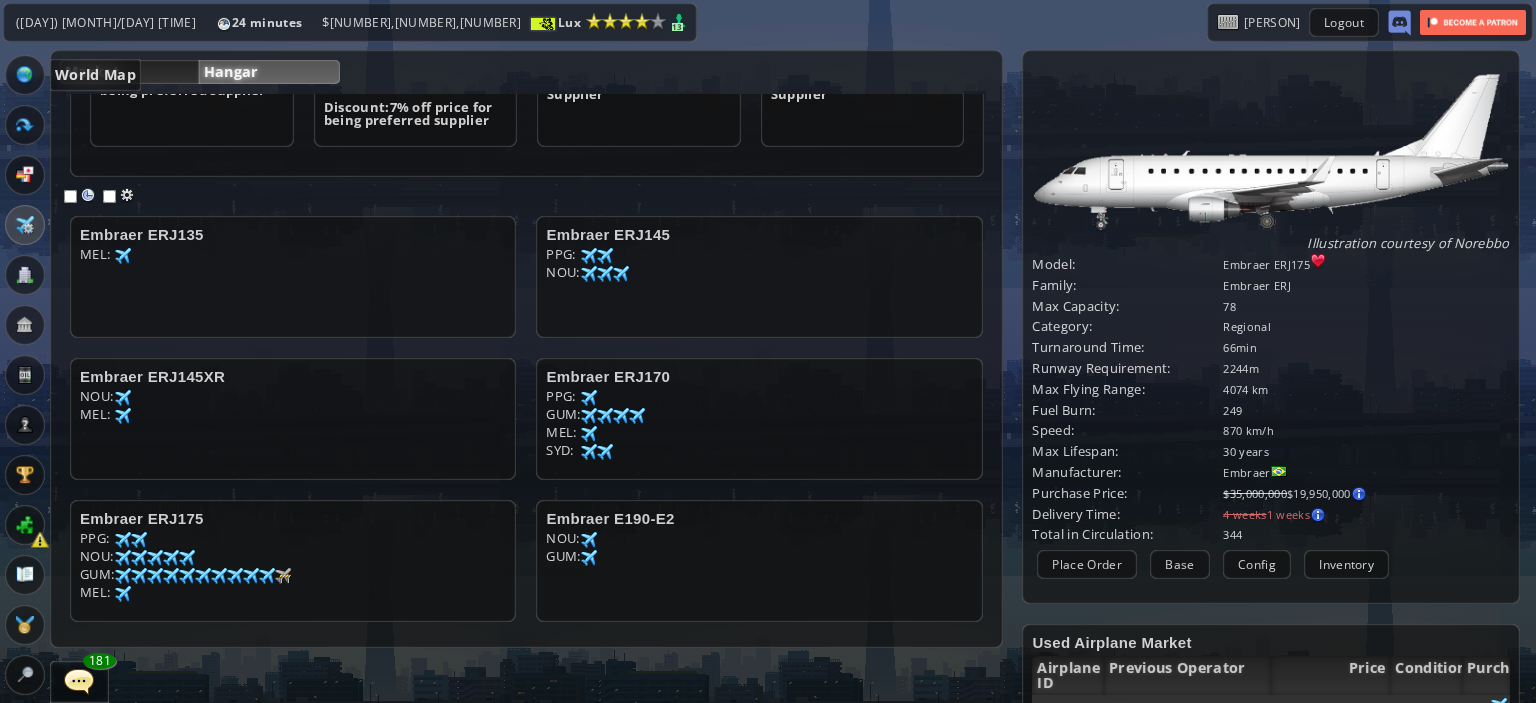 click at bounding box center (25, 75) 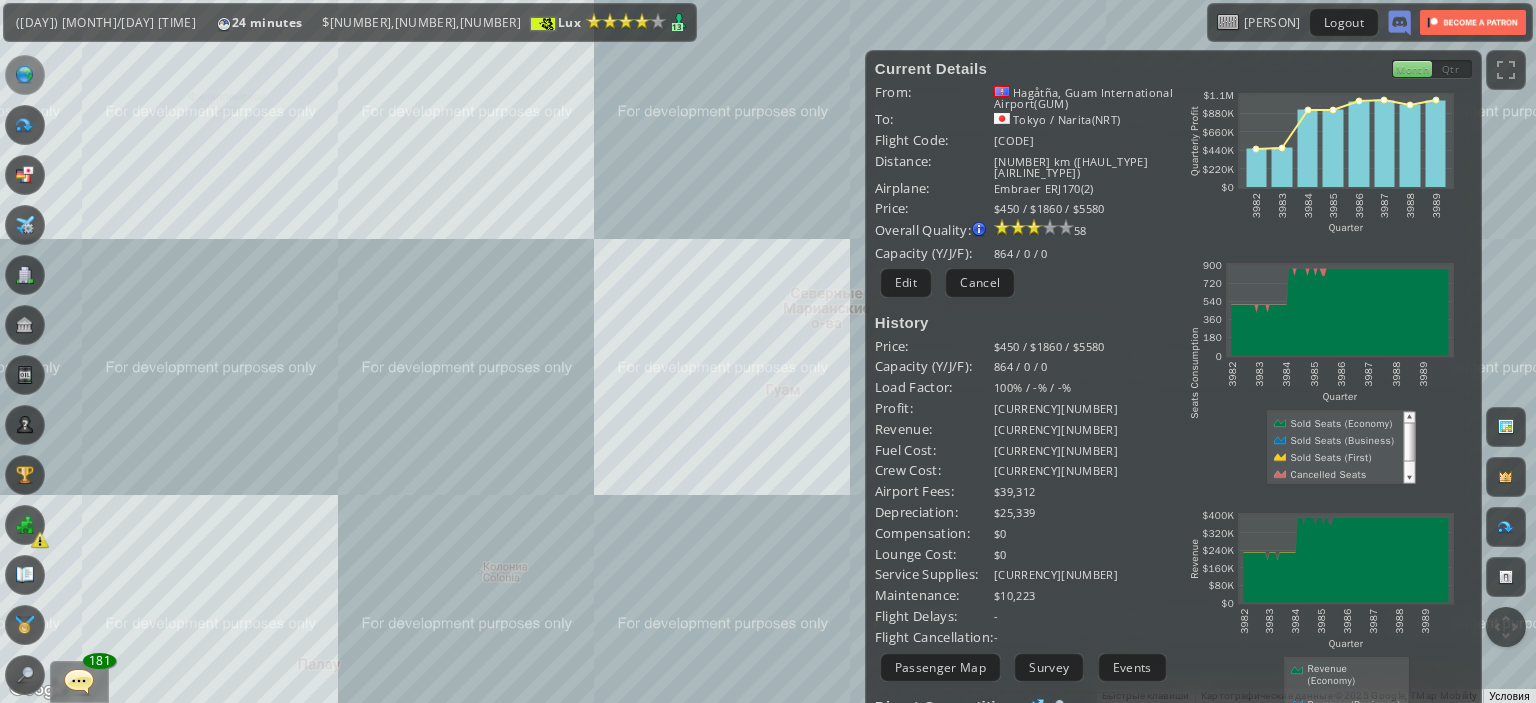 drag, startPoint x: 268, startPoint y: 272, endPoint x: 391, endPoint y: 447, distance: 213.90184 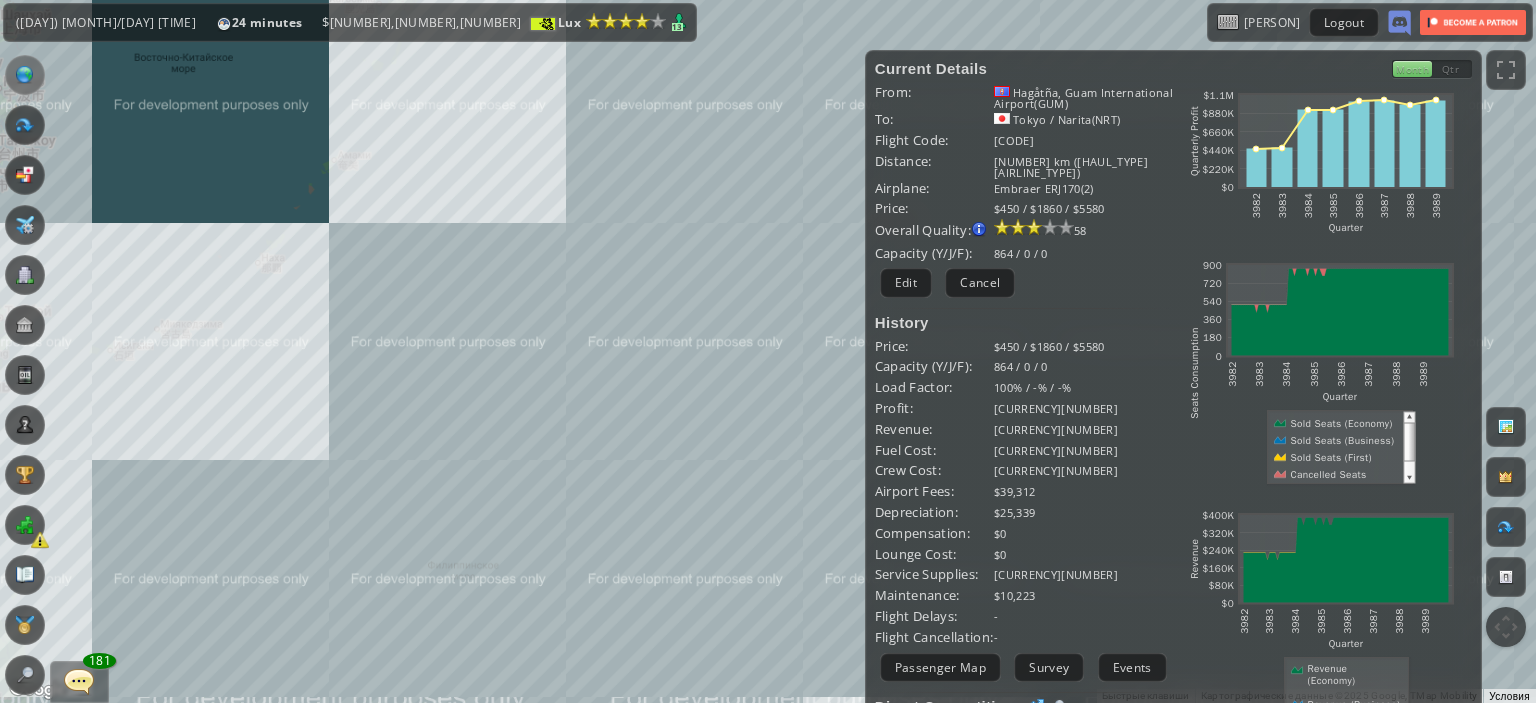 click on "Для навигации используйте клавиши со стрелками." at bounding box center [768, 351] 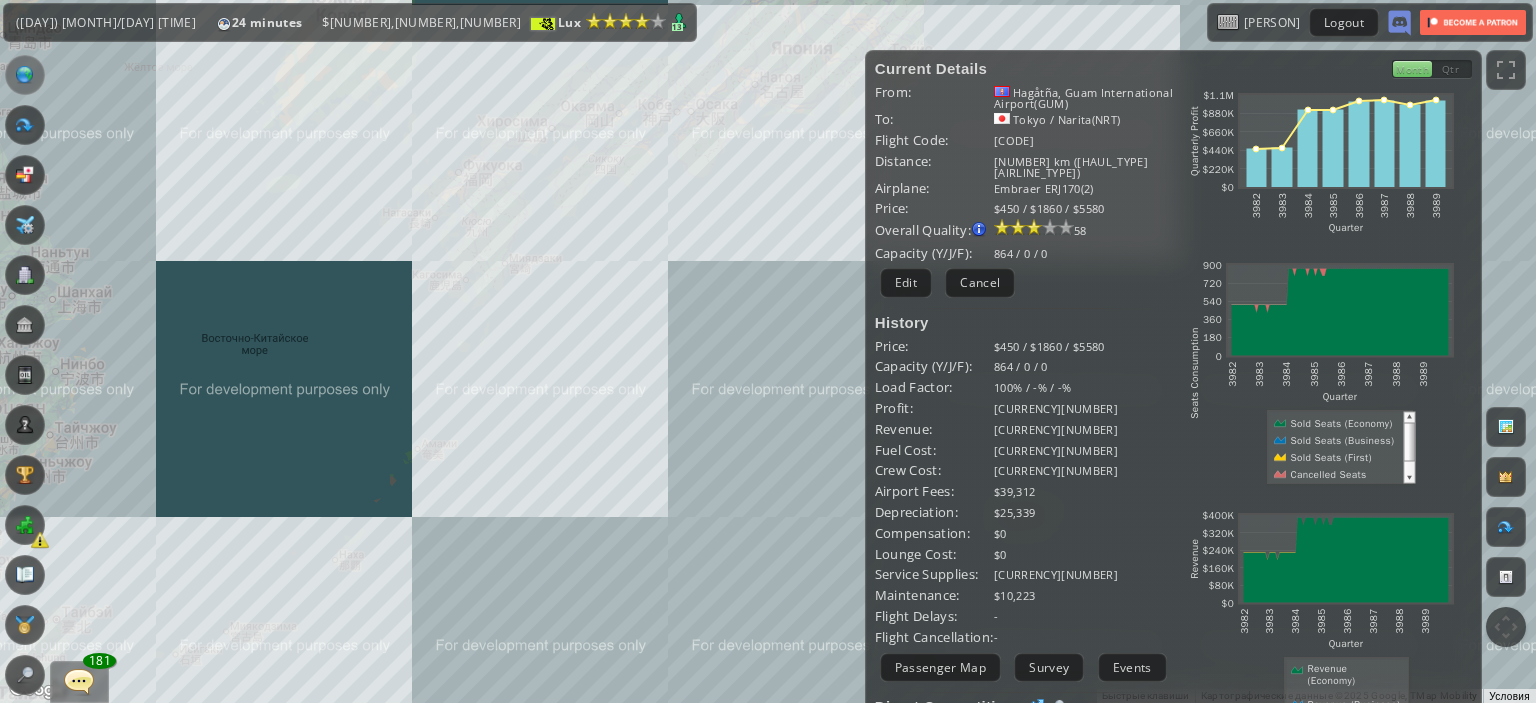 drag, startPoint x: 402, startPoint y: 379, endPoint x: 400, endPoint y: 450, distance: 71.02816 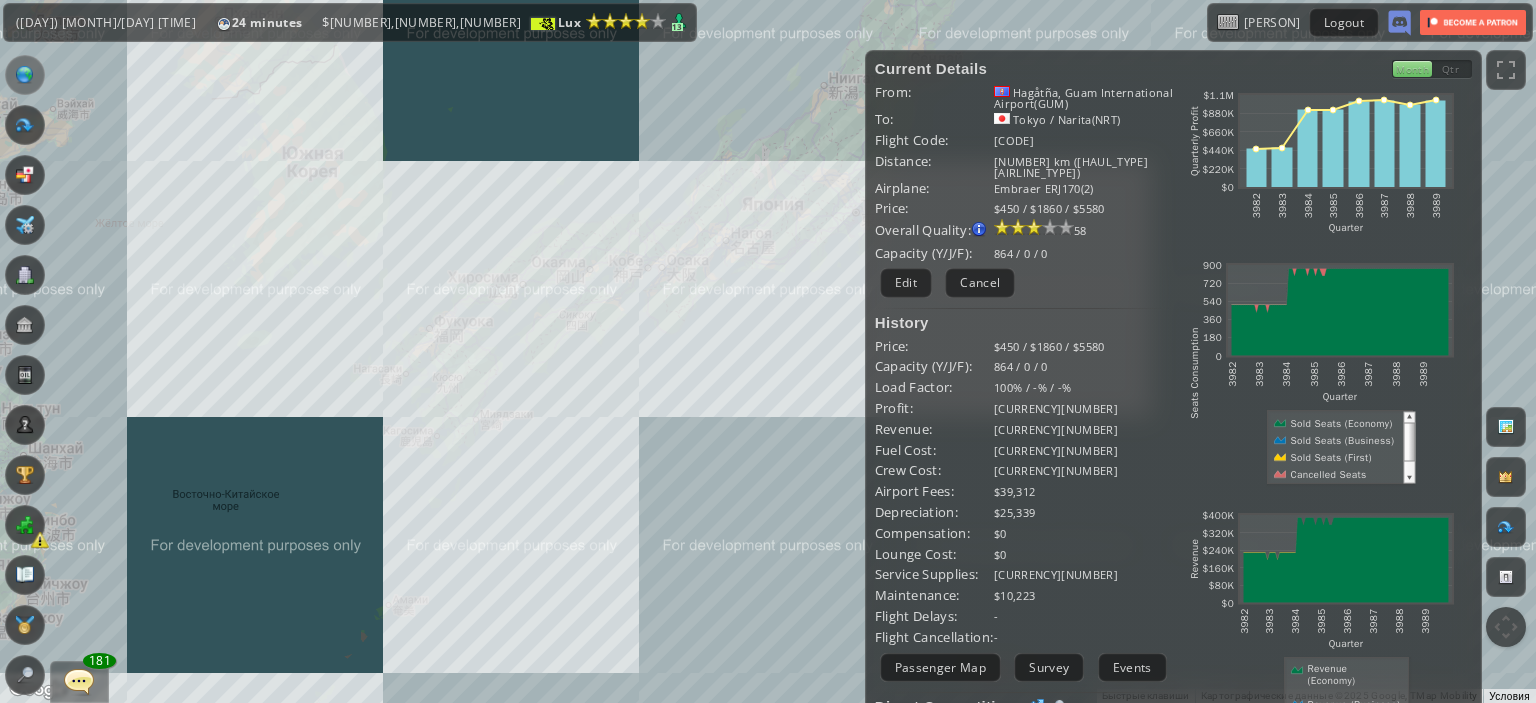 click on "Для навигации используйте клавиши со стрелками." at bounding box center (768, 351) 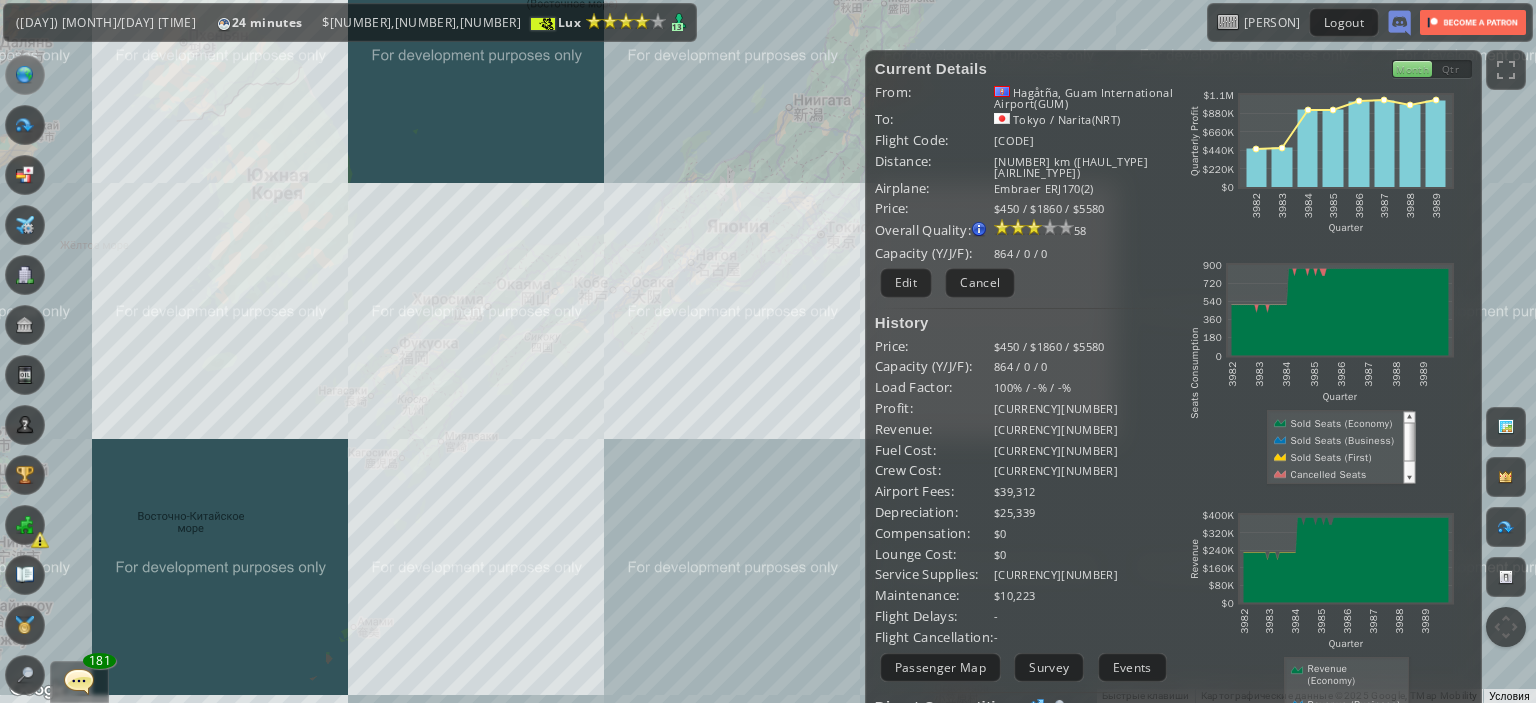 drag, startPoint x: 522, startPoint y: 383, endPoint x: 486, endPoint y: 403, distance: 41.18252 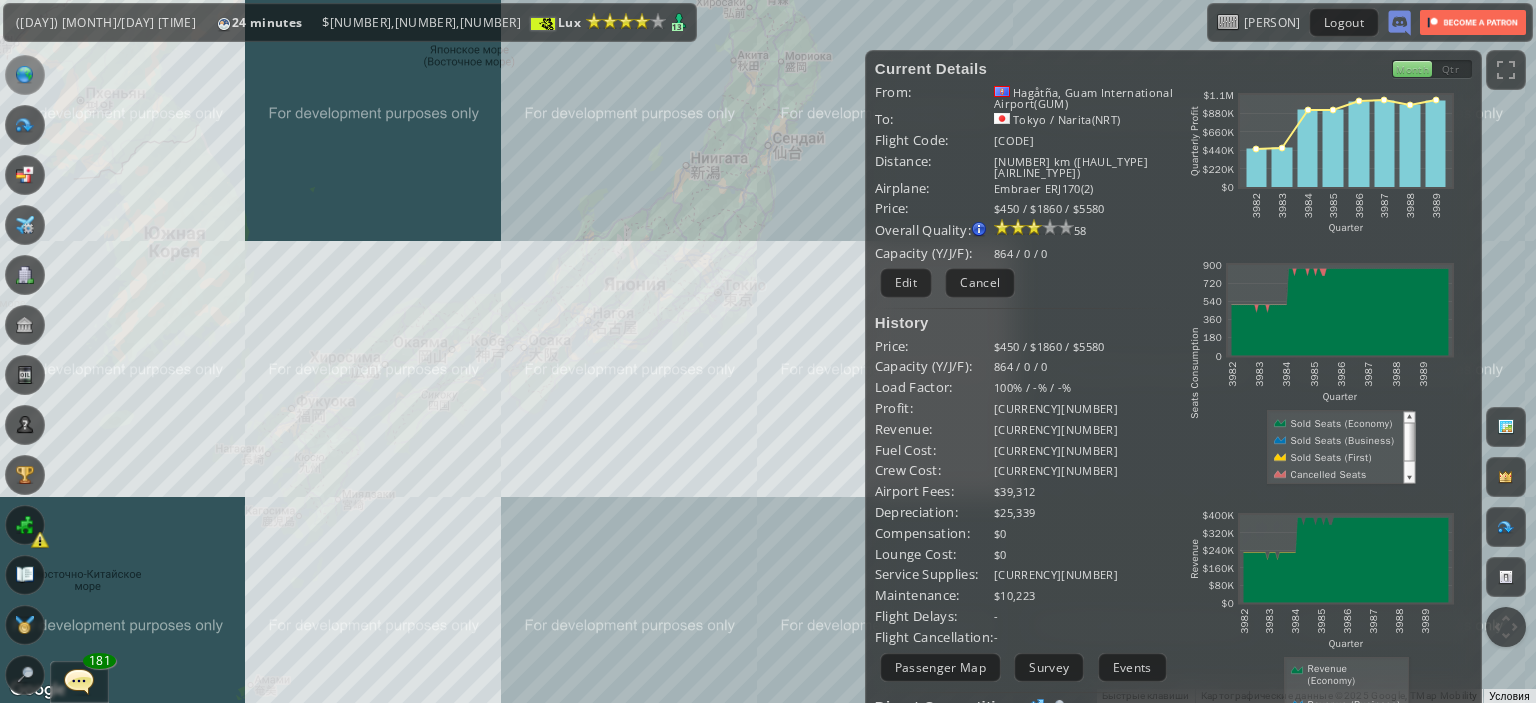 click on "Для навигации используйте клавиши со стрелками." at bounding box center (768, 351) 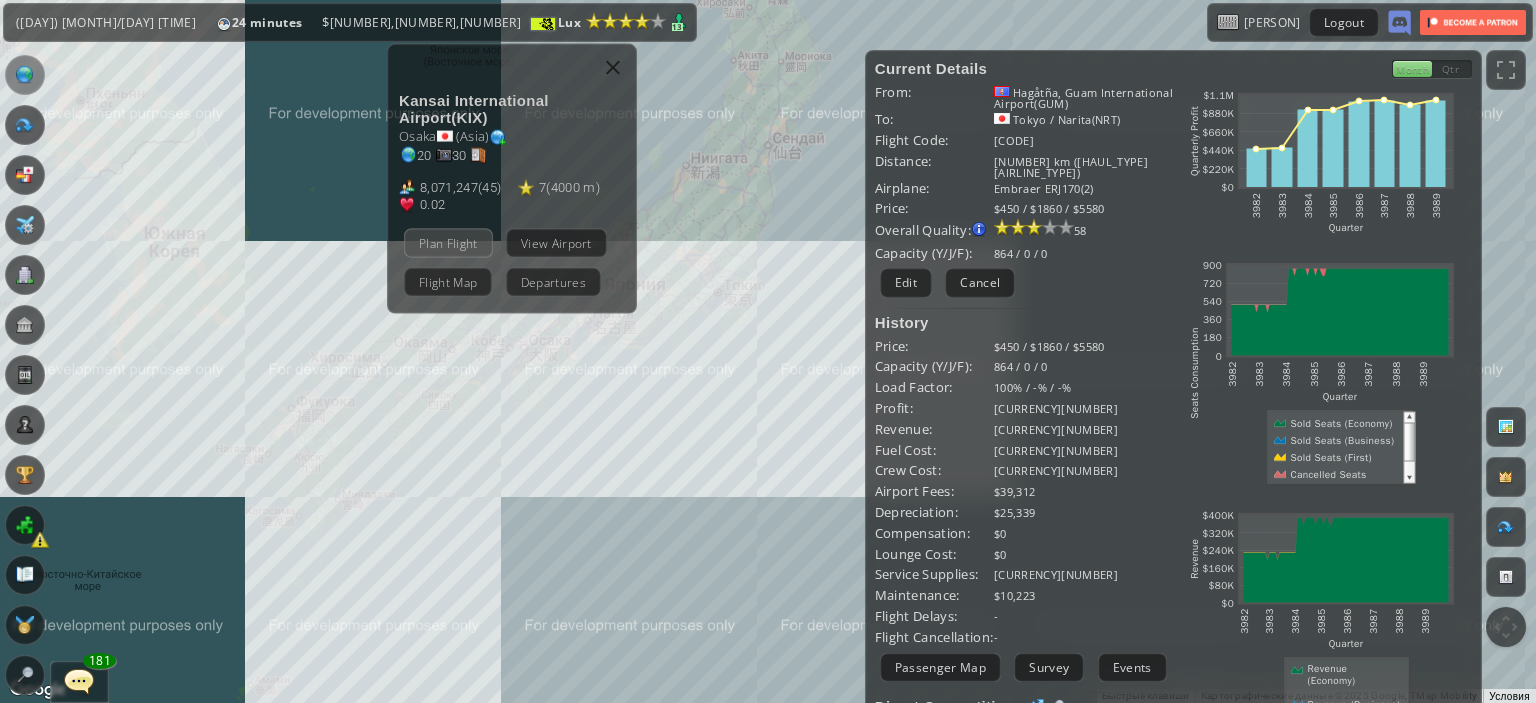 click on "Plan Flight" at bounding box center [448, 242] 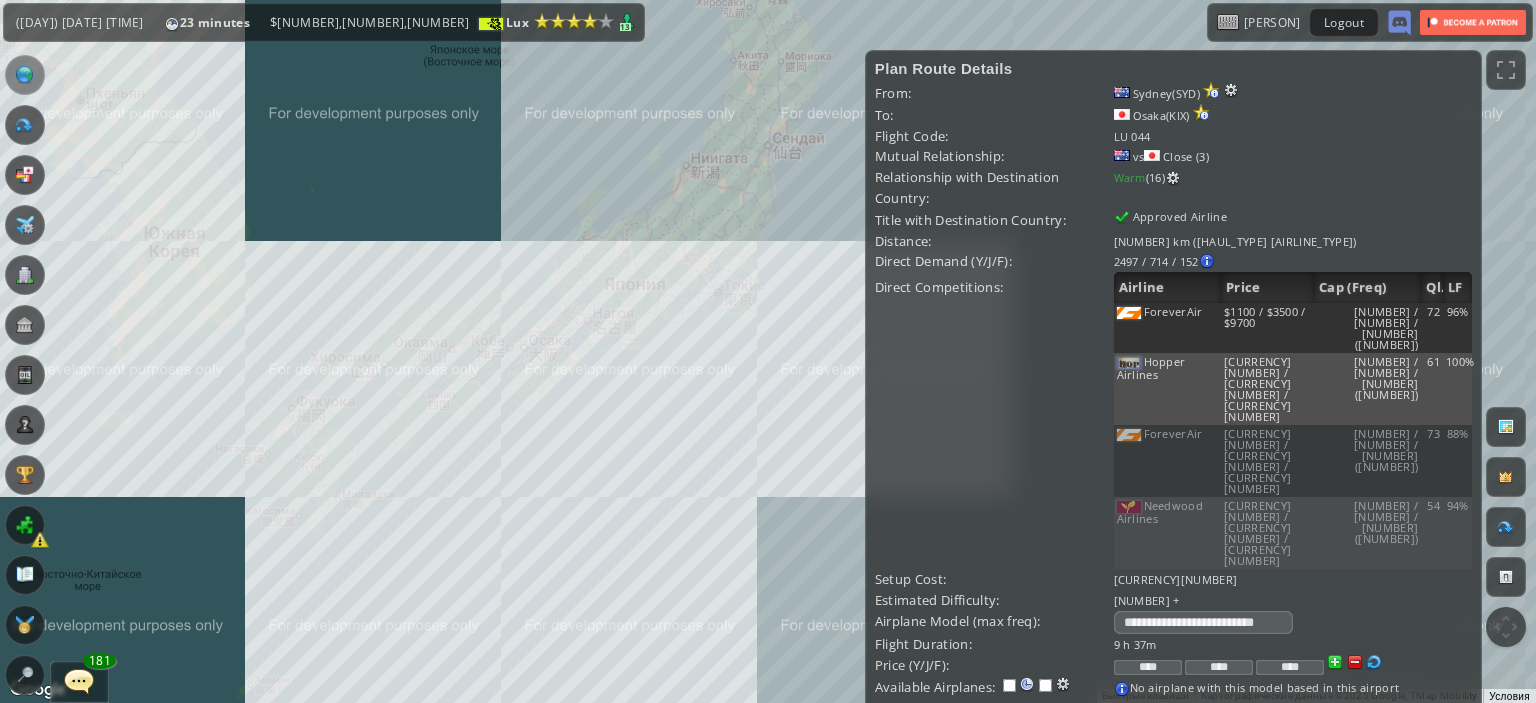 click on "Purchase airplane
Or assign airplane to this airport
No airplane with this model based in this airport" at bounding box center [1293, 644] 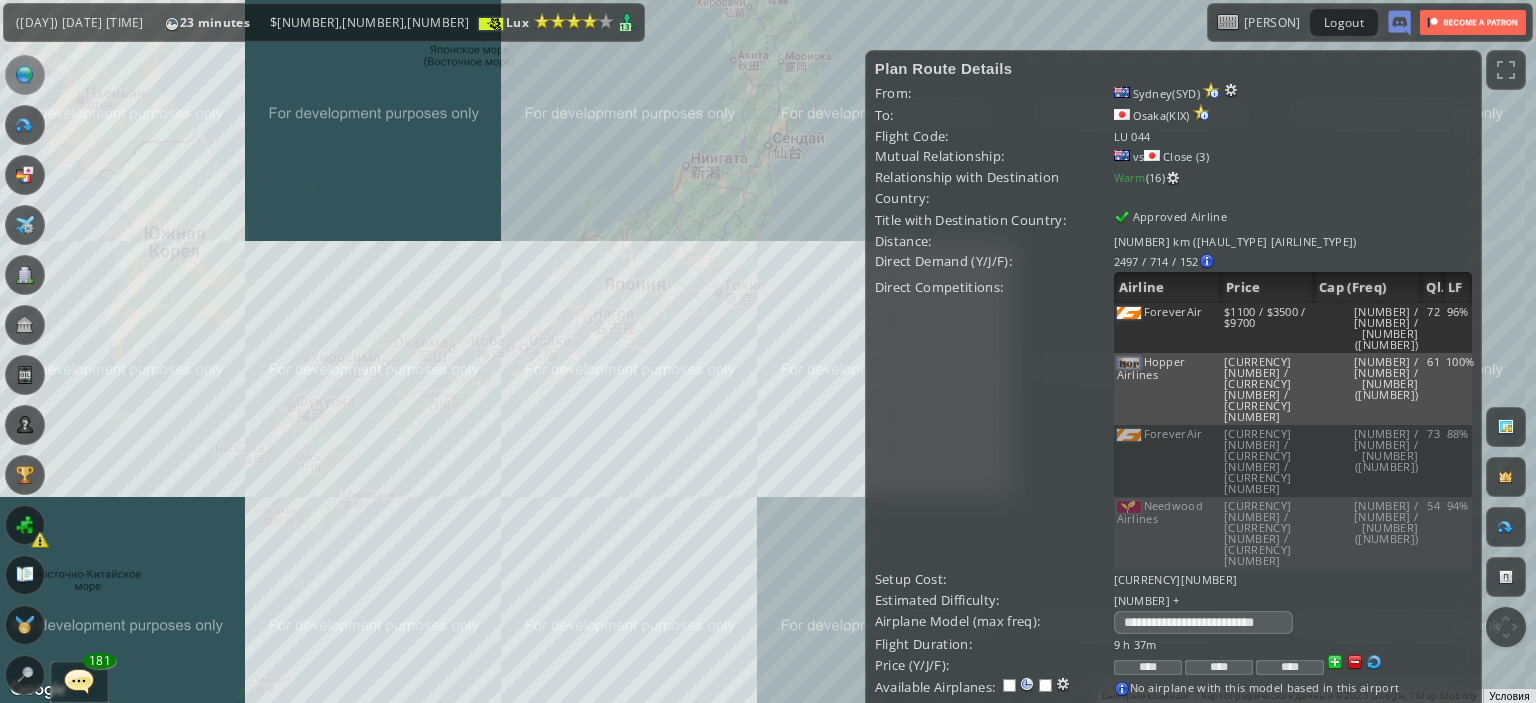 click on "****" at bounding box center (1148, 667) 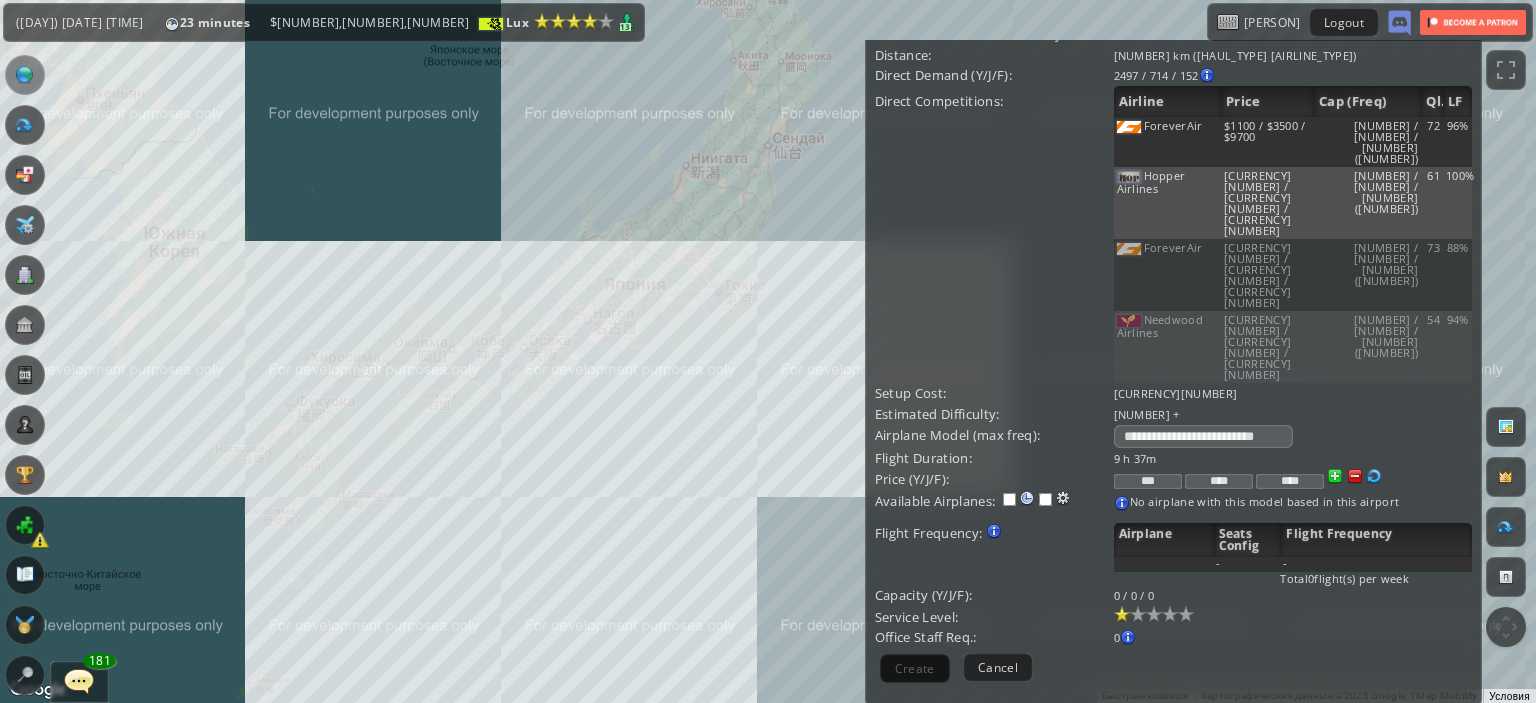 scroll, scrollTop: 200, scrollLeft: 0, axis: vertical 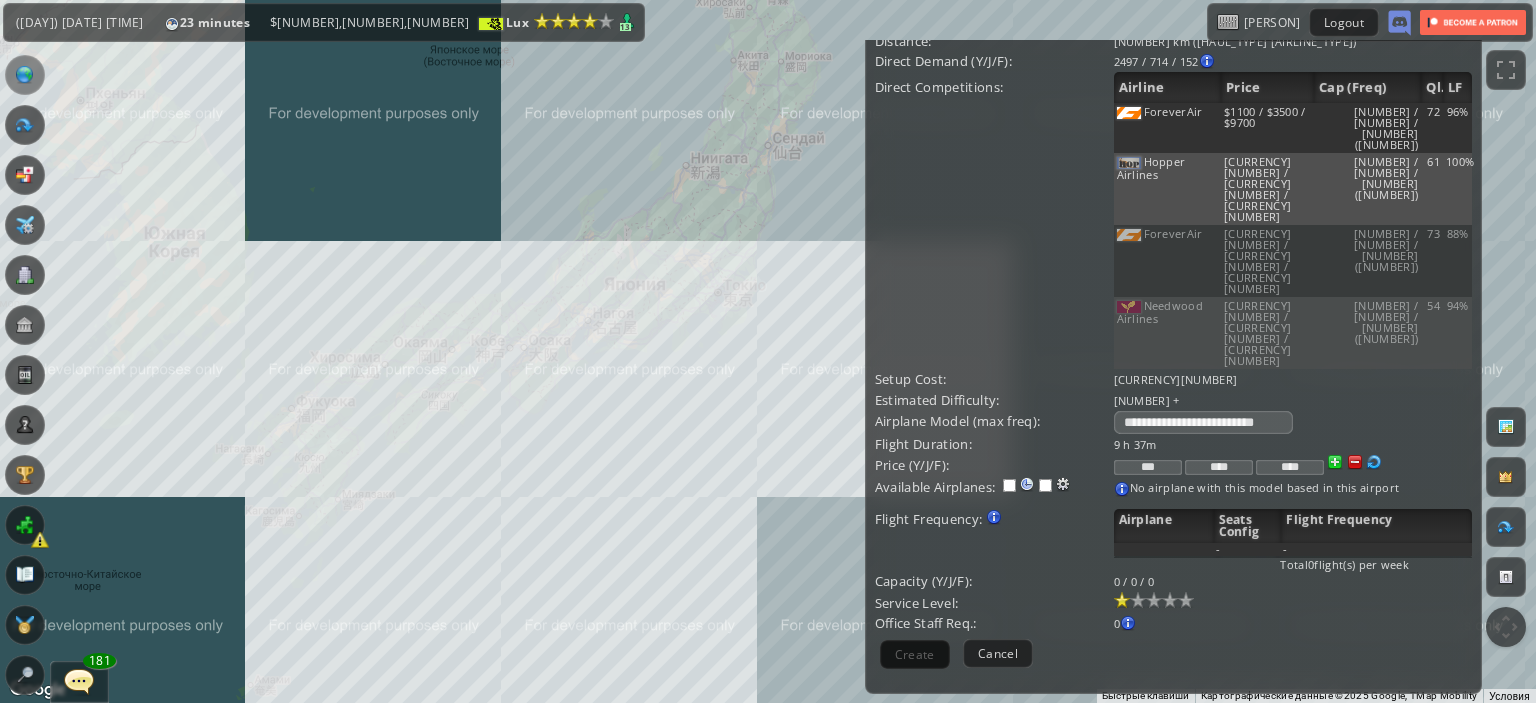 type on "***" 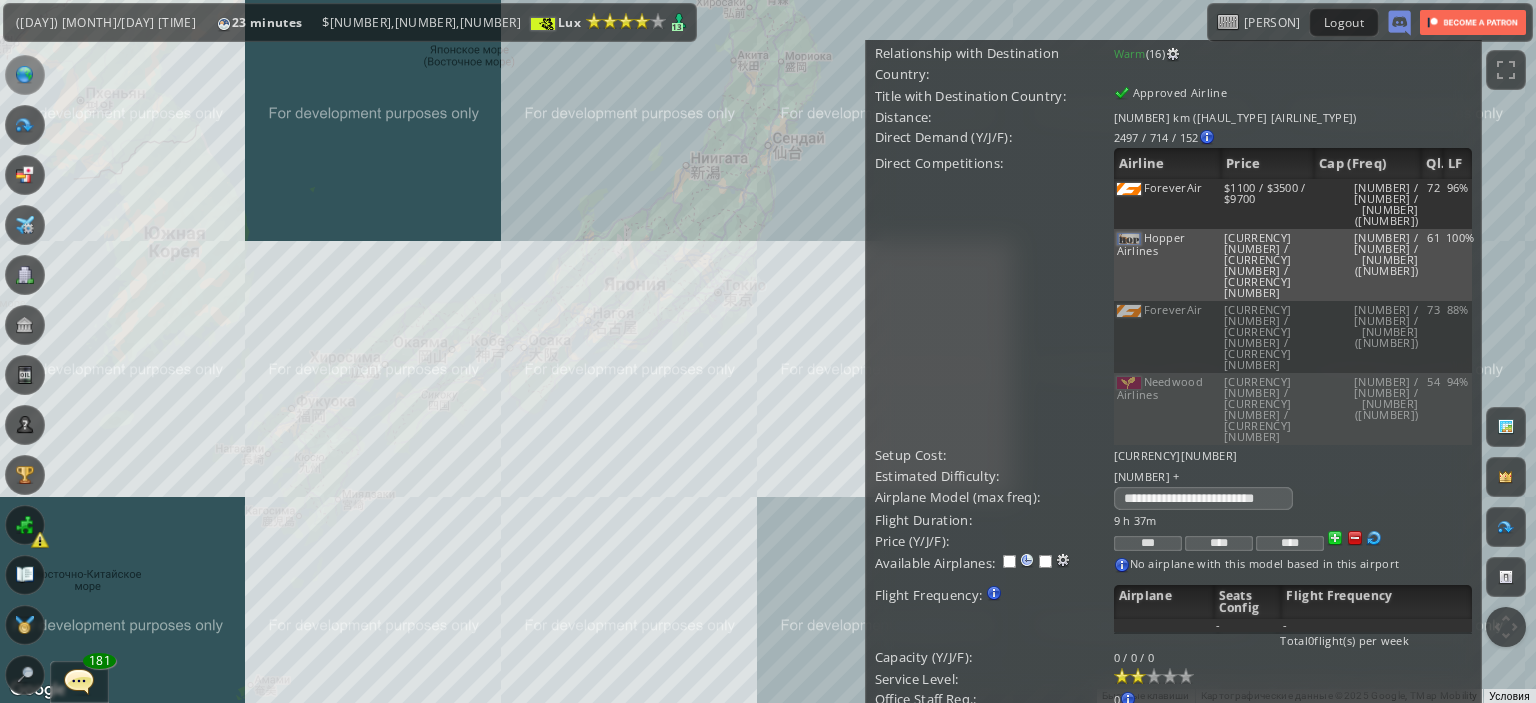 scroll, scrollTop: 0, scrollLeft: 0, axis: both 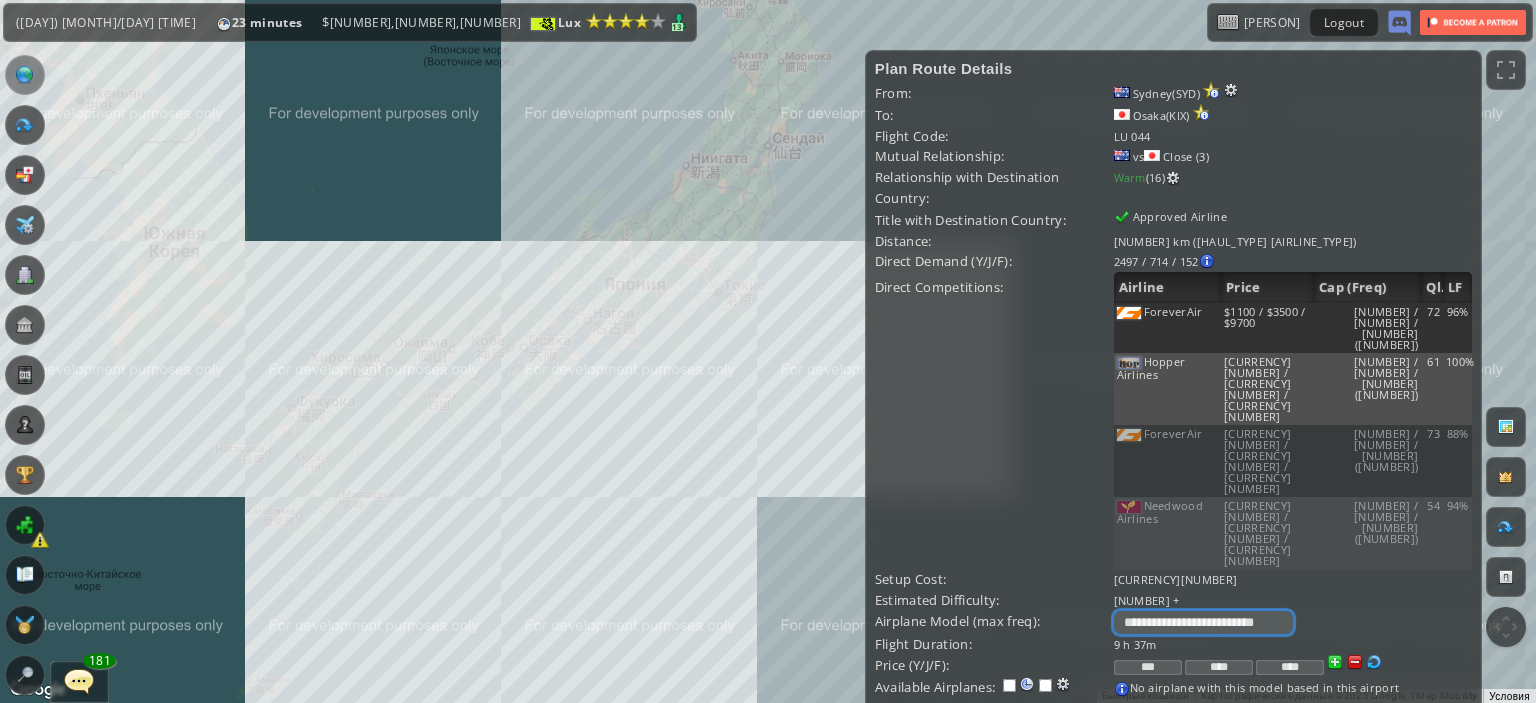 click on "**********" at bounding box center (1203, 622) 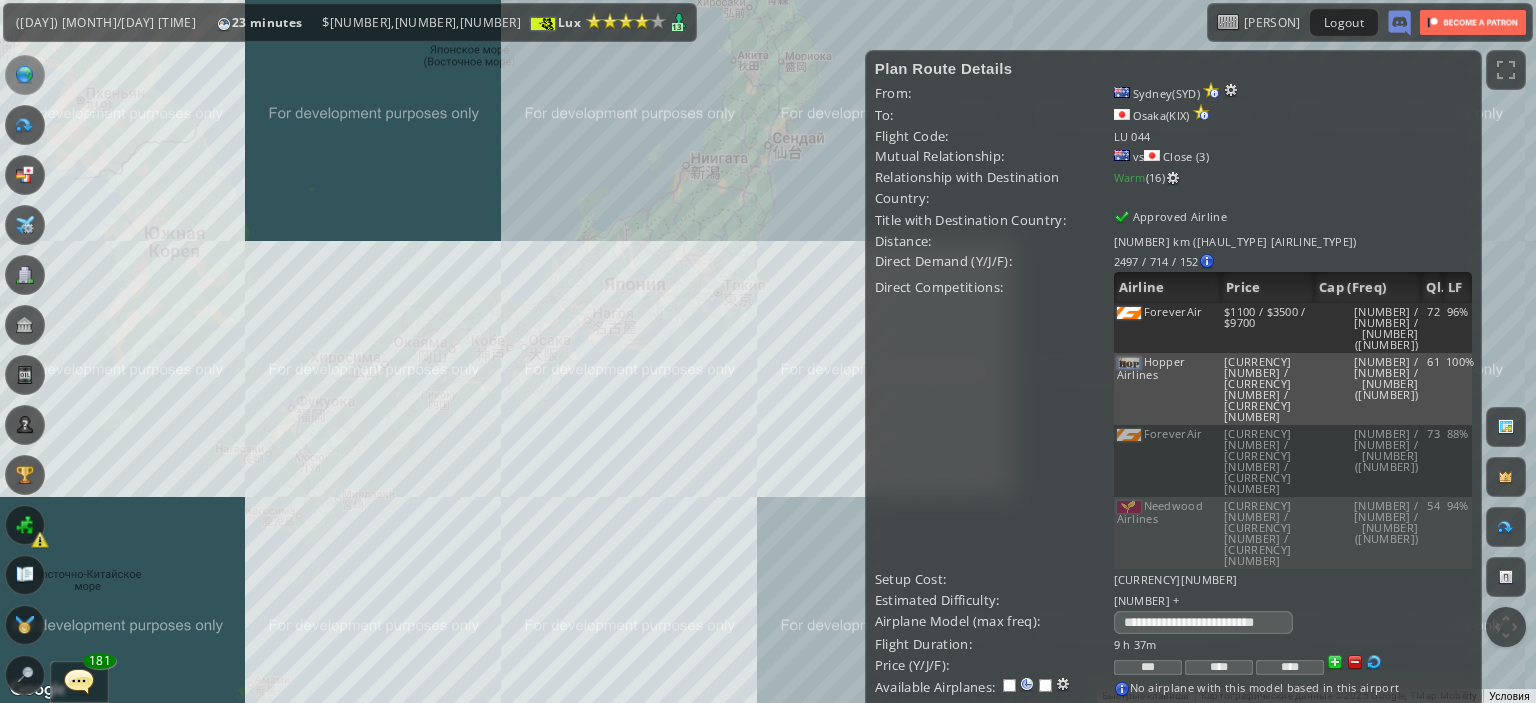 click on "9 h 37m" at bounding box center (1293, 644) 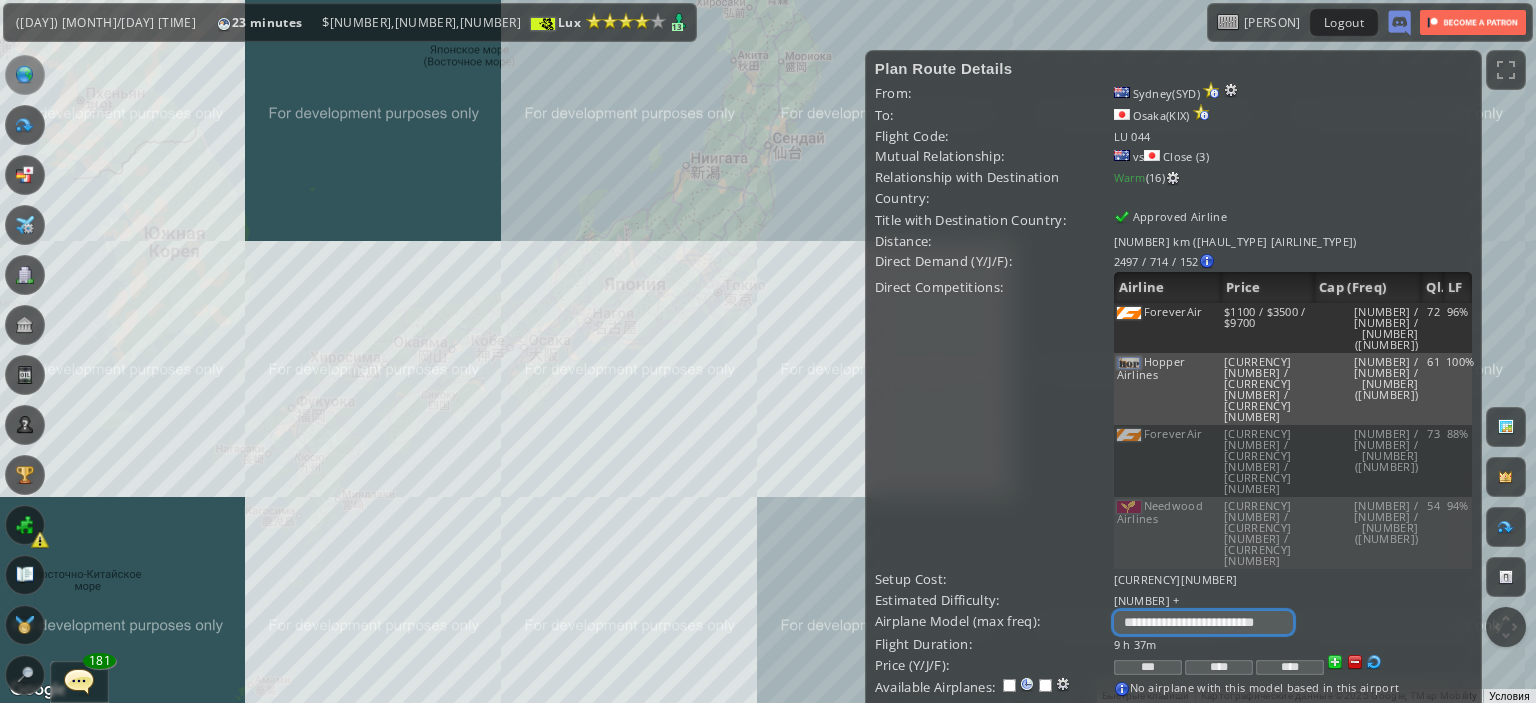 click on "**********" at bounding box center (1203, 622) 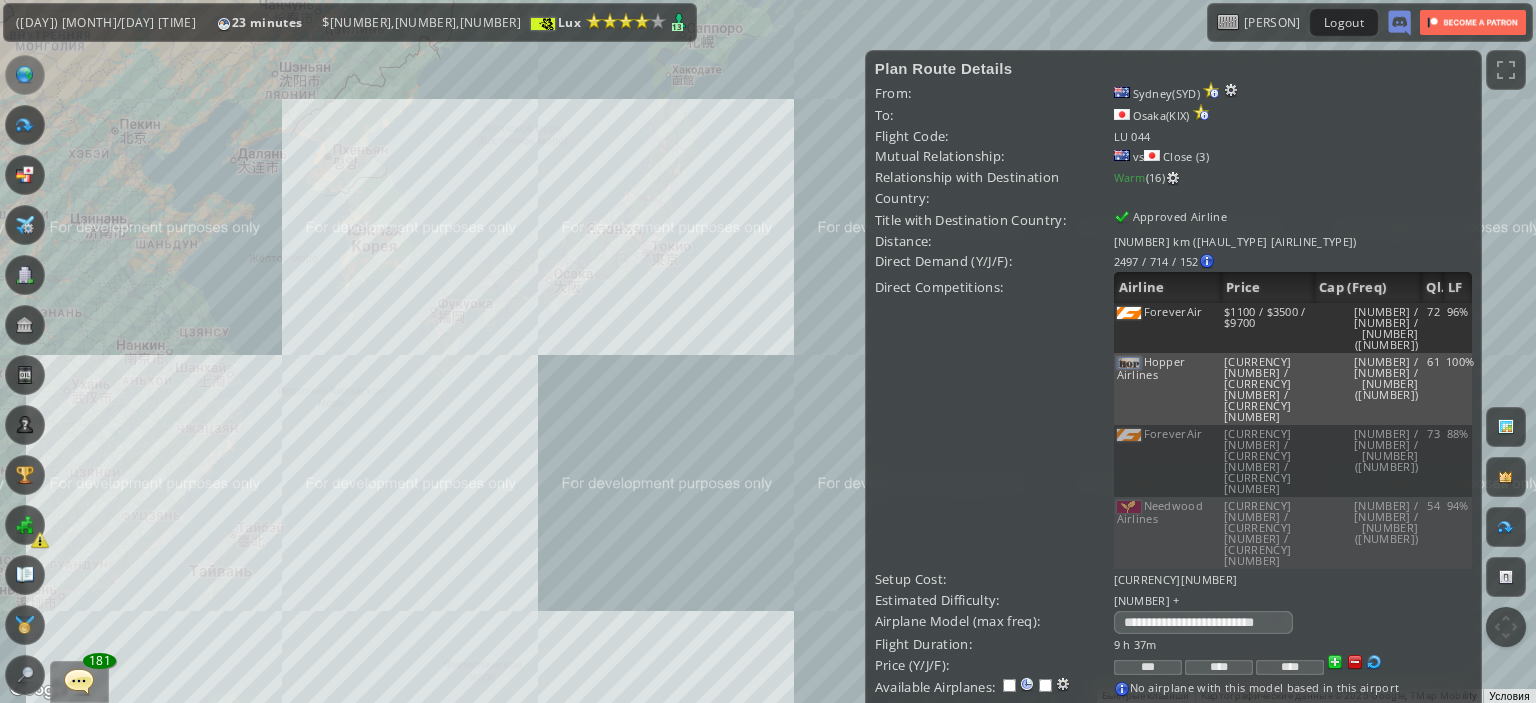 drag, startPoint x: 641, startPoint y: 466, endPoint x: 627, endPoint y: 359, distance: 107.912 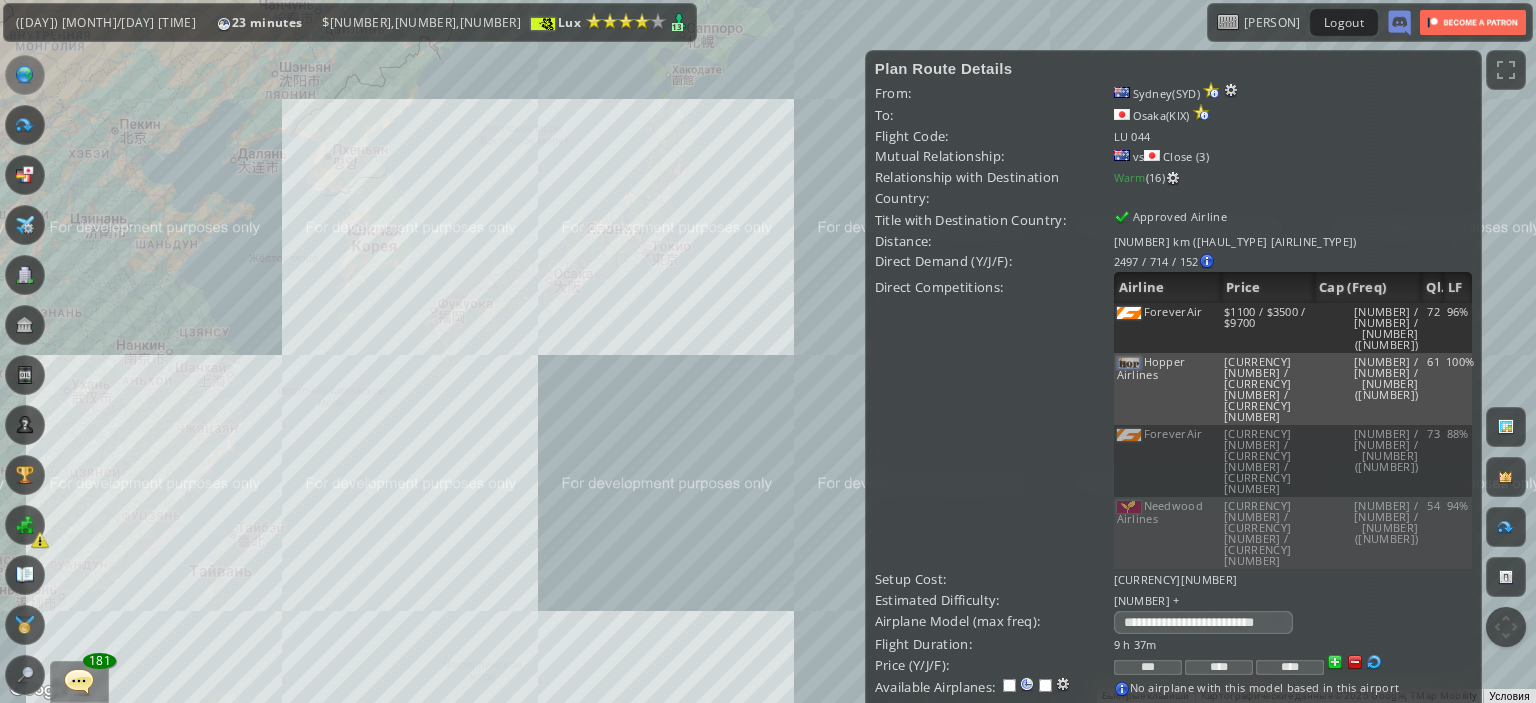 click on "Для навигации используйте клавиши со стрелками." at bounding box center [768, 351] 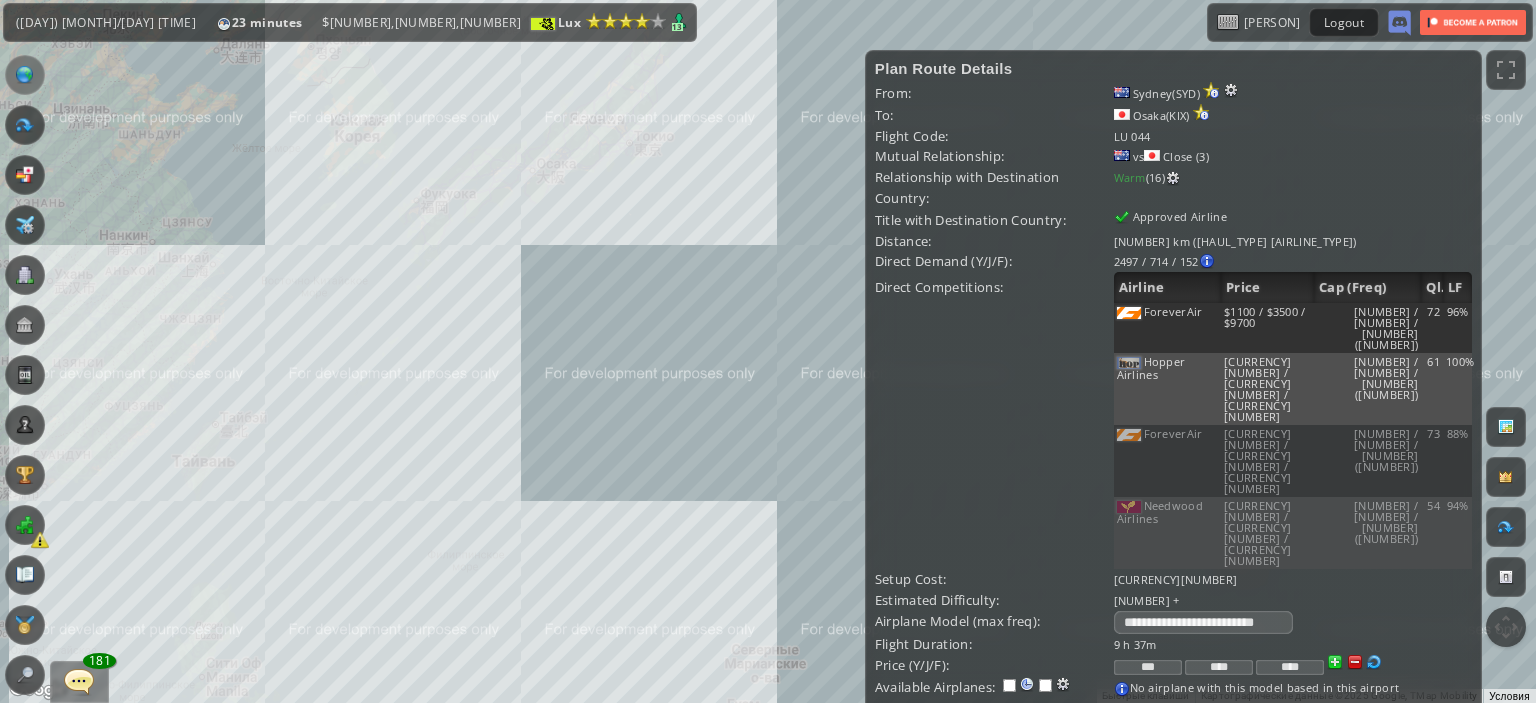 click on "Для навигации используйте клавиши со стрелками." at bounding box center [768, 351] 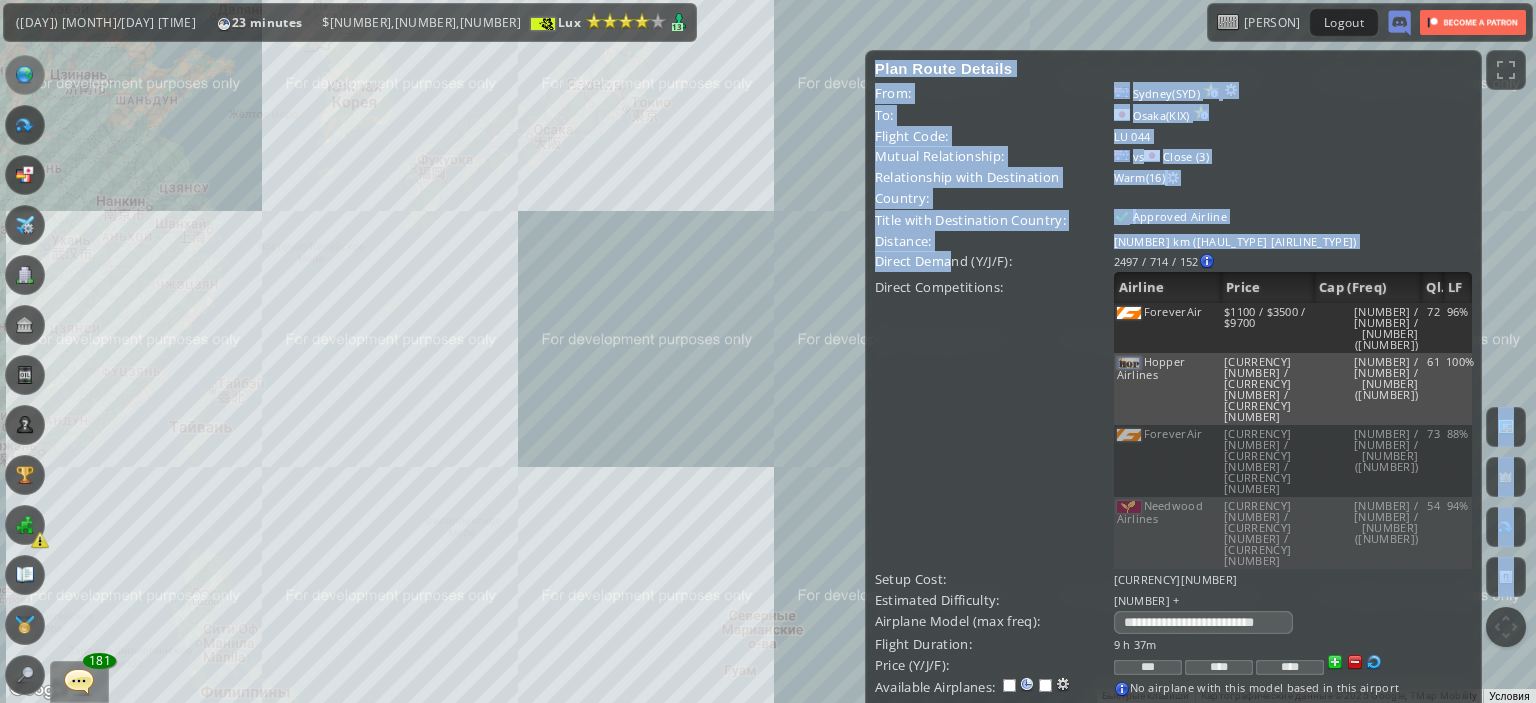drag, startPoint x: 860, startPoint y: 371, endPoint x: 842, endPoint y: 424, distance: 55.97321 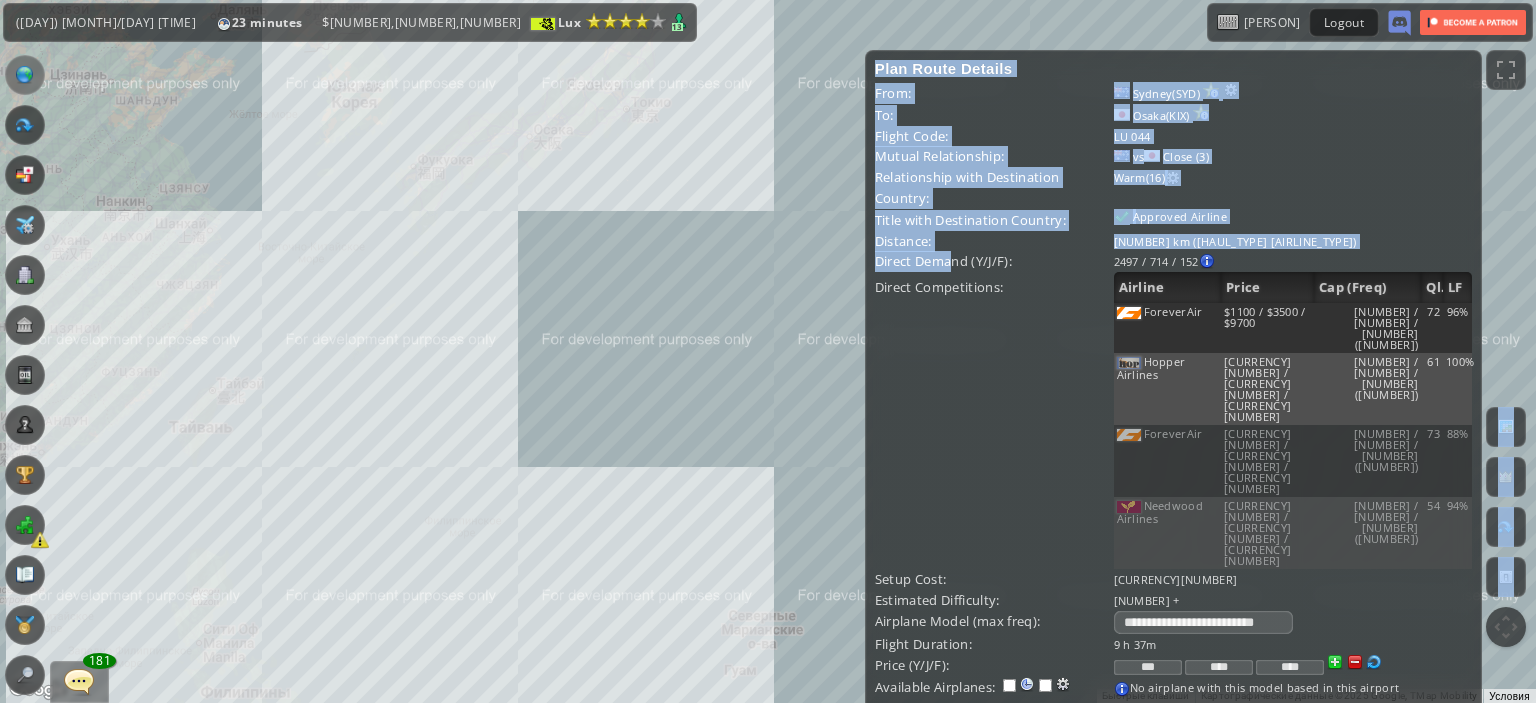 click on "← Переместить влево → Переместить вправо ↑ Переместить вверх ↓ Переместить вниз + Приблизить - Уменьшить Home Переместить влево на 75 % End Переместить вправо на 75 % Предыдущая страница Переместить вверх на 75 % Следующая страница Переместить вниз на 75 % Для навигации используйте клавиши со стрелками. Быстрые клавиши Картографические данные Картографические данные ©2025 Google, TMap Mobility Картографические данные ©2025 Google, TMap Mobility [NUMBER] км Нажимайте, чтобы переключаться между метрической и британской системами измерения. Условия Сообщить об ошибке на карте" at bounding box center (768, 371) 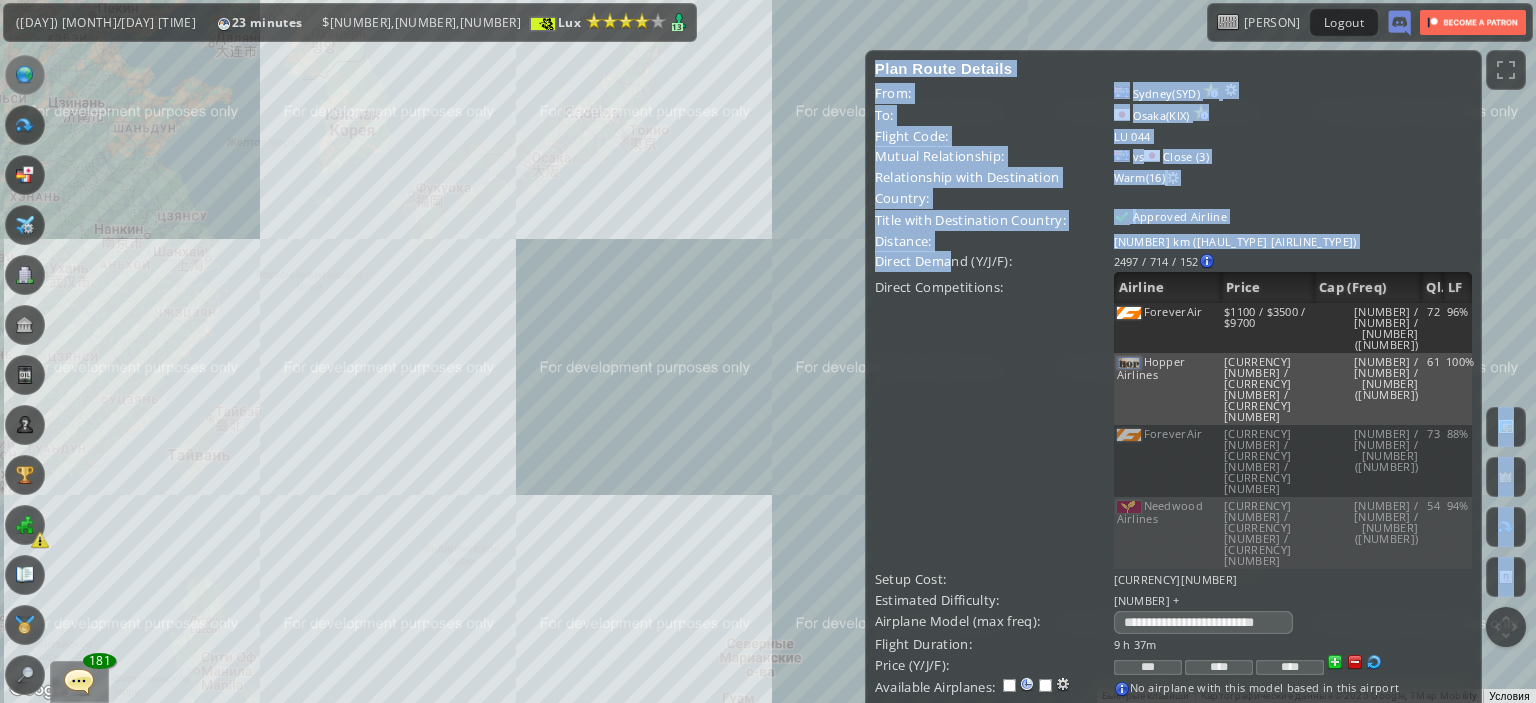 drag, startPoint x: 696, startPoint y: 386, endPoint x: 707, endPoint y: 431, distance: 46.32494 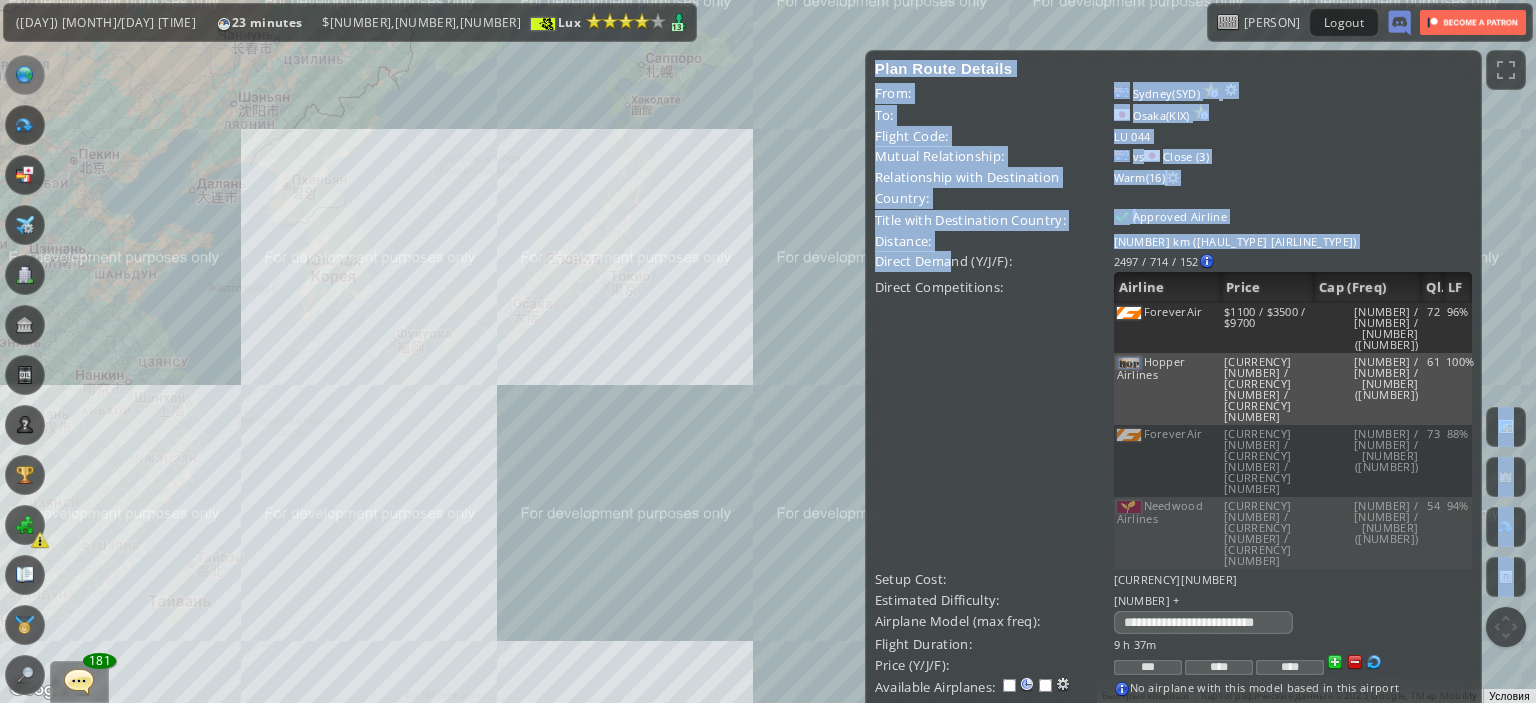 click on "vs Close ([NUMBER])" at bounding box center [1293, 156] 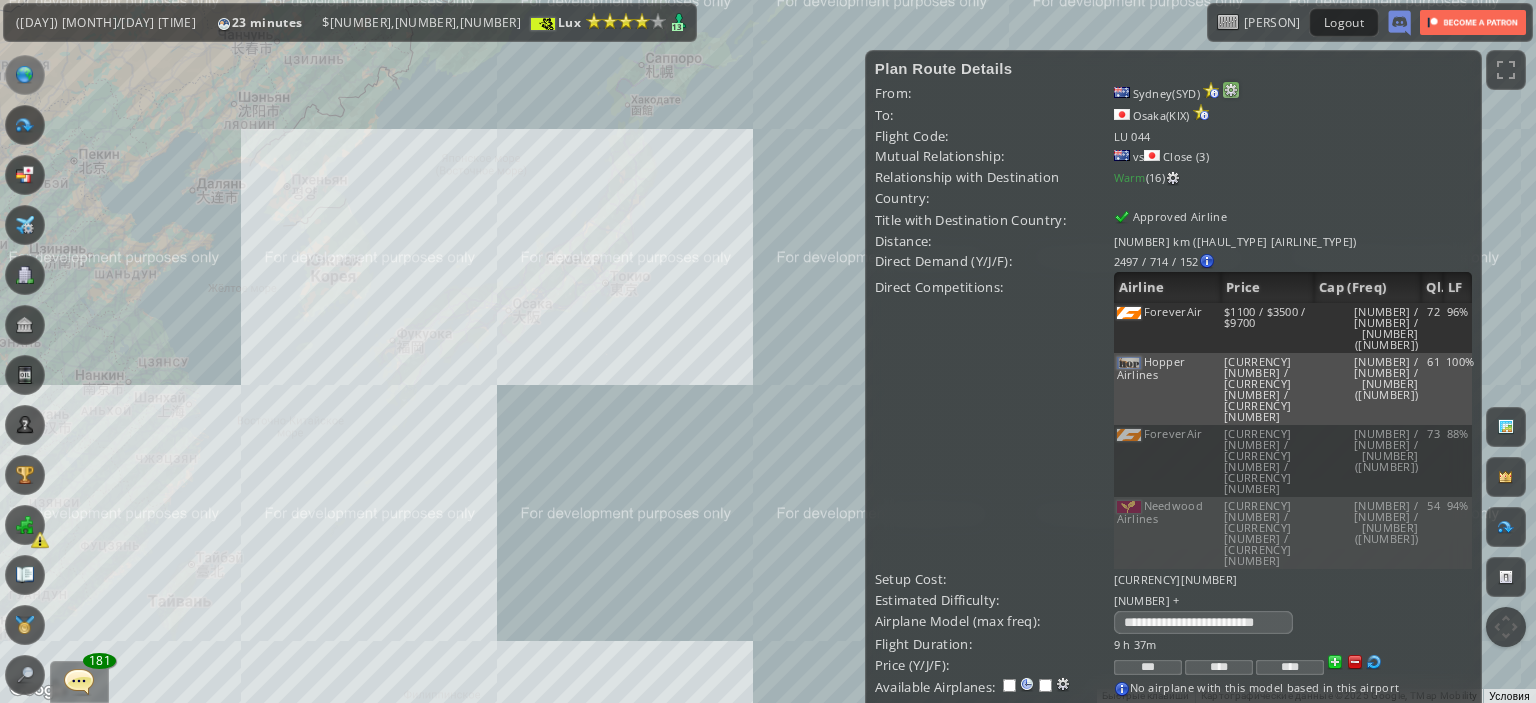 click at bounding box center [1231, 90] 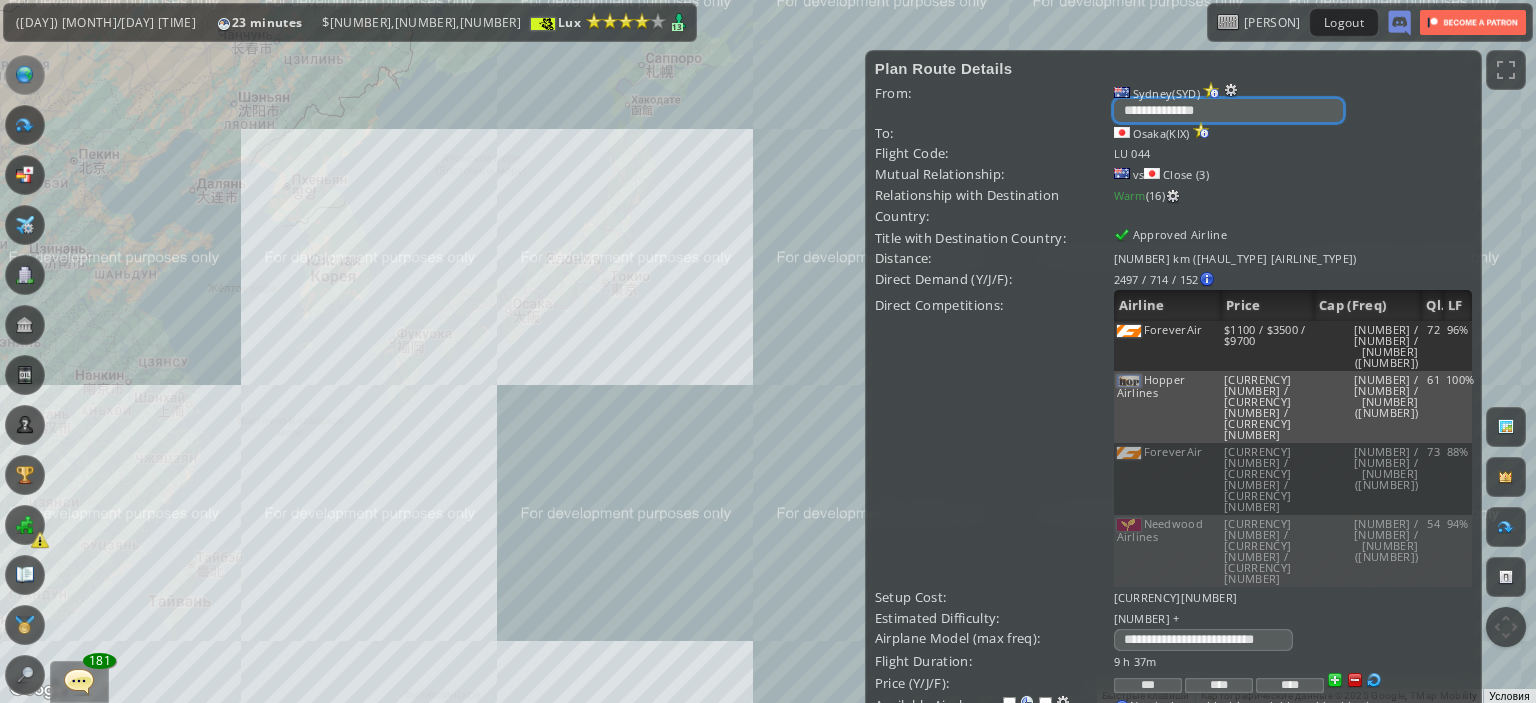 click on "**********" at bounding box center (1228, 110) 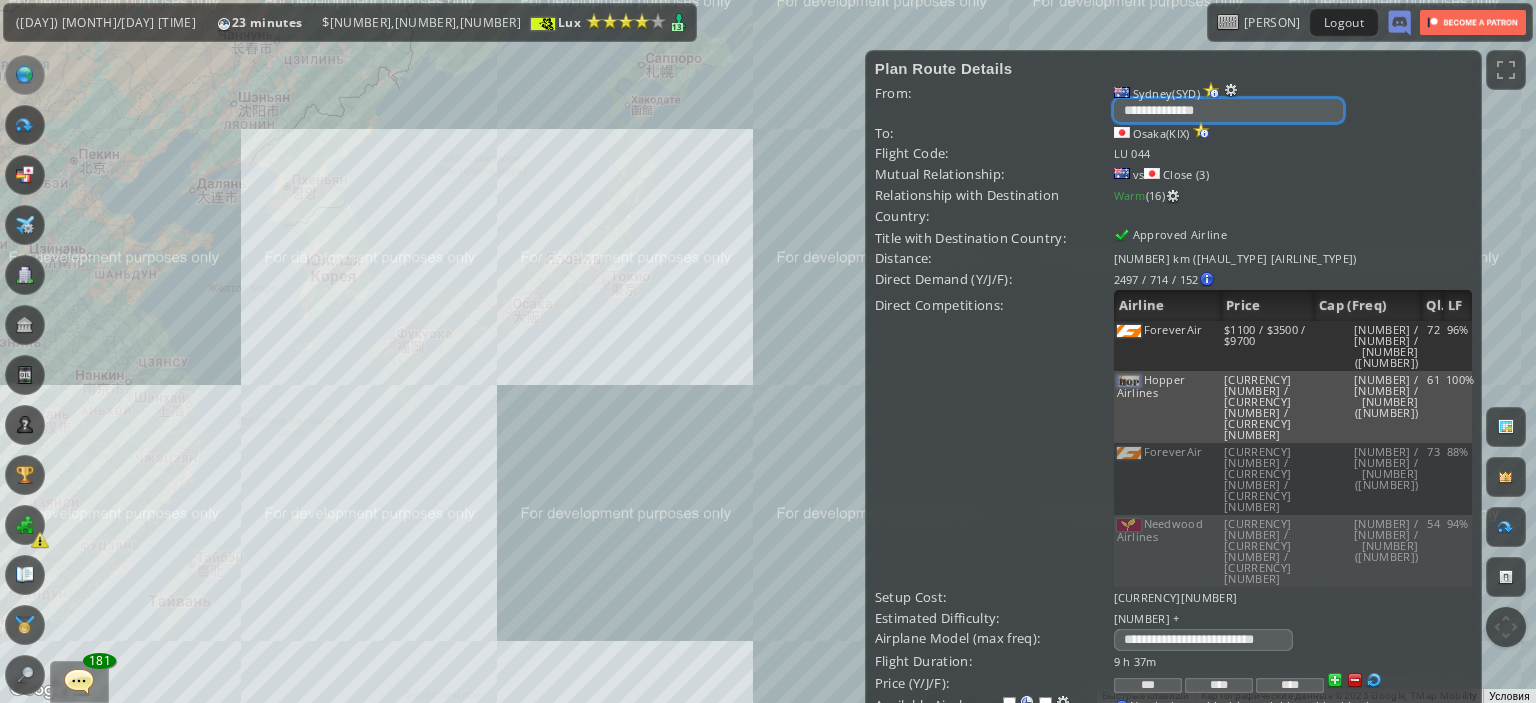 select on "****" 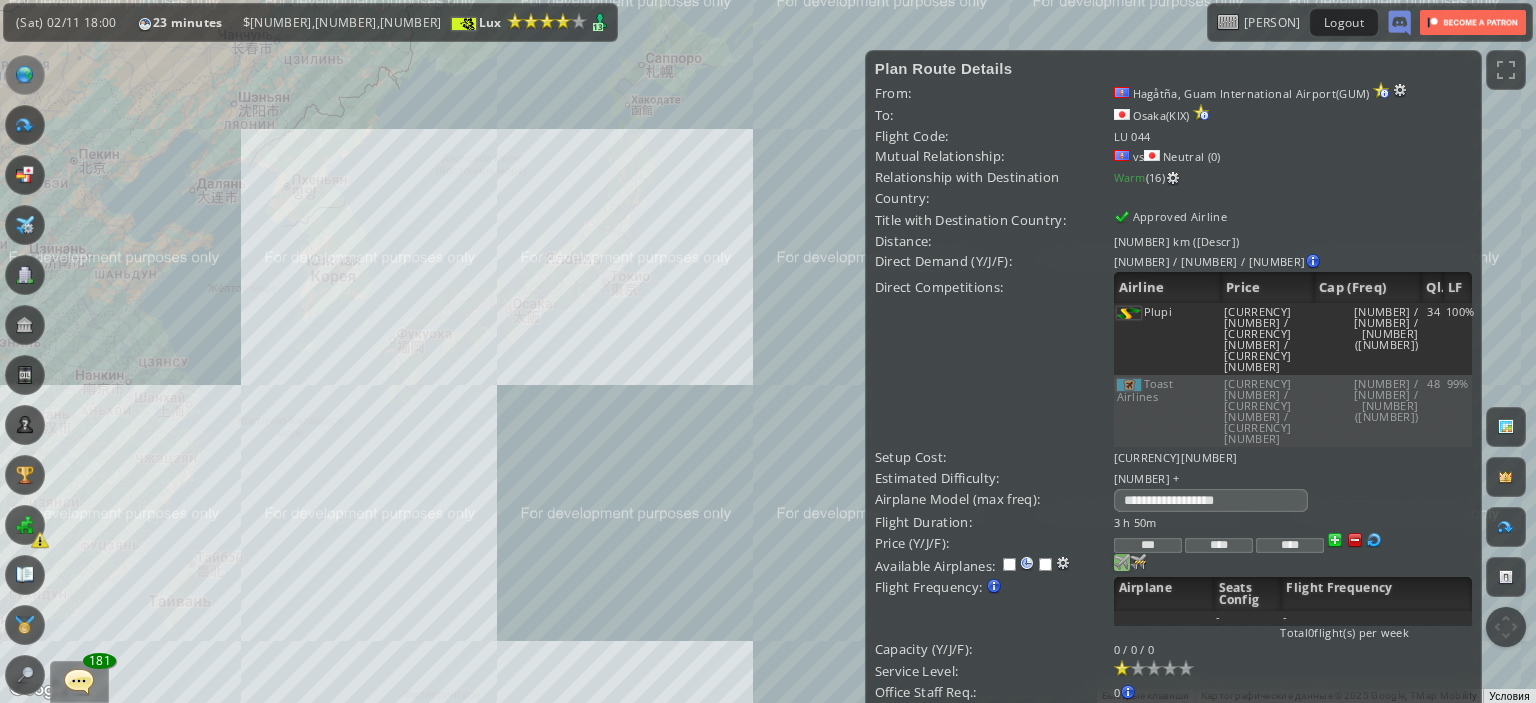 click at bounding box center [1122, 562] 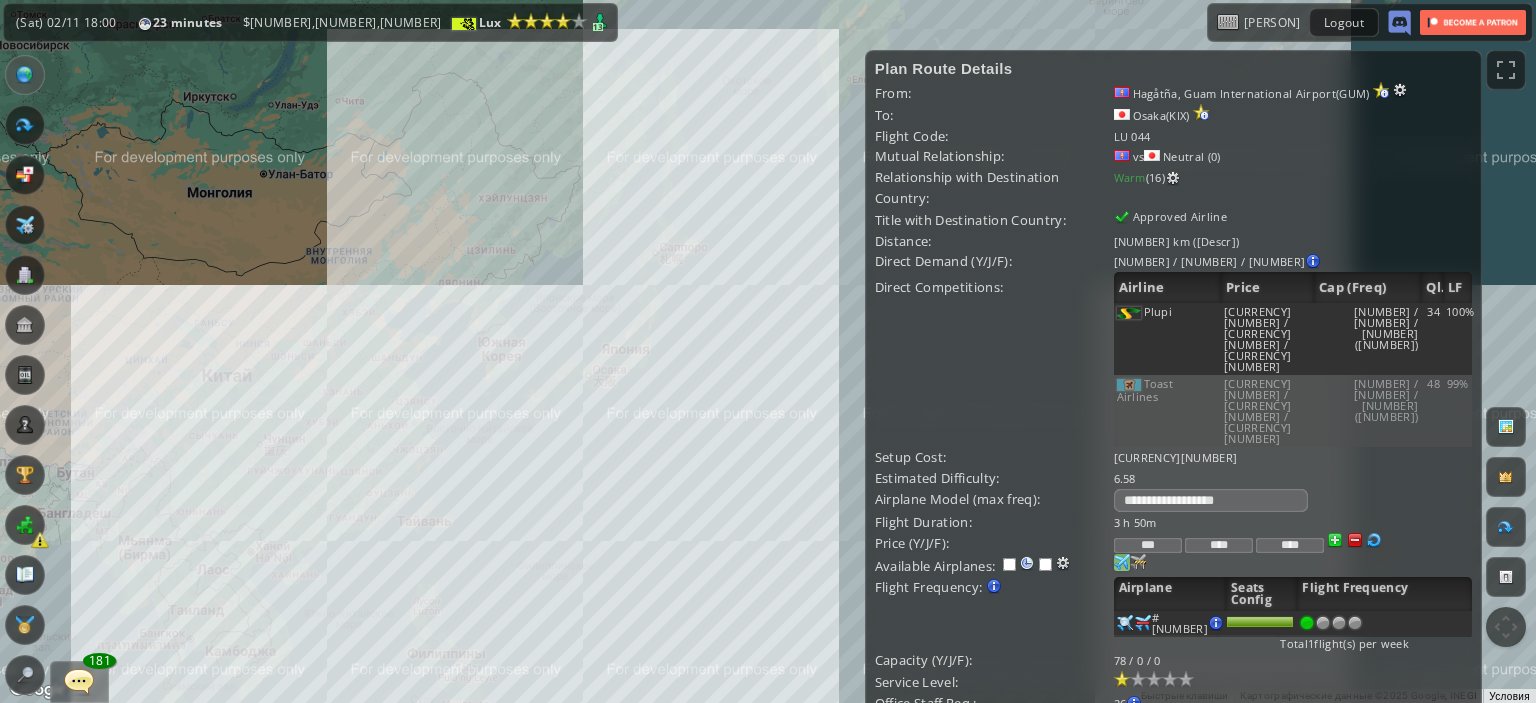 drag, startPoint x: 692, startPoint y: 502, endPoint x: 668, endPoint y: 418, distance: 87.36132 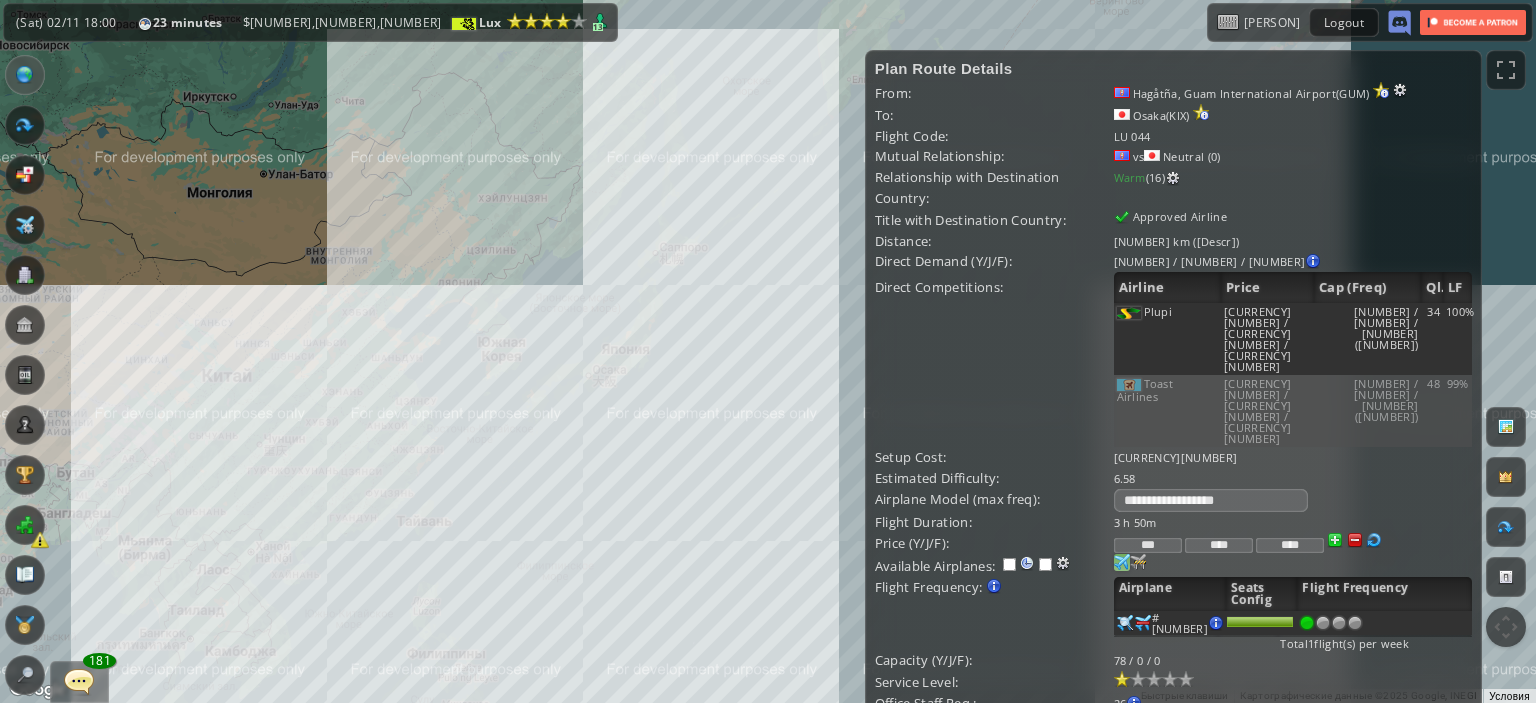 click on "Для навигации используйте клавиши со стрелками." at bounding box center (768, 351) 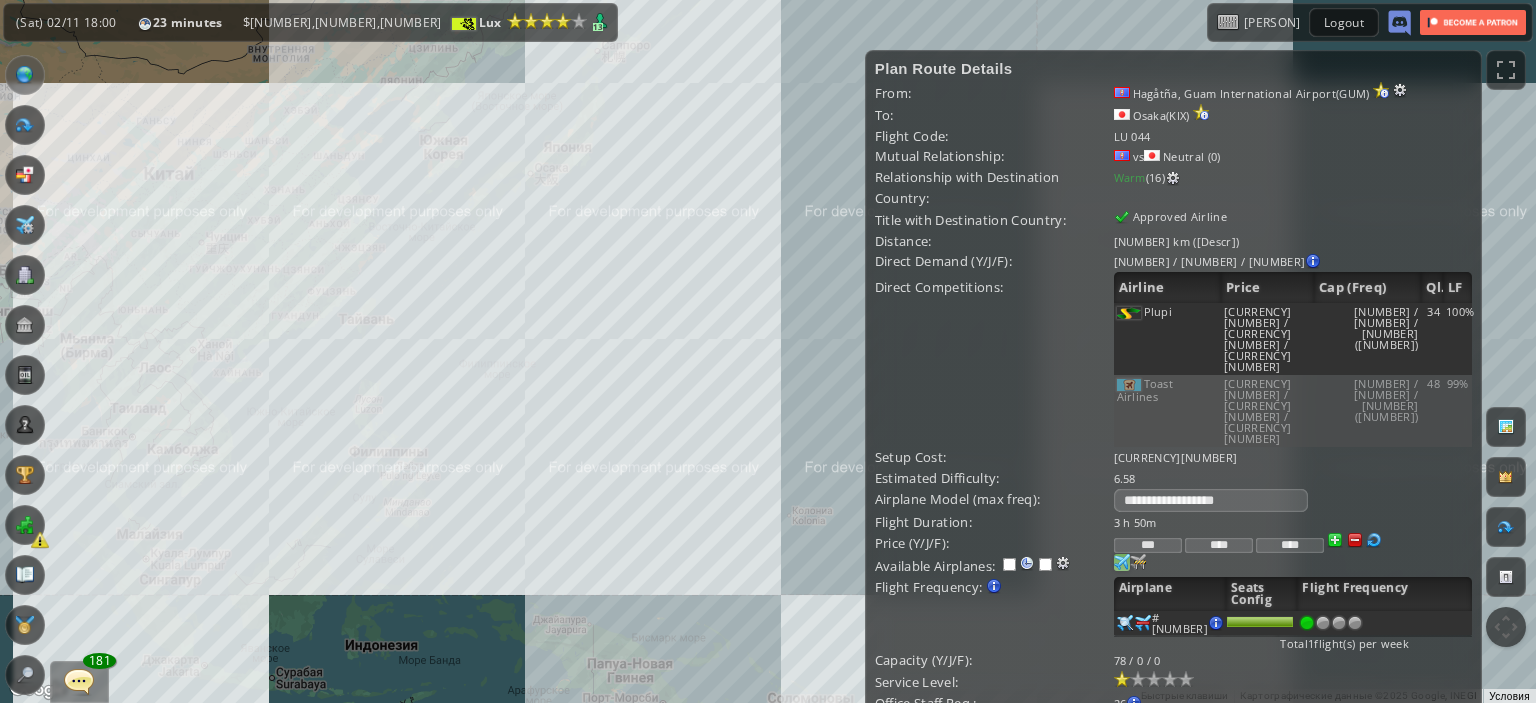click on "Для навигации используйте клавиши со стрелками." at bounding box center [768, 351] 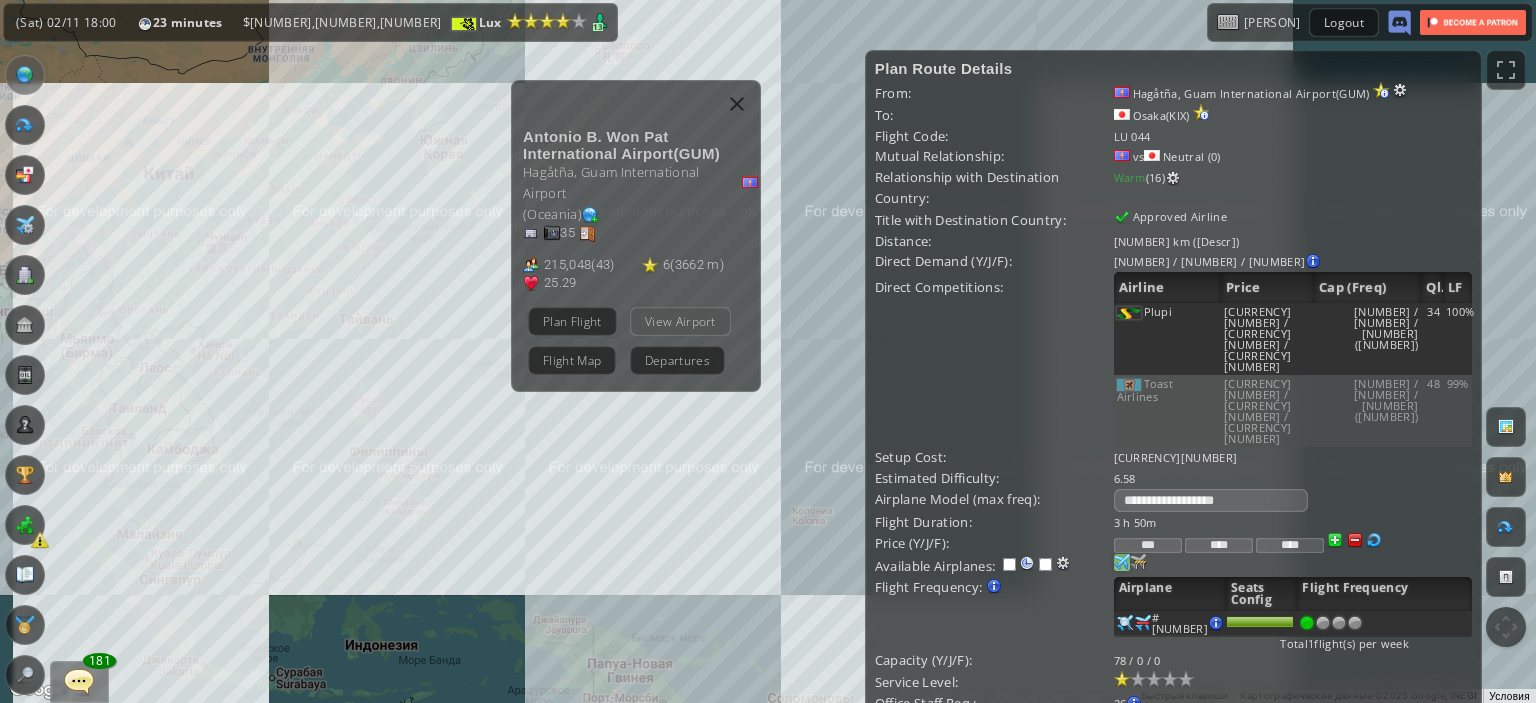 click on "View Airport" at bounding box center (680, 320) 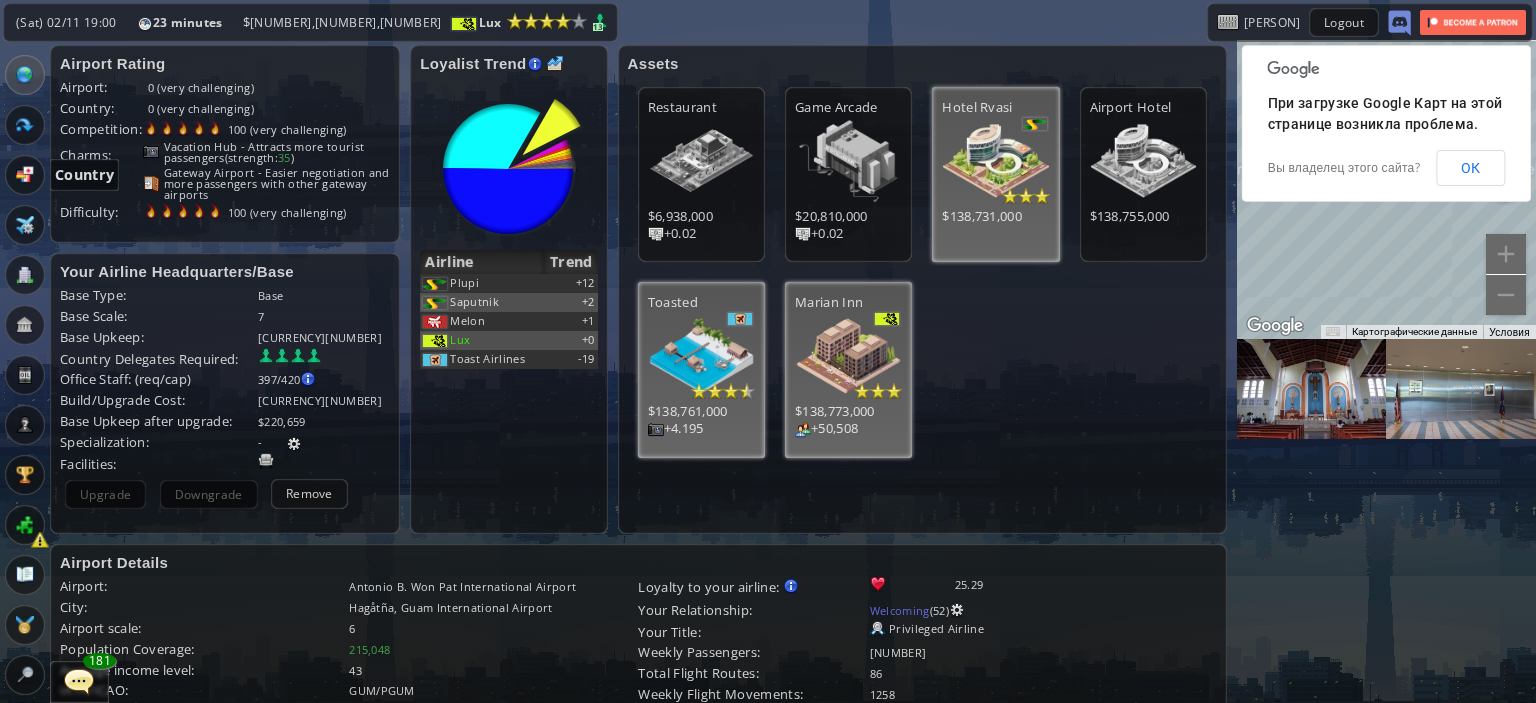 click at bounding box center (25, 175) 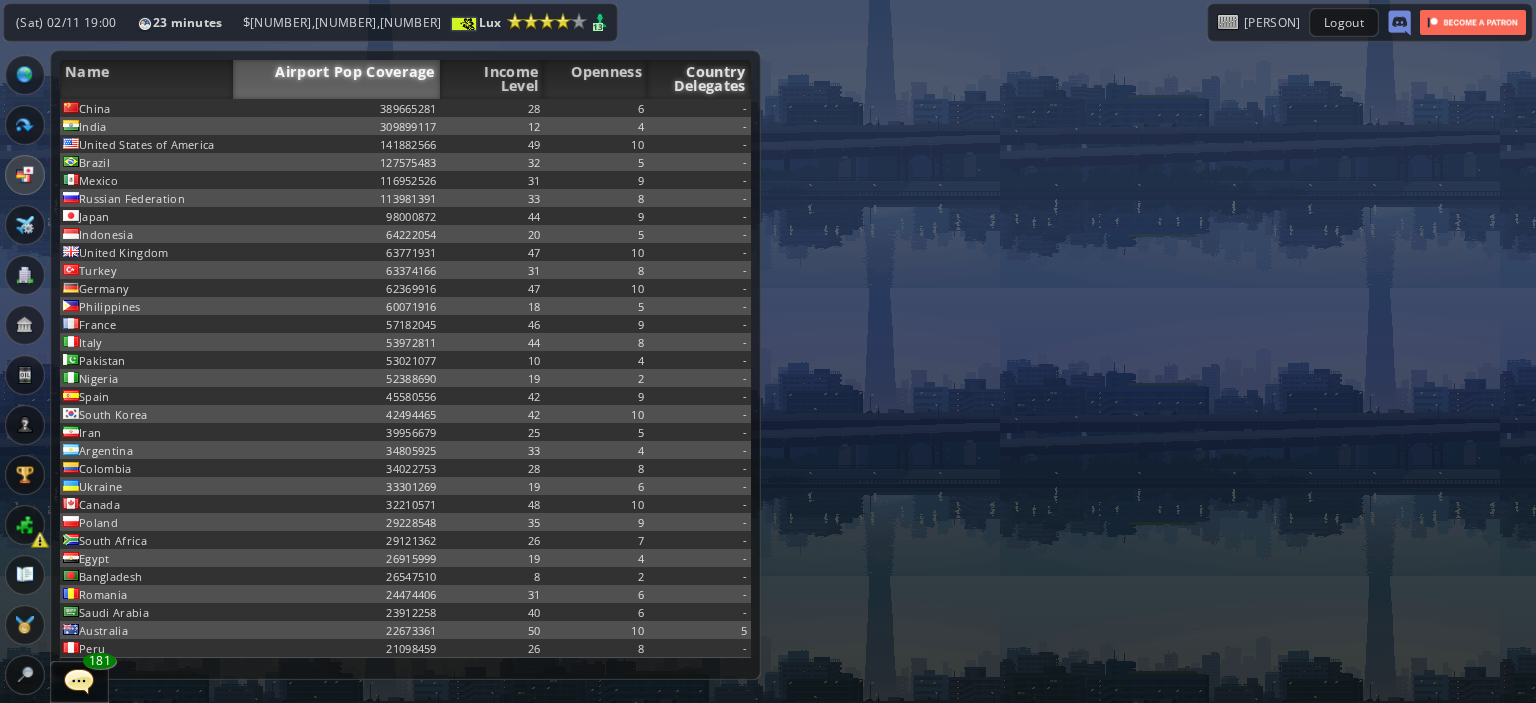 click on "Country Delegates" at bounding box center (699, 79) 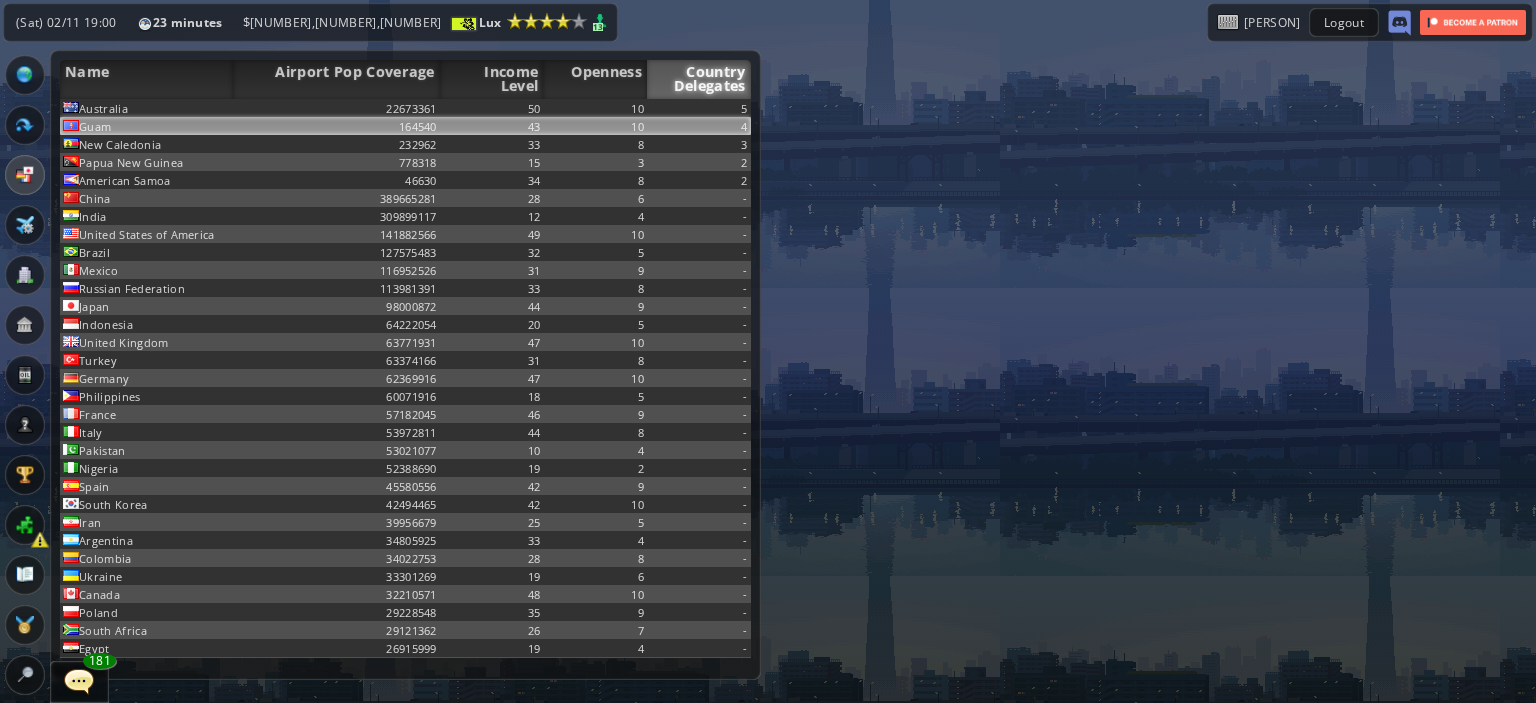 click on "4" at bounding box center (699, 108) 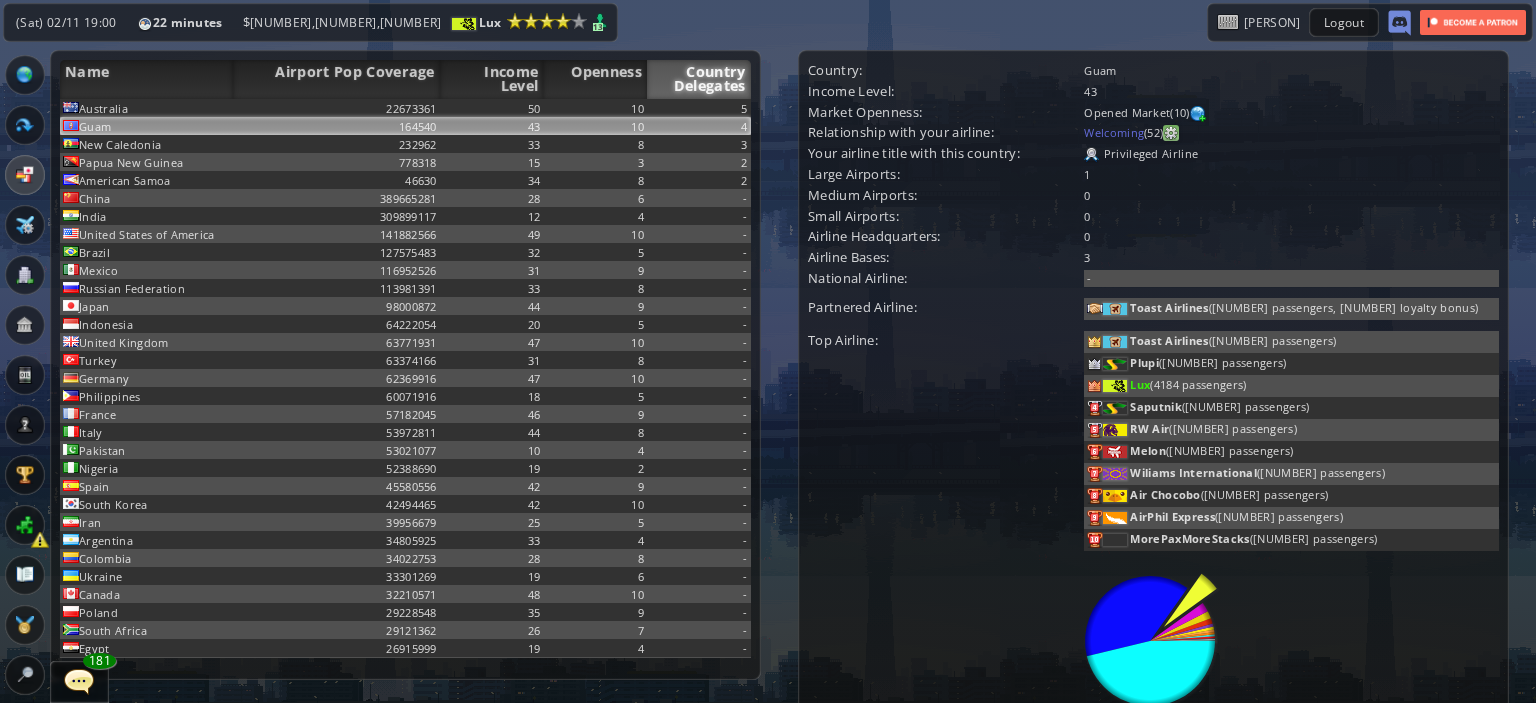 click at bounding box center [1171, 133] 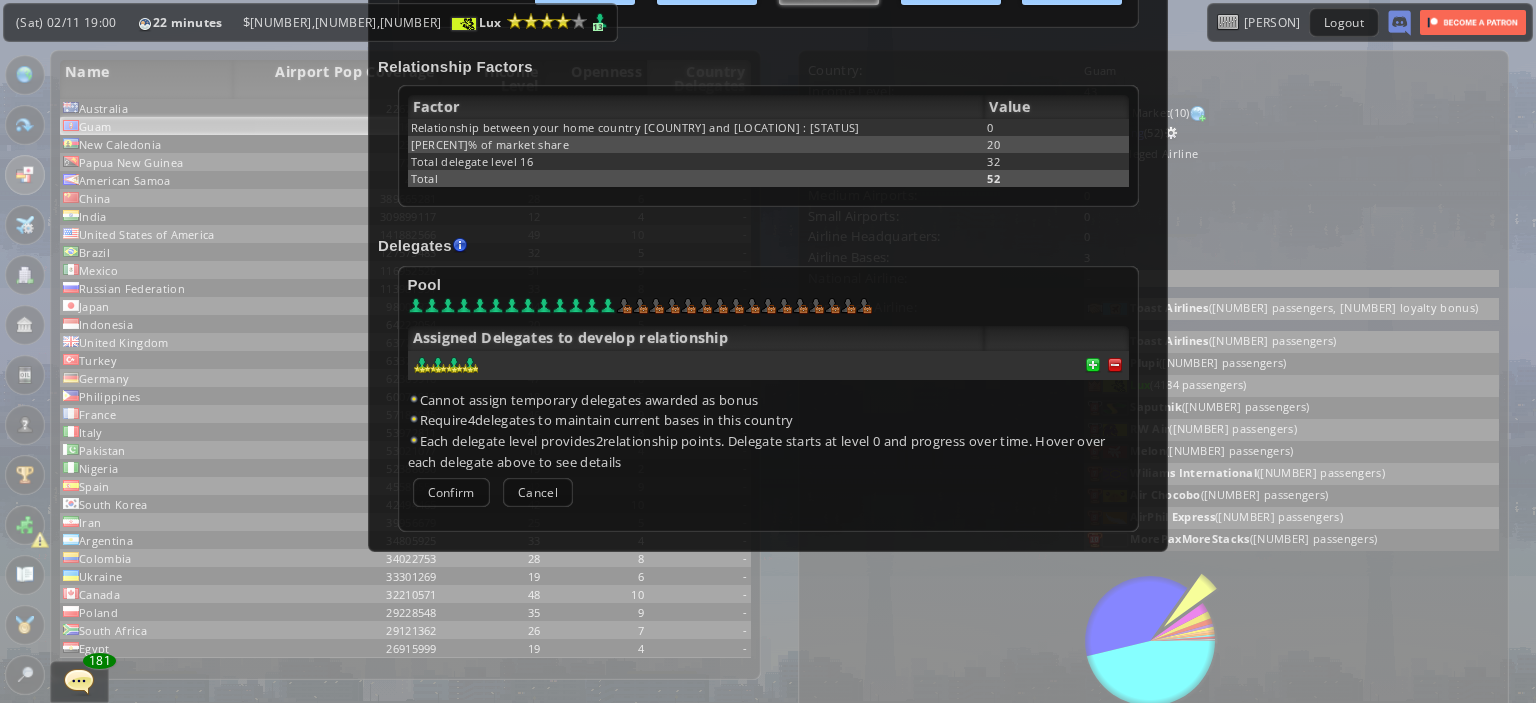 scroll, scrollTop: 496, scrollLeft: 0, axis: vertical 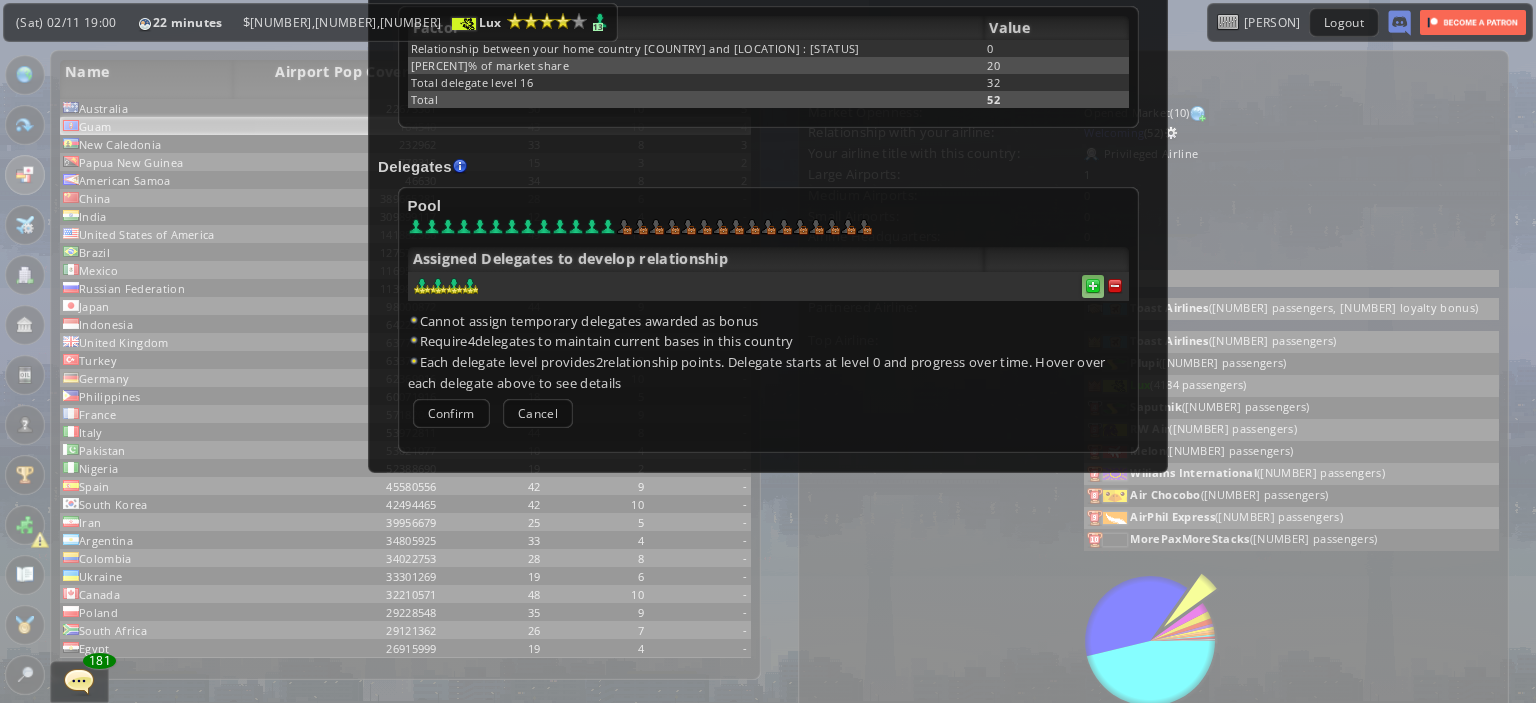 click at bounding box center [1115, 286] 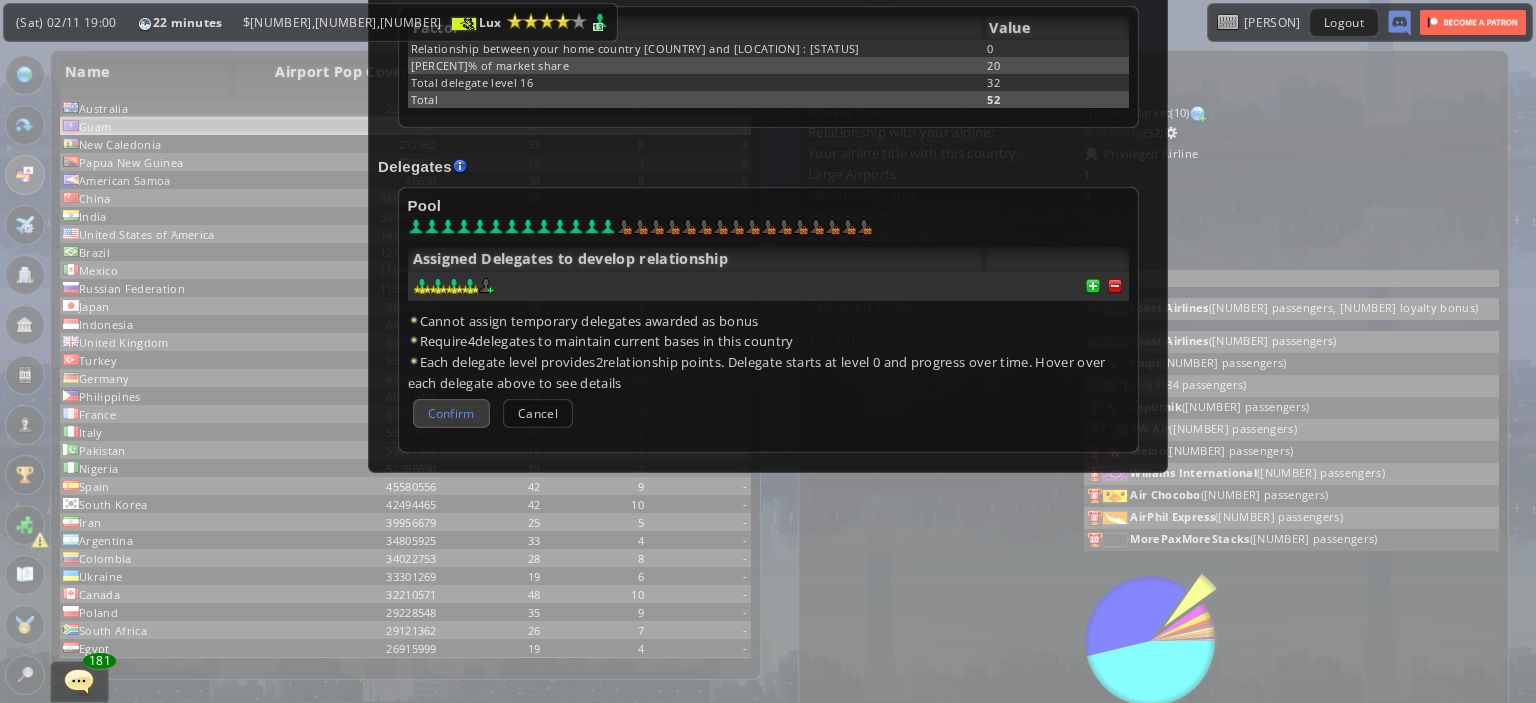 click on "Confirm" at bounding box center [451, 413] 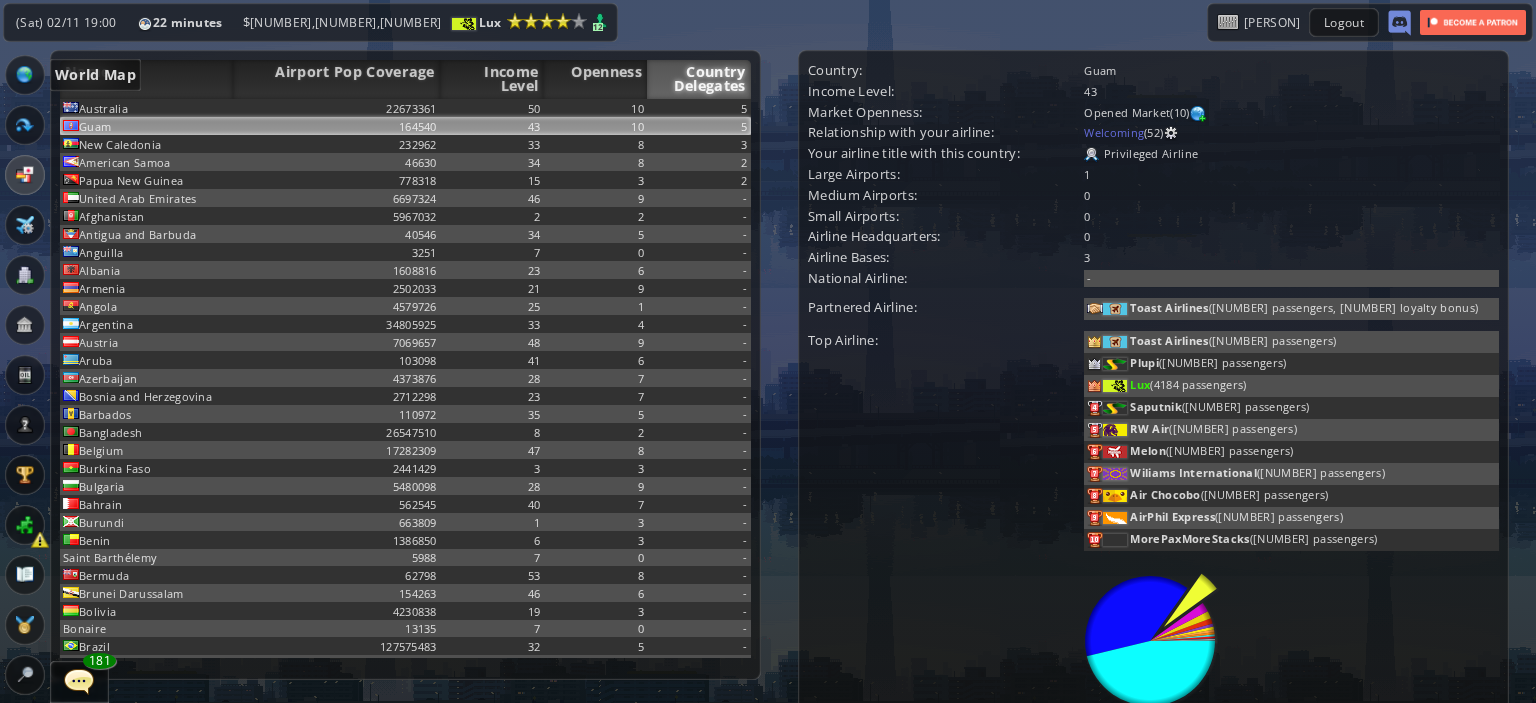 click at bounding box center (25, 75) 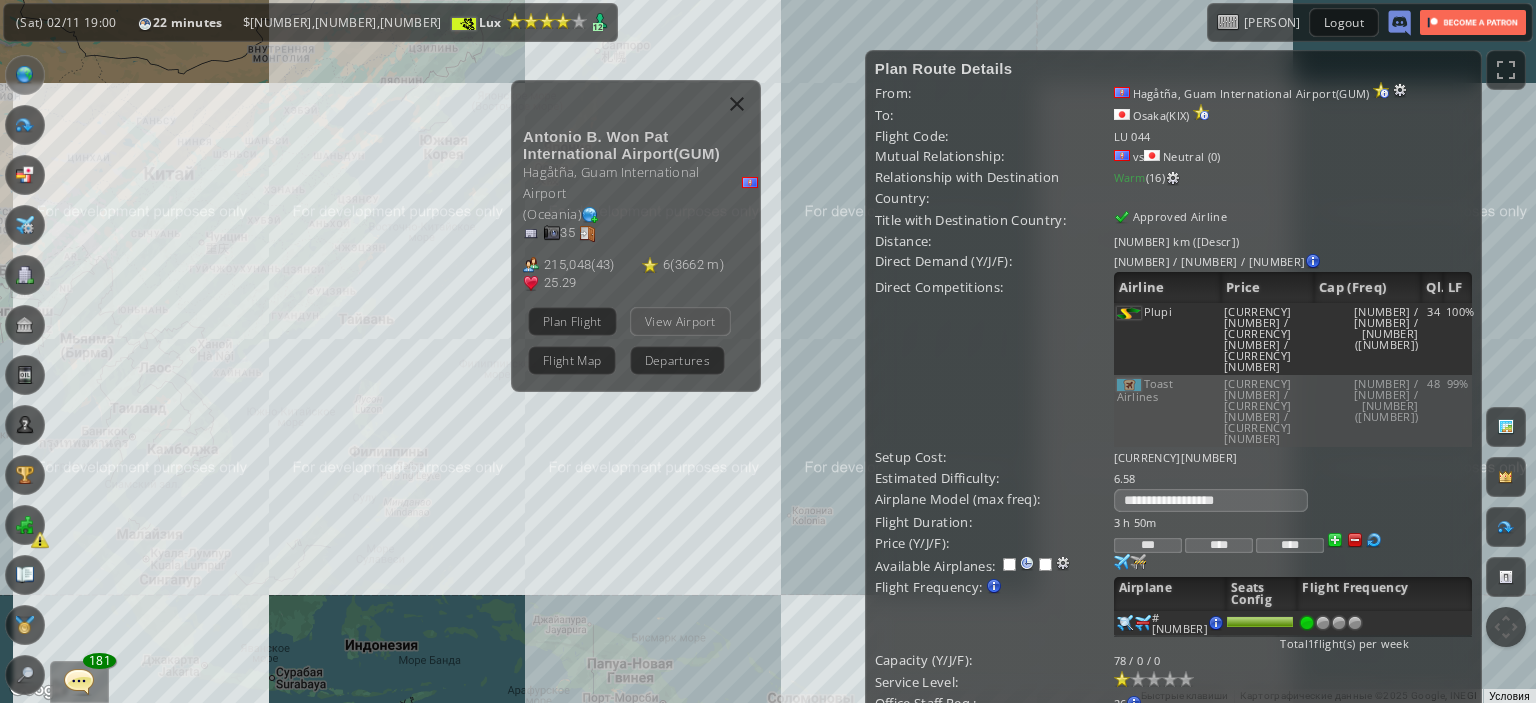click on "View Airport" at bounding box center (680, 320) 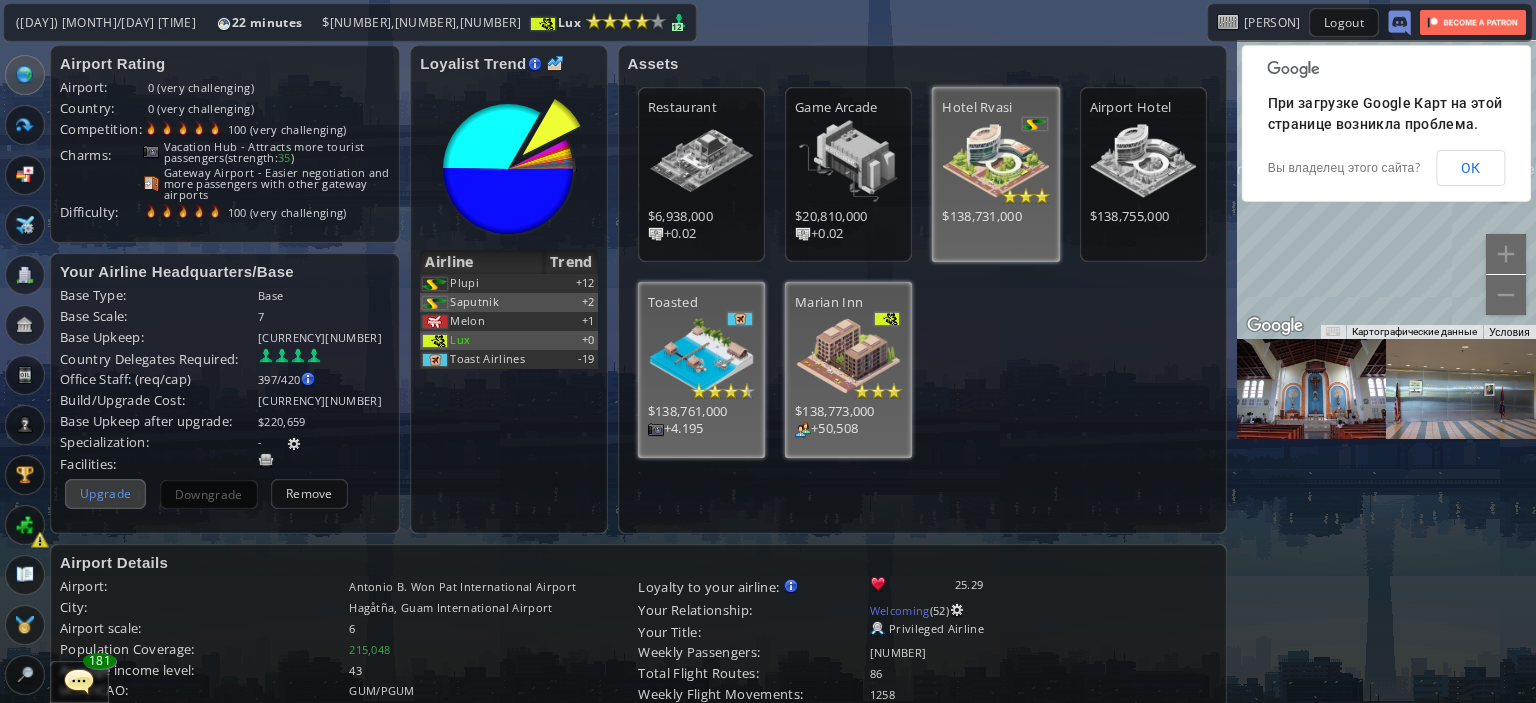 click on "Upgrade" at bounding box center [105, 493] 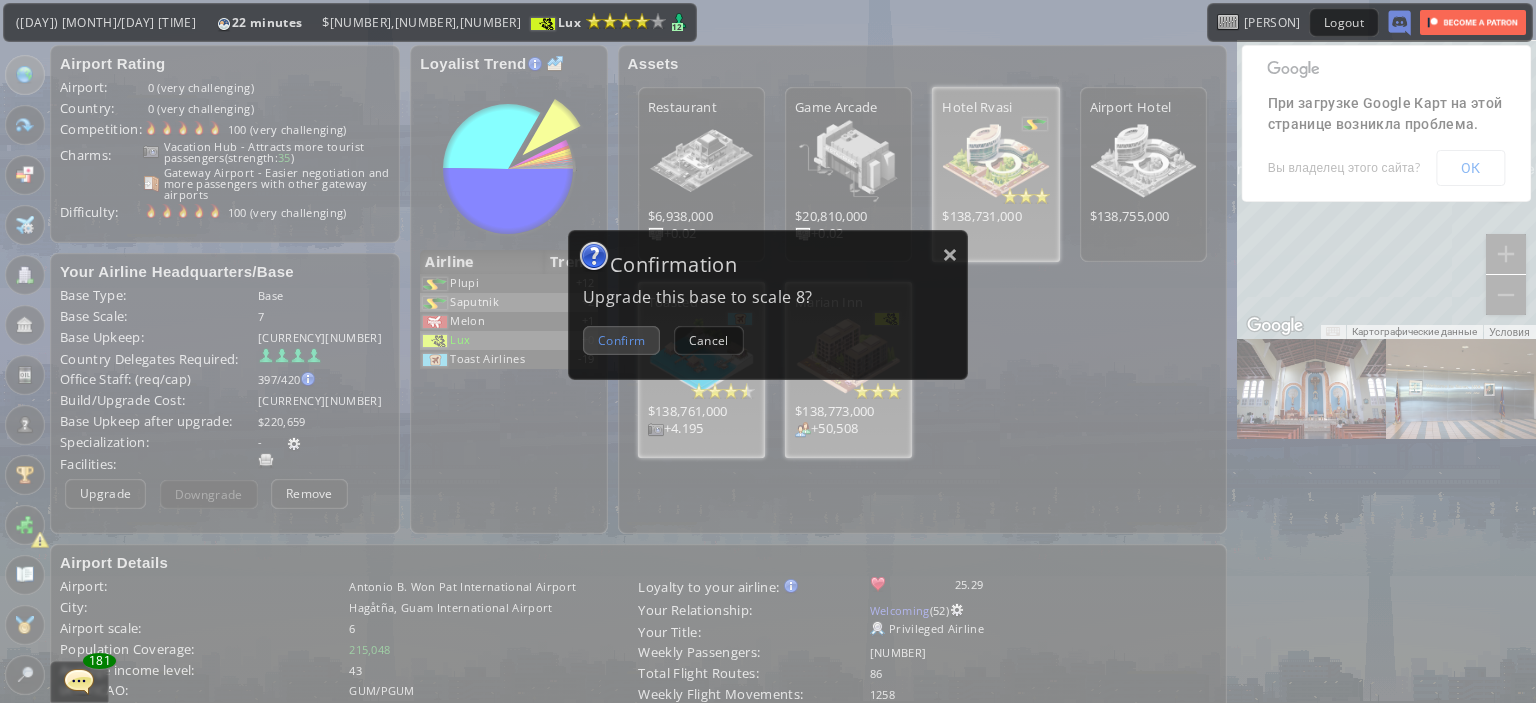 click on "Confirm" at bounding box center (621, 340) 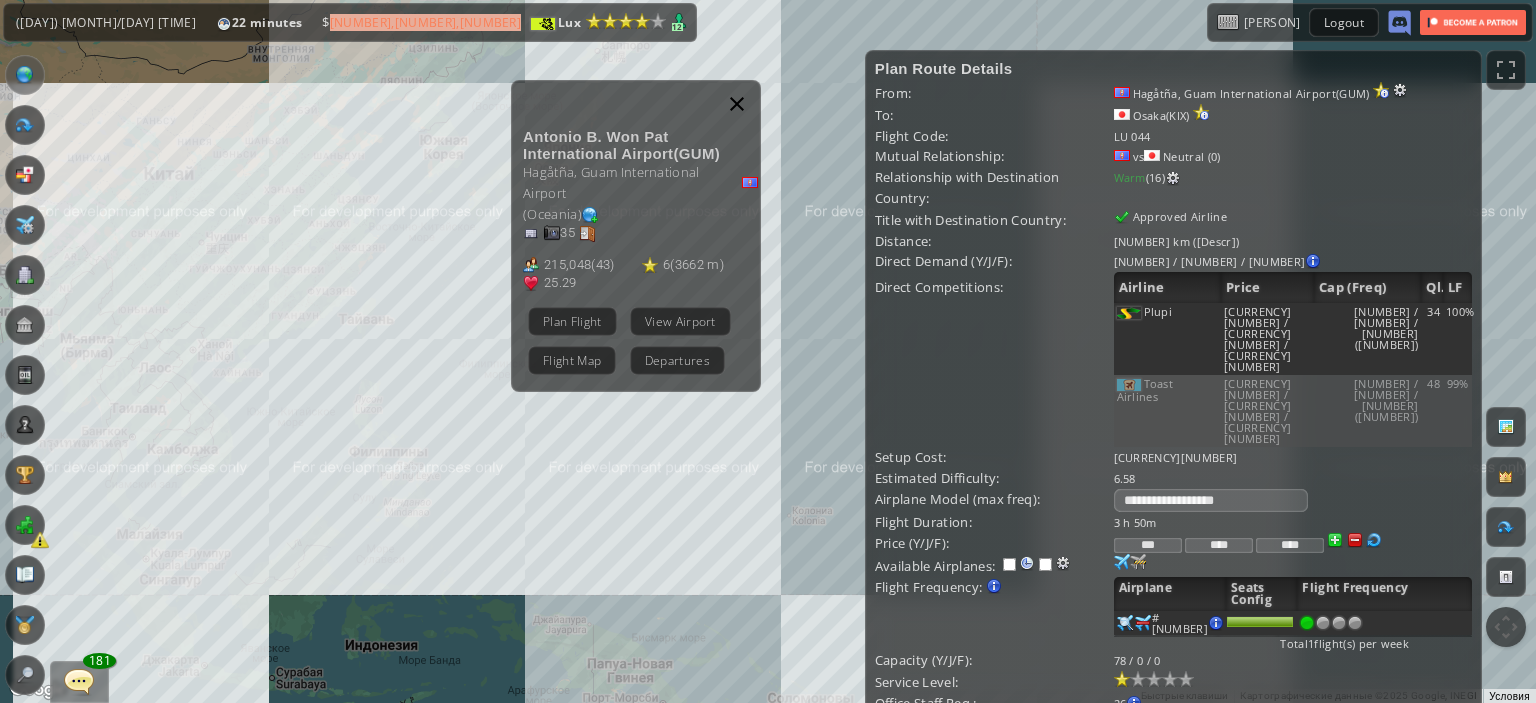 click at bounding box center (737, 104) 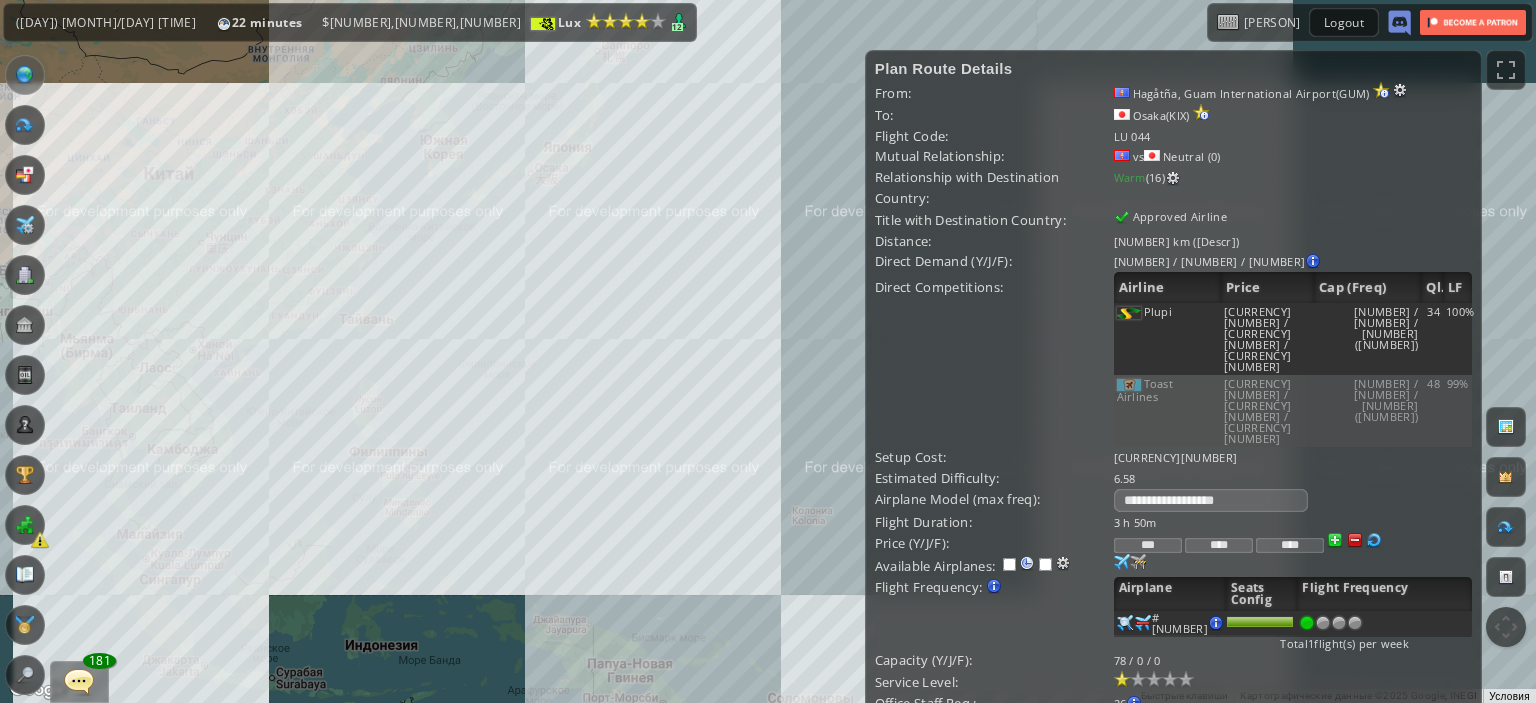click on "Для навигации используйте клавиши со стрелками." at bounding box center [768, 351] 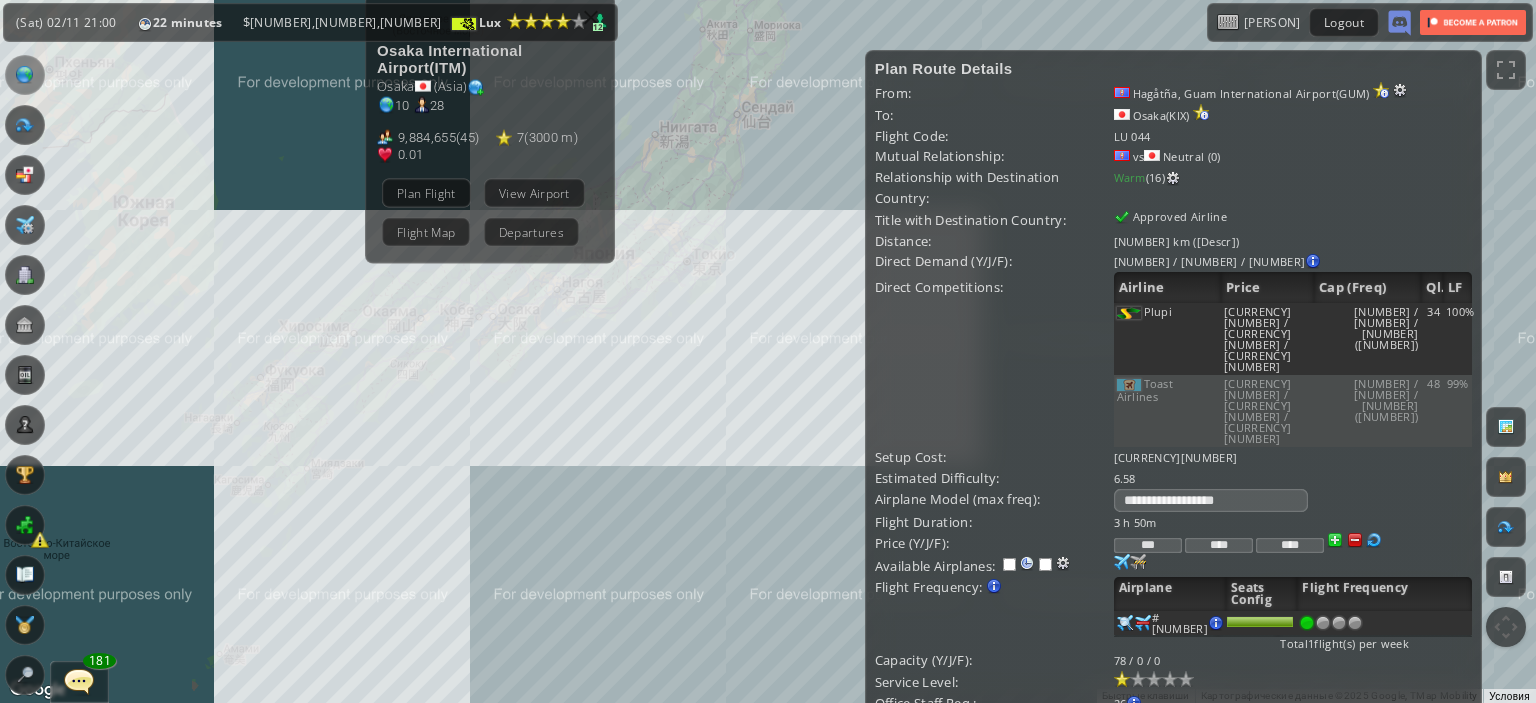 click on "Для навигации используйте клавиши со стрелками.
[AIRPORT_NAME]  ( [AIRPORT_CODE] )
[CITY]  ( [CONTINENT] )
[NUMBER] [NUMBER]
[NUMBER], [NUMBER]
[NUMBER]  ( [NUMBER] [UNIT] )
[NUMBER]
Plan Flight
View Airport
Flight Map
Departures" at bounding box center [768, 351] 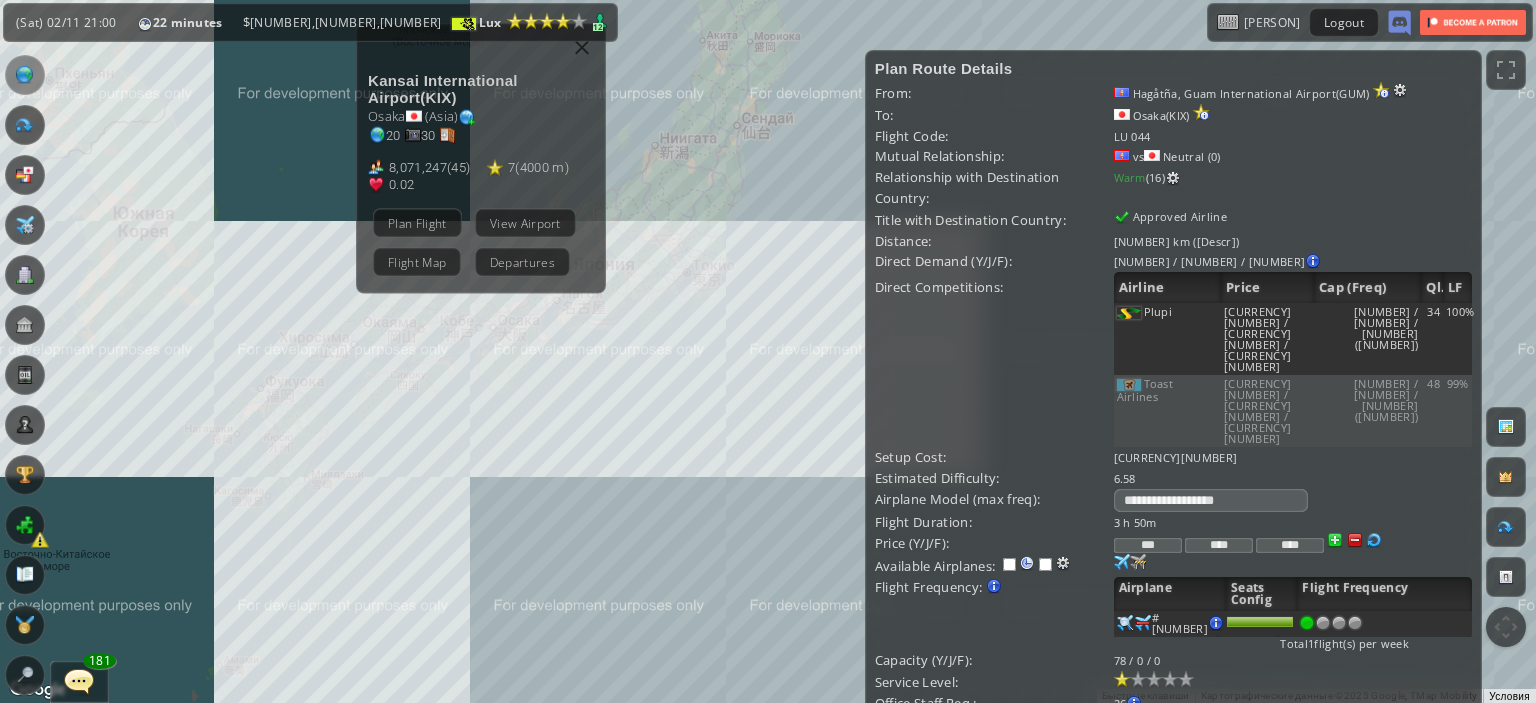click on "Plan Flight" at bounding box center (417, 222) 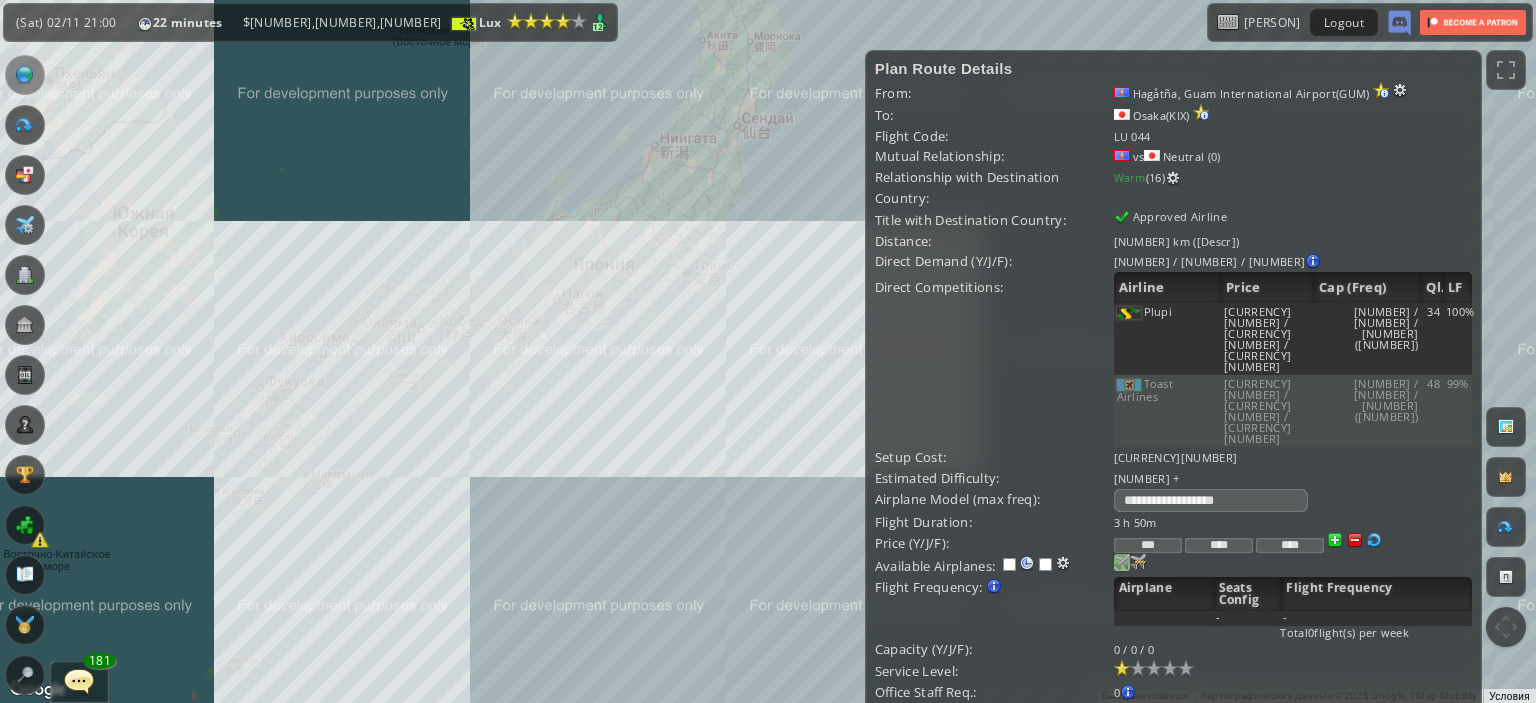 click at bounding box center (1122, 562) 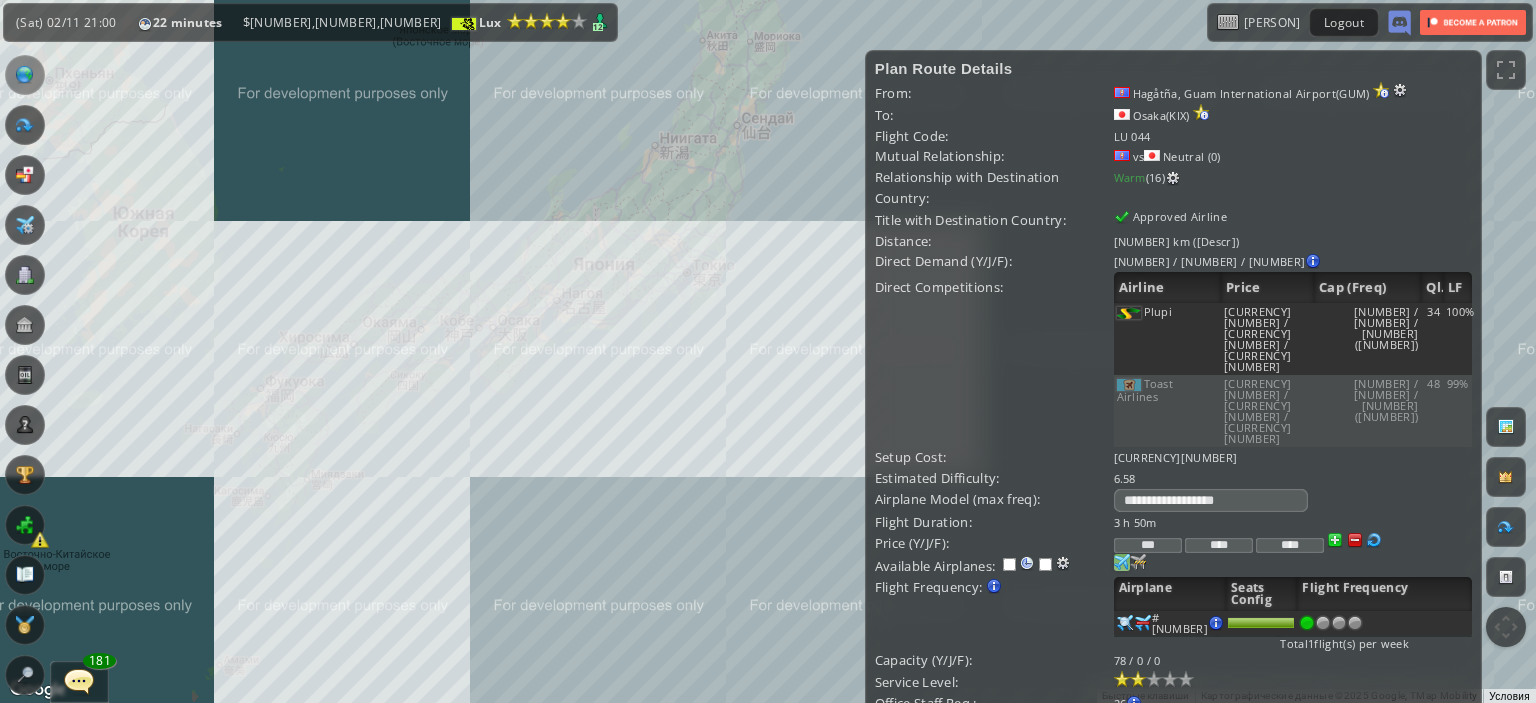 click at bounding box center [1138, 679] 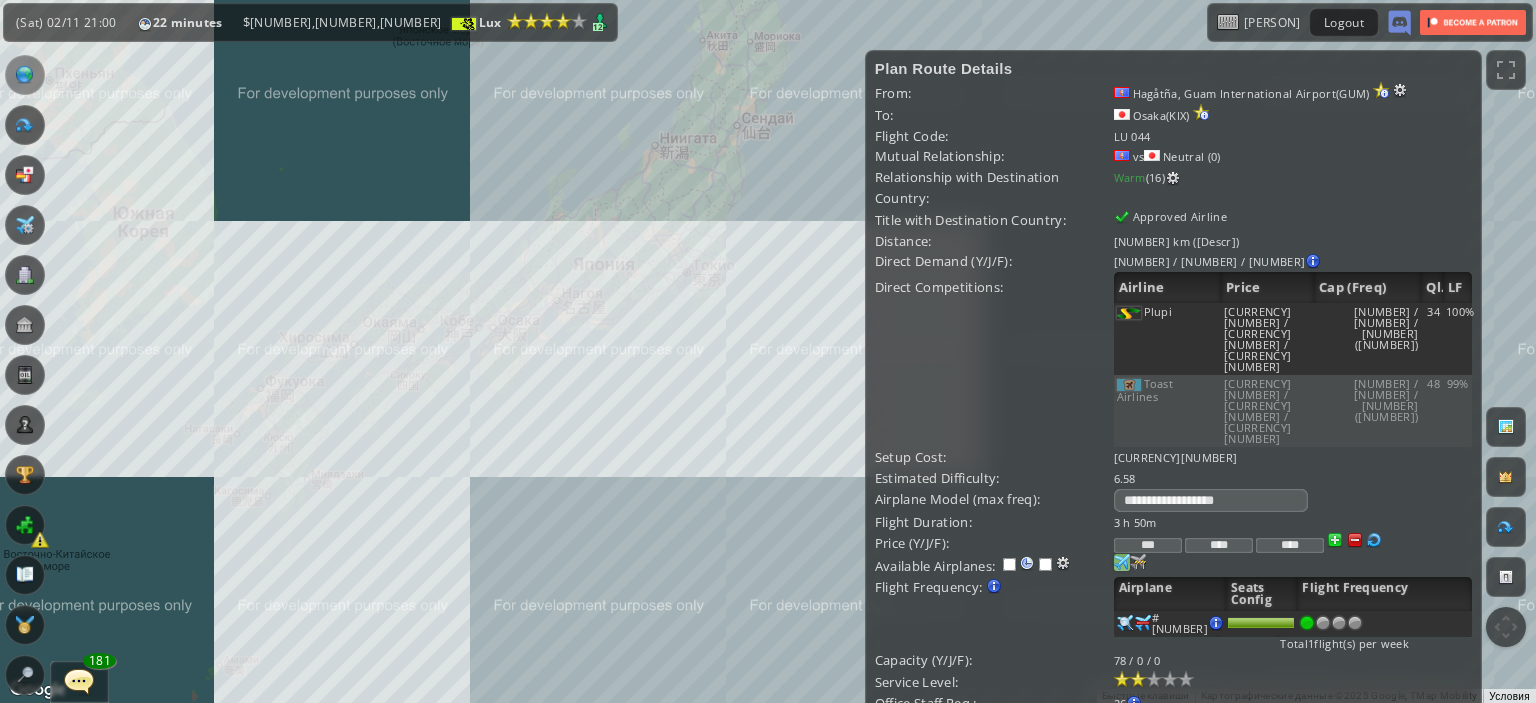 click on "***" at bounding box center [1148, 545] 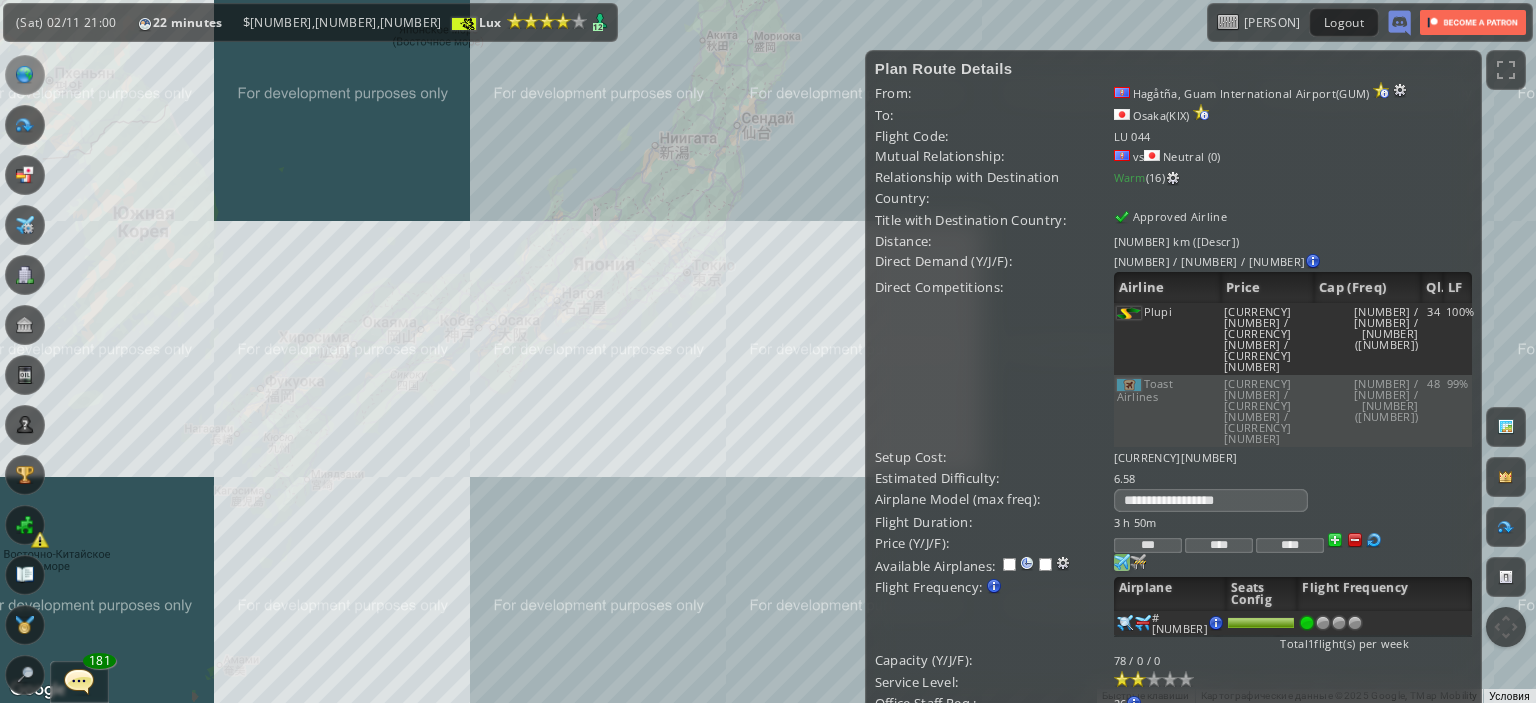click on "***" at bounding box center (1148, 545) 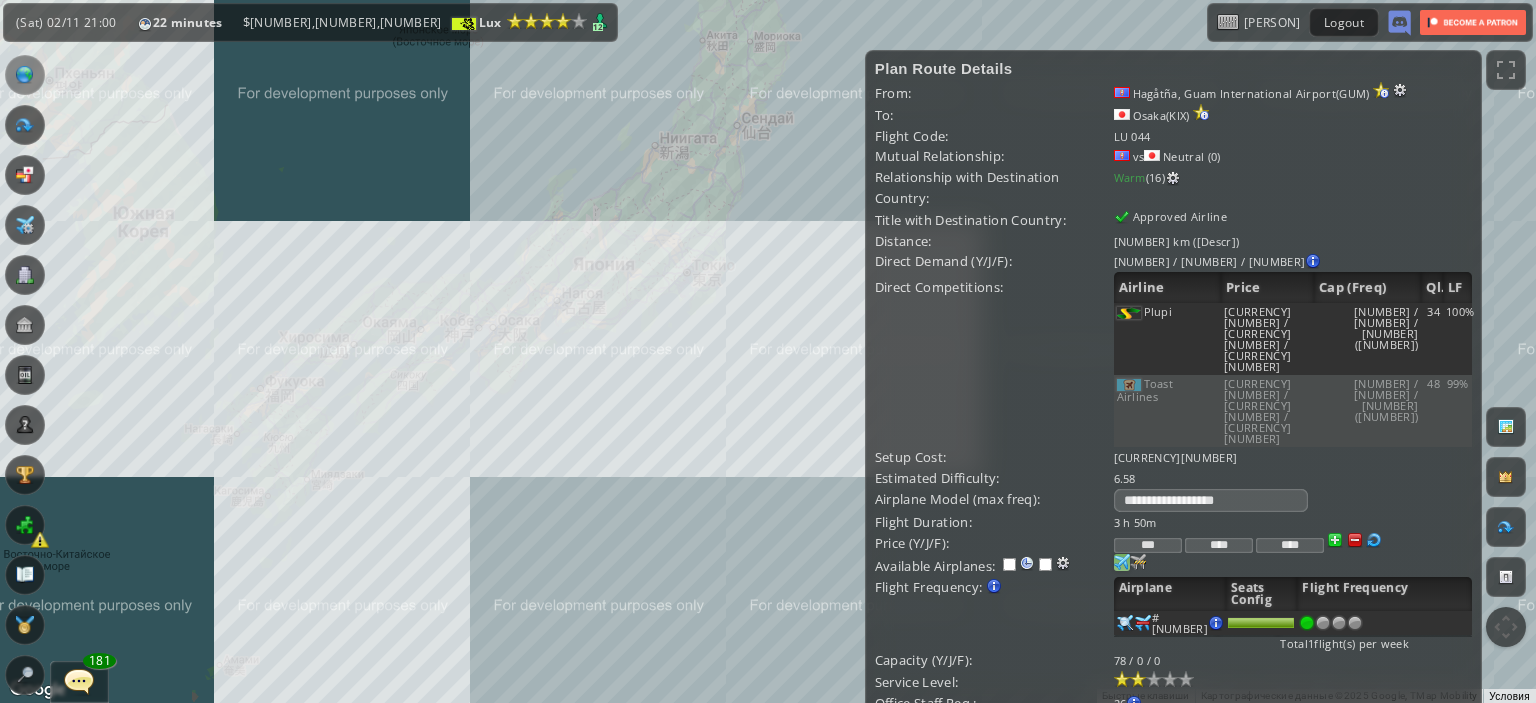 type on "***" 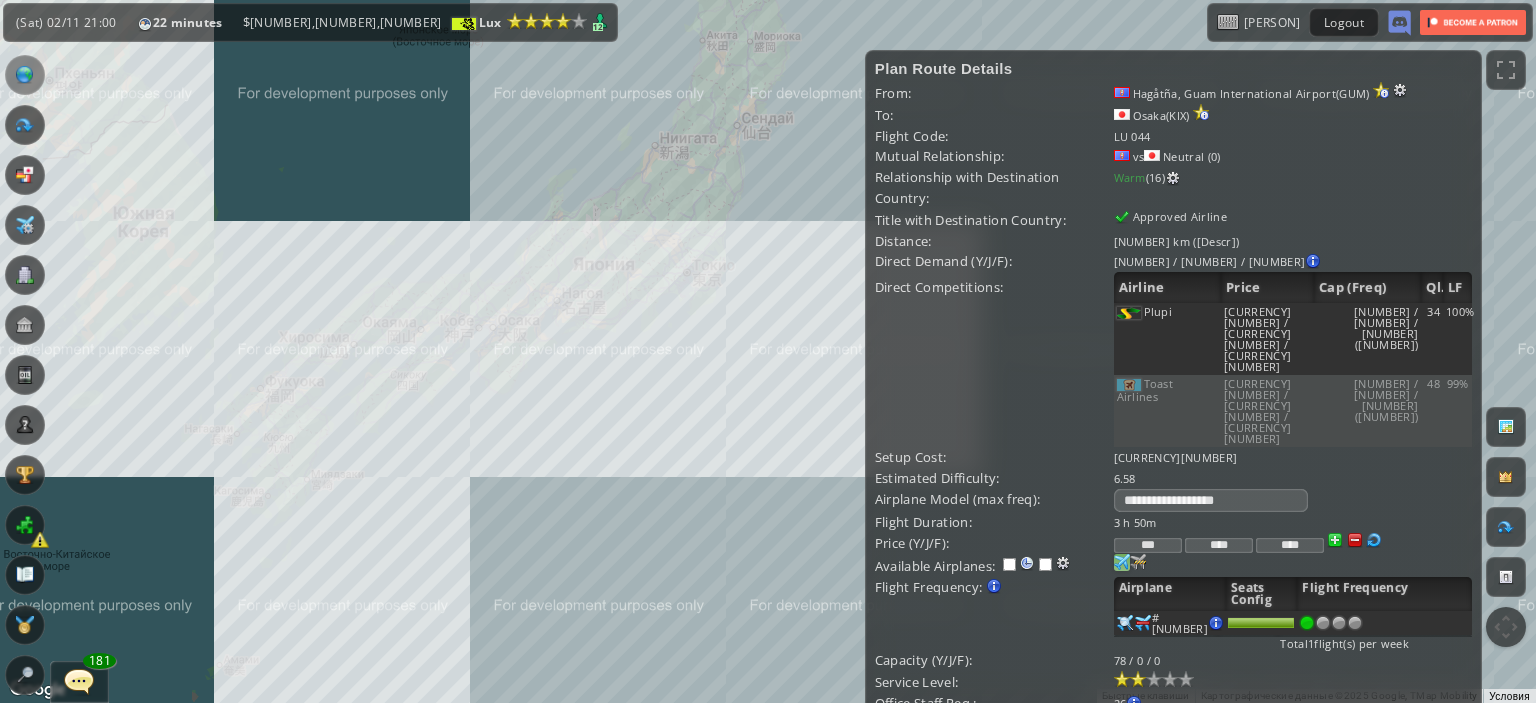 click on "Create" at bounding box center [915, 733] 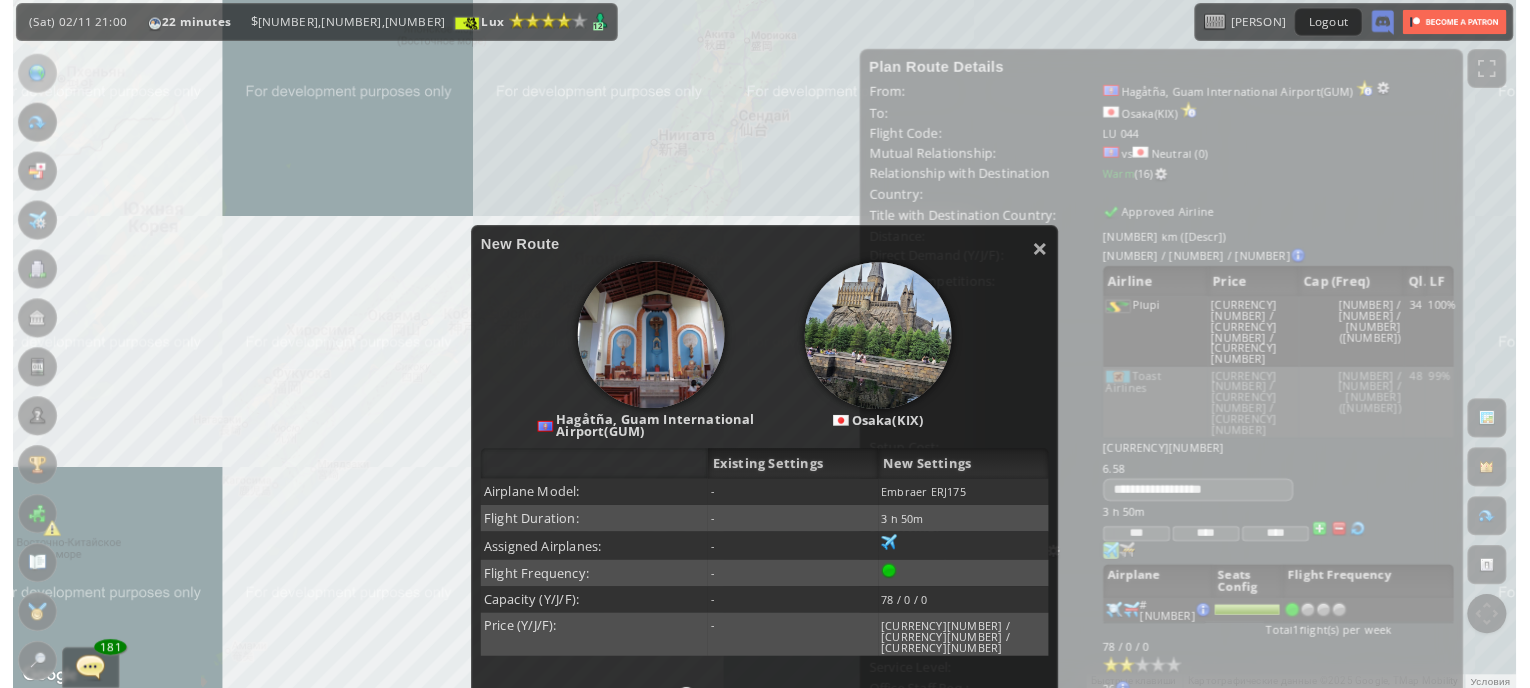 scroll, scrollTop: 400, scrollLeft: 0, axis: vertical 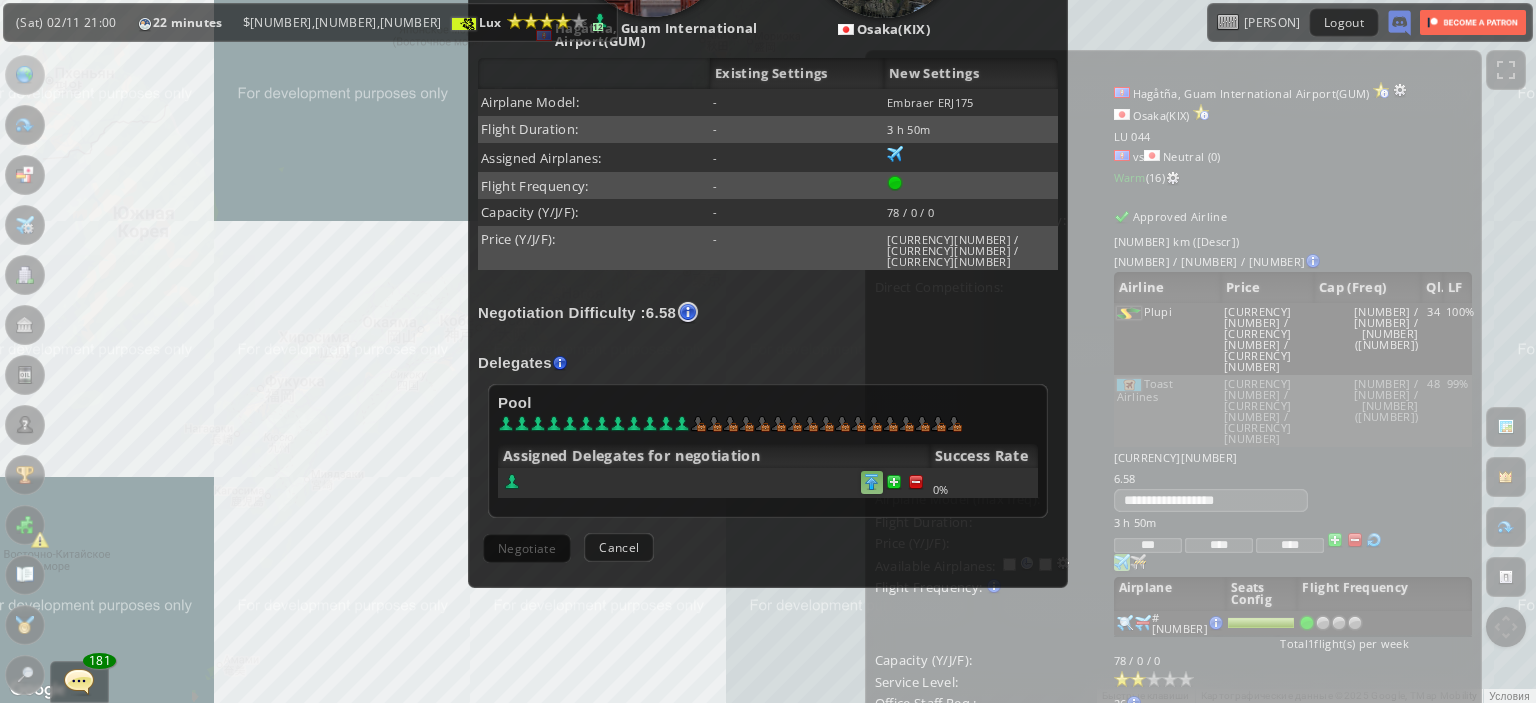 click at bounding box center [872, 482] 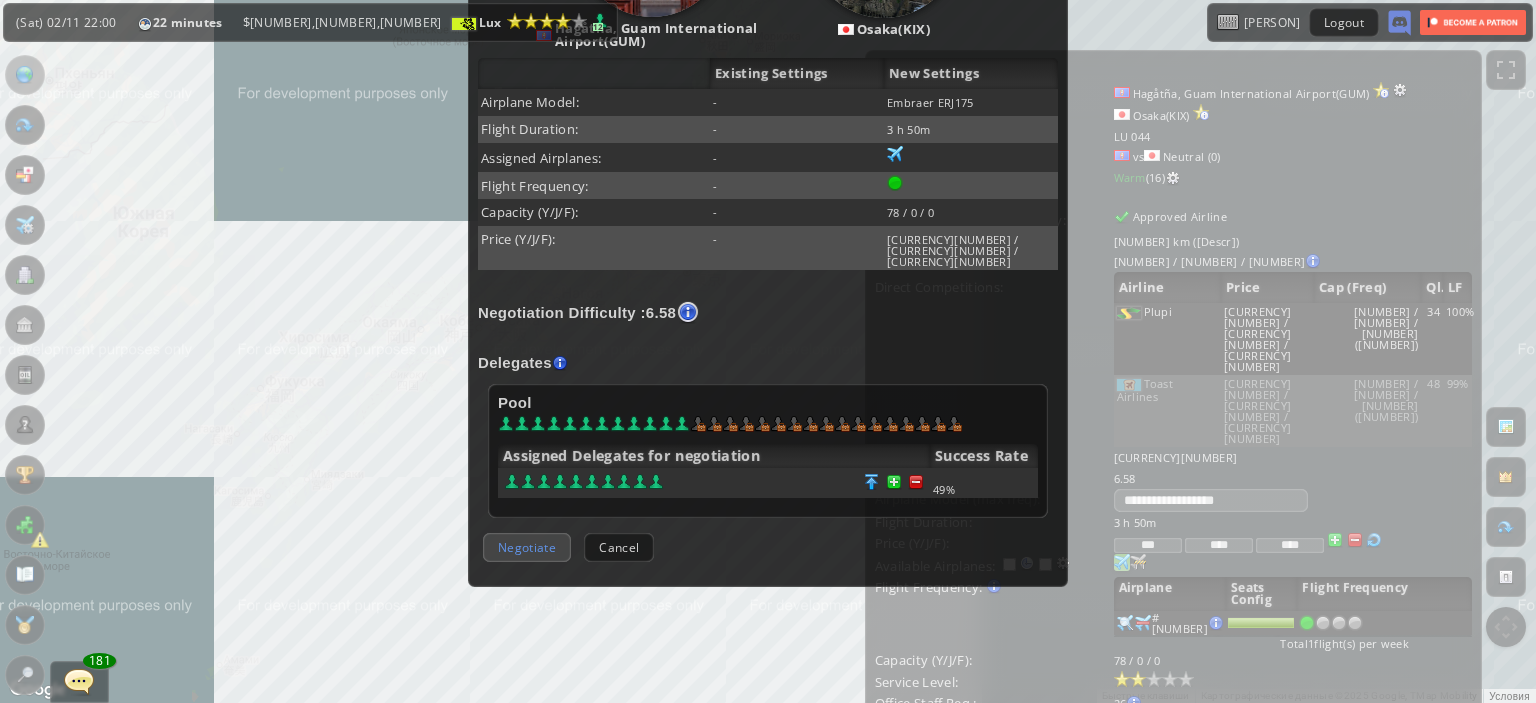 click on "Negotiate" at bounding box center [527, 547] 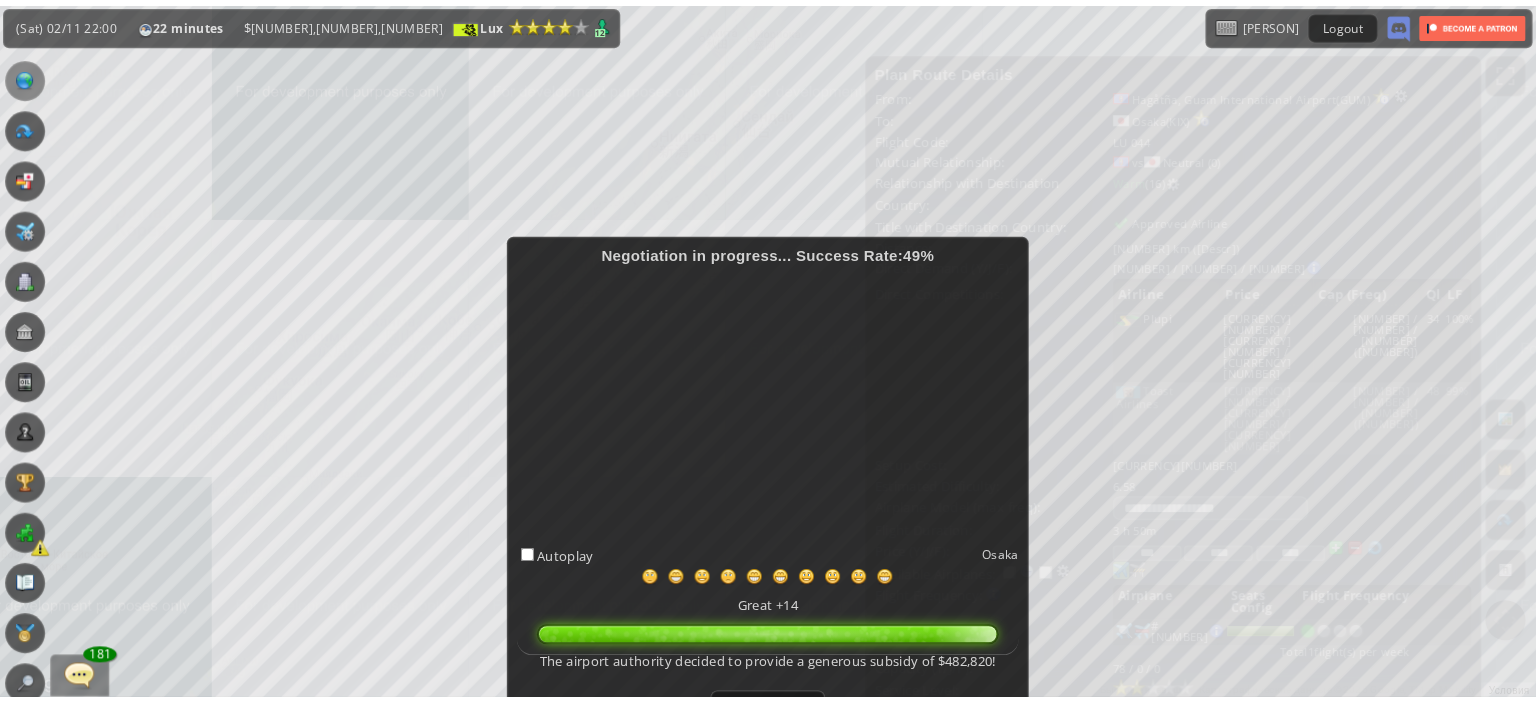 scroll, scrollTop: 200, scrollLeft: 0, axis: vertical 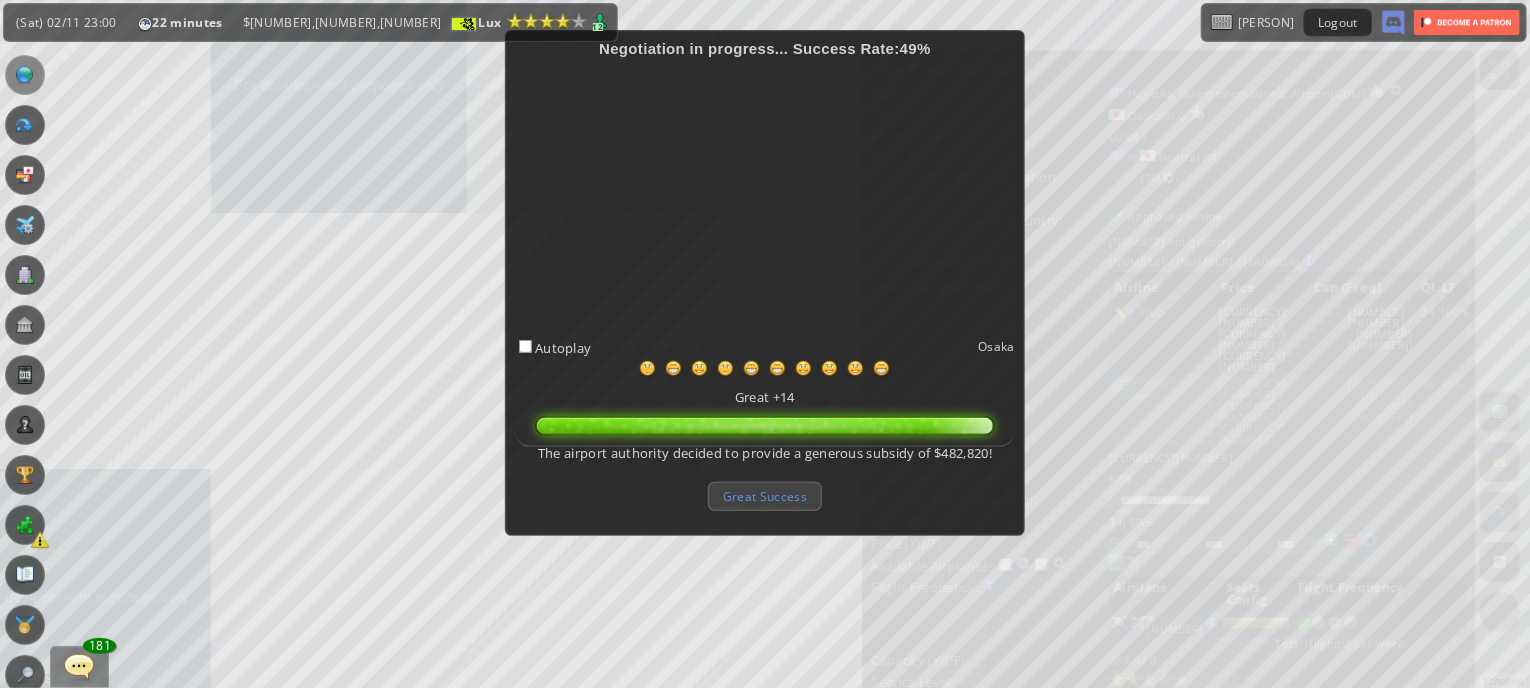 click on "Great Success" at bounding box center [765, 496] 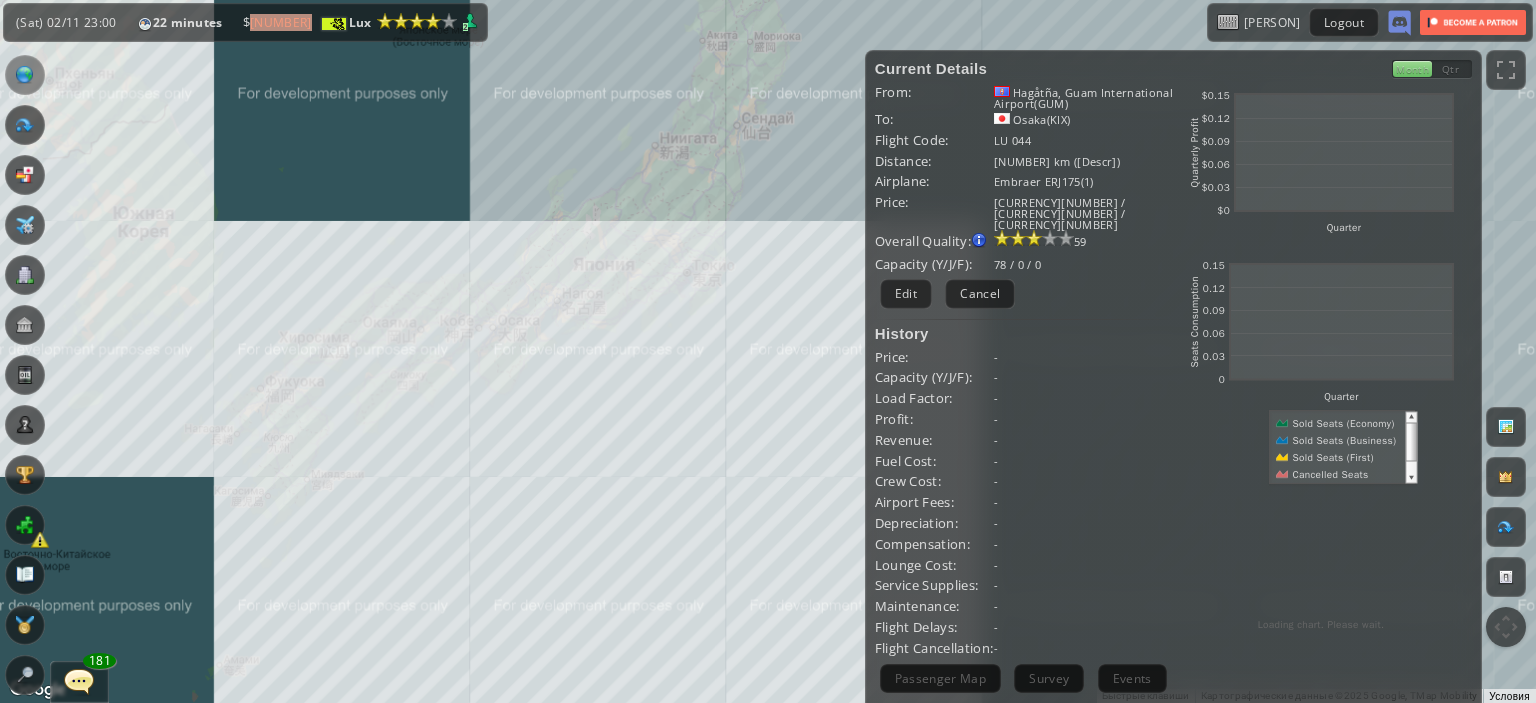 scroll, scrollTop: 0, scrollLeft: 0, axis: both 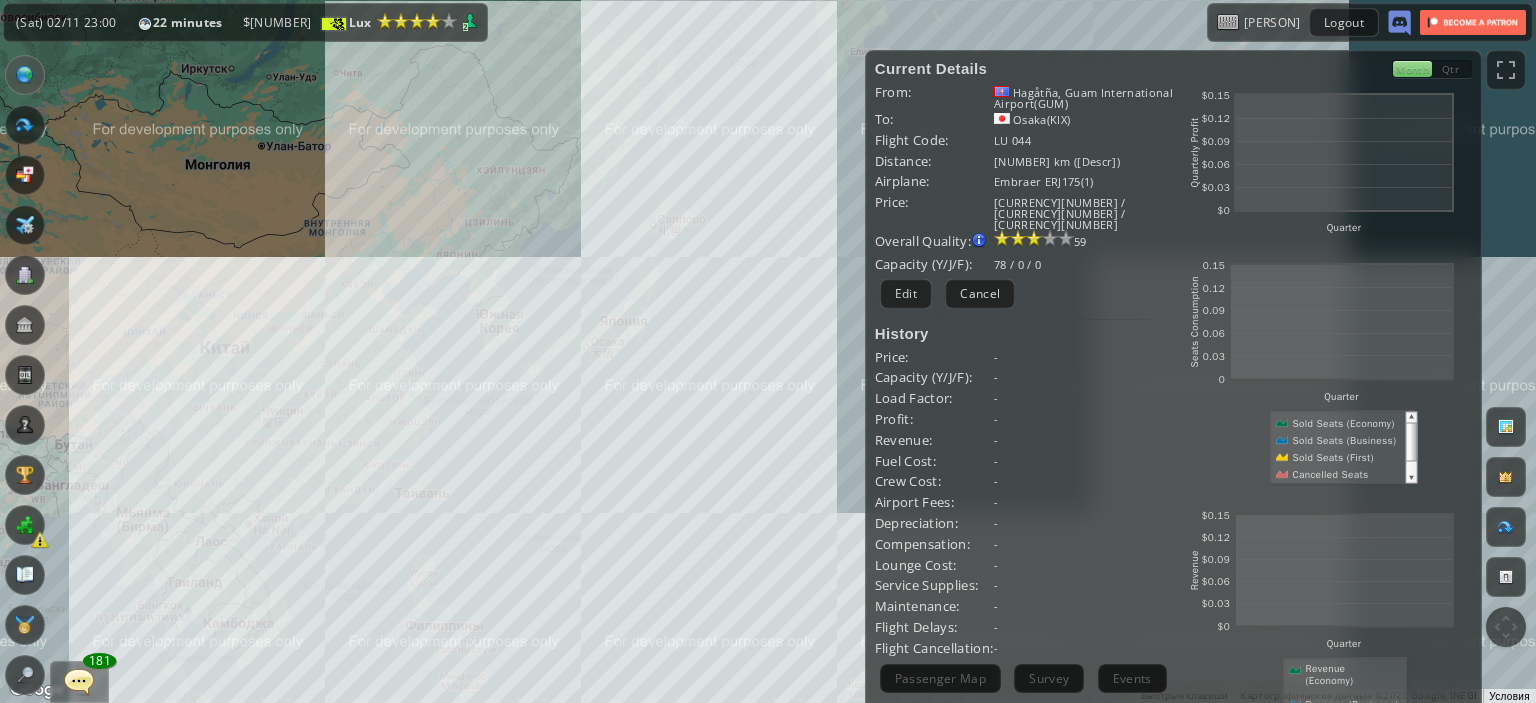 drag, startPoint x: 668, startPoint y: 544, endPoint x: 606, endPoint y: 456, distance: 107.647575 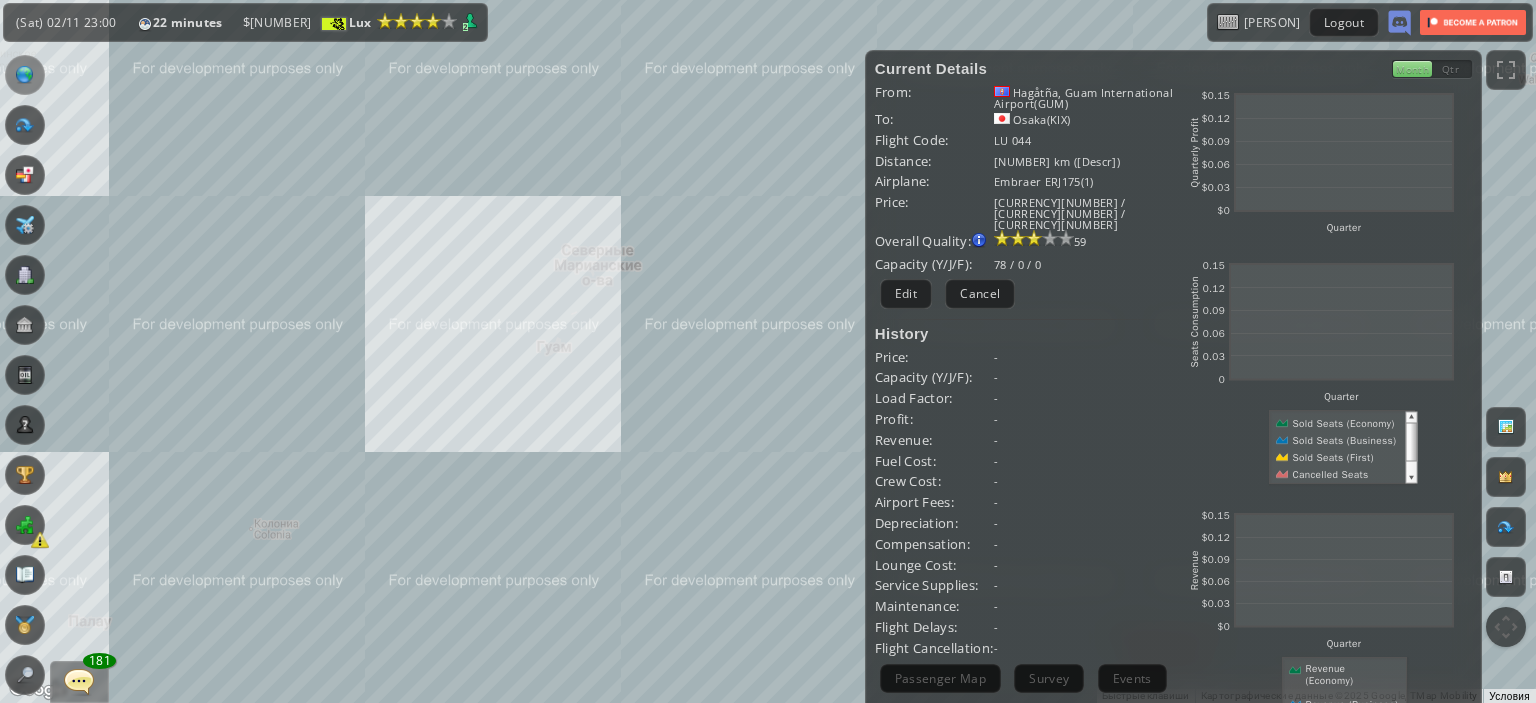 click on "Для навигации используйте клавиши со стрелками." at bounding box center [768, 351] 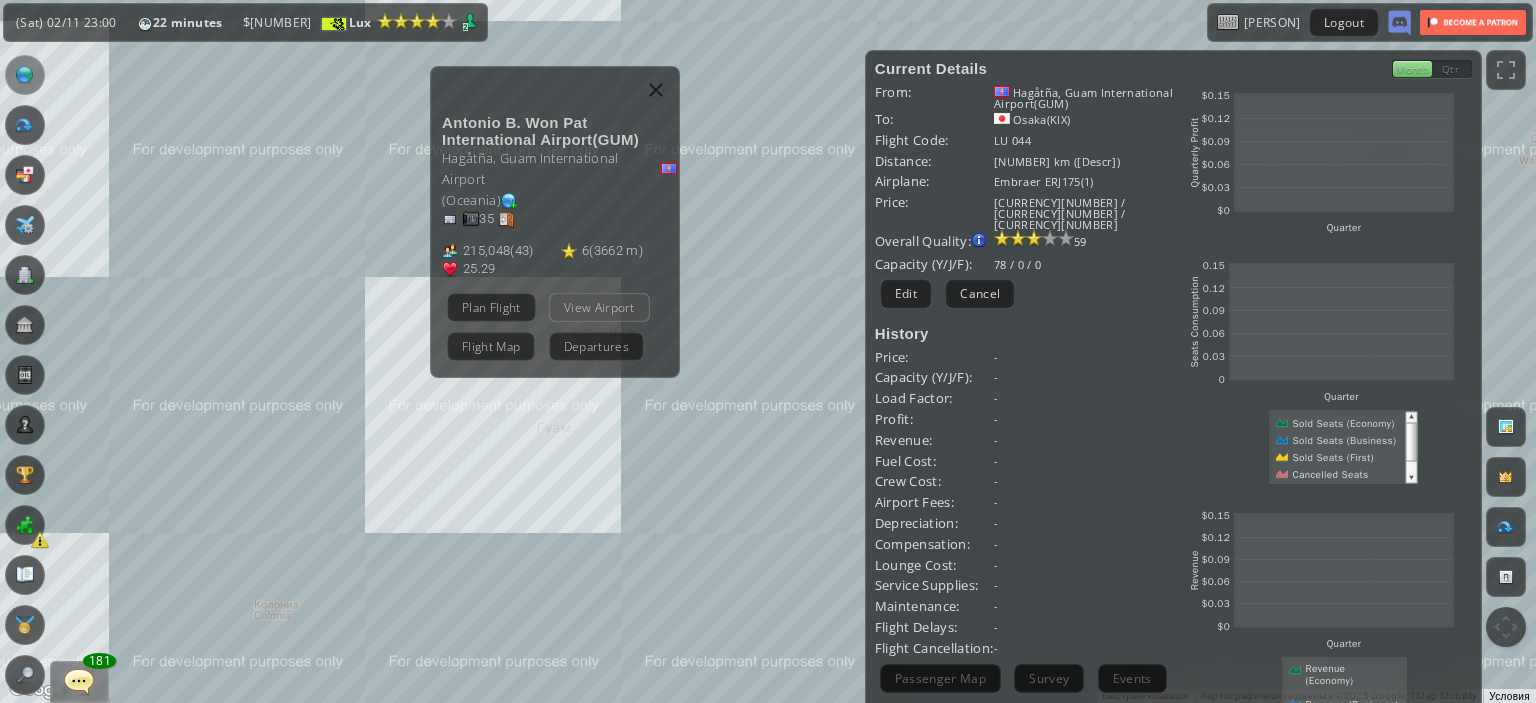 click on "View Airport" at bounding box center [599, 306] 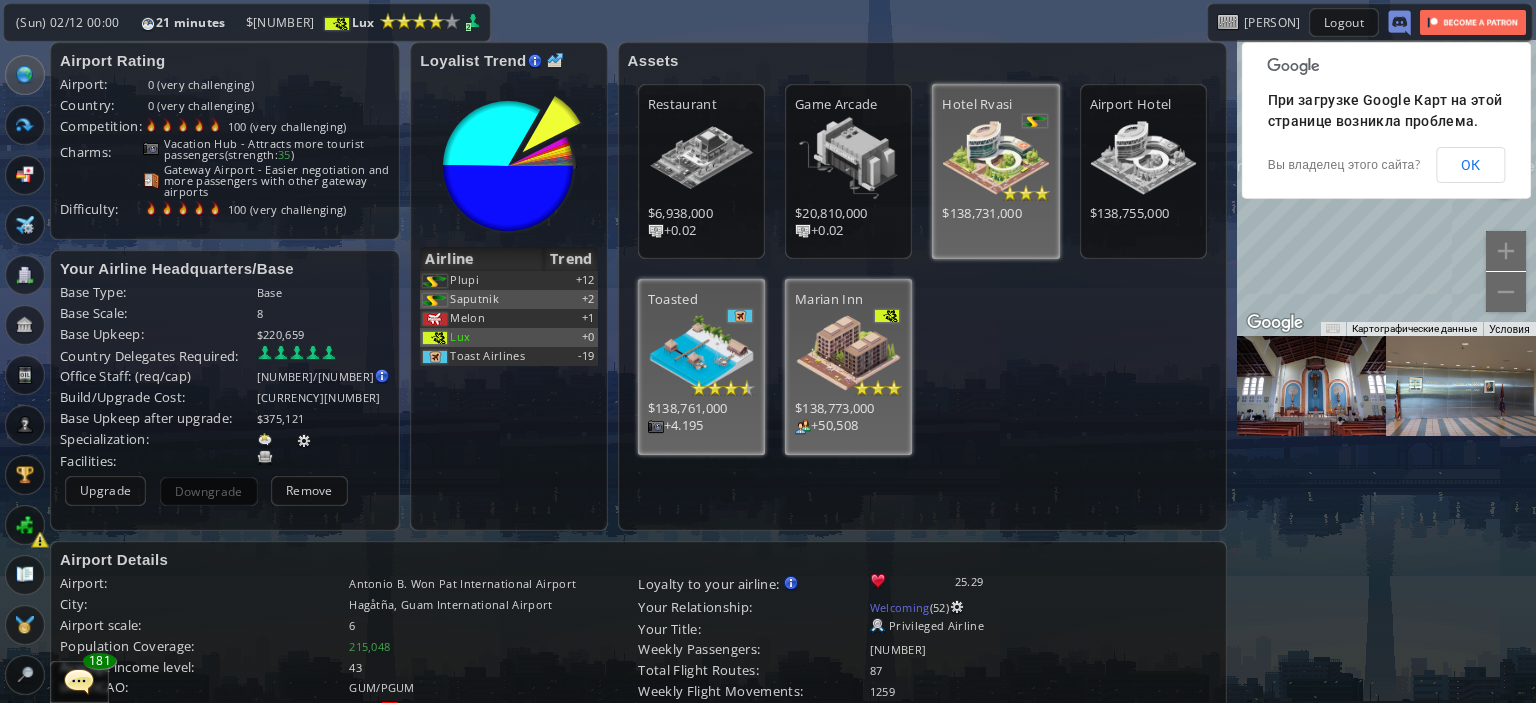scroll, scrollTop: 0, scrollLeft: 0, axis: both 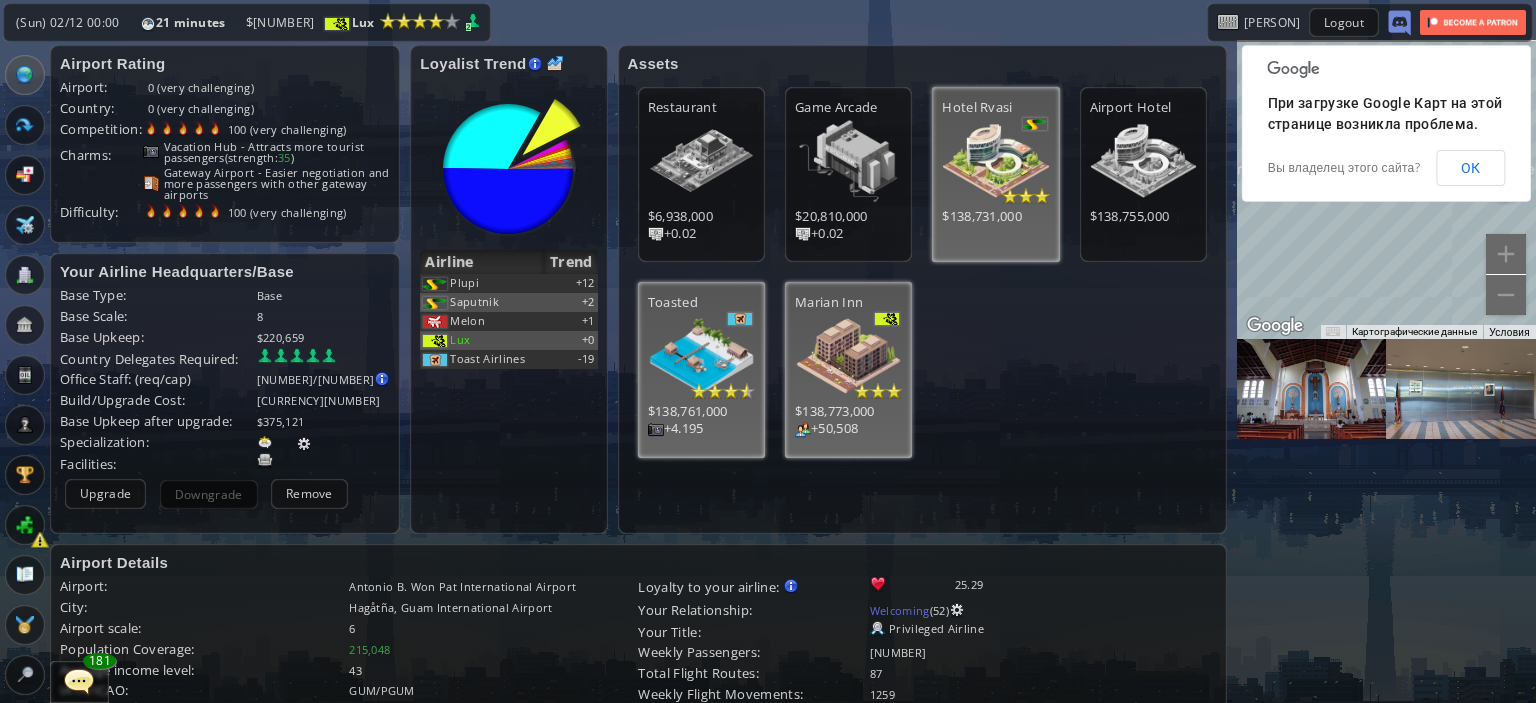 click at bounding box center (995, 161) 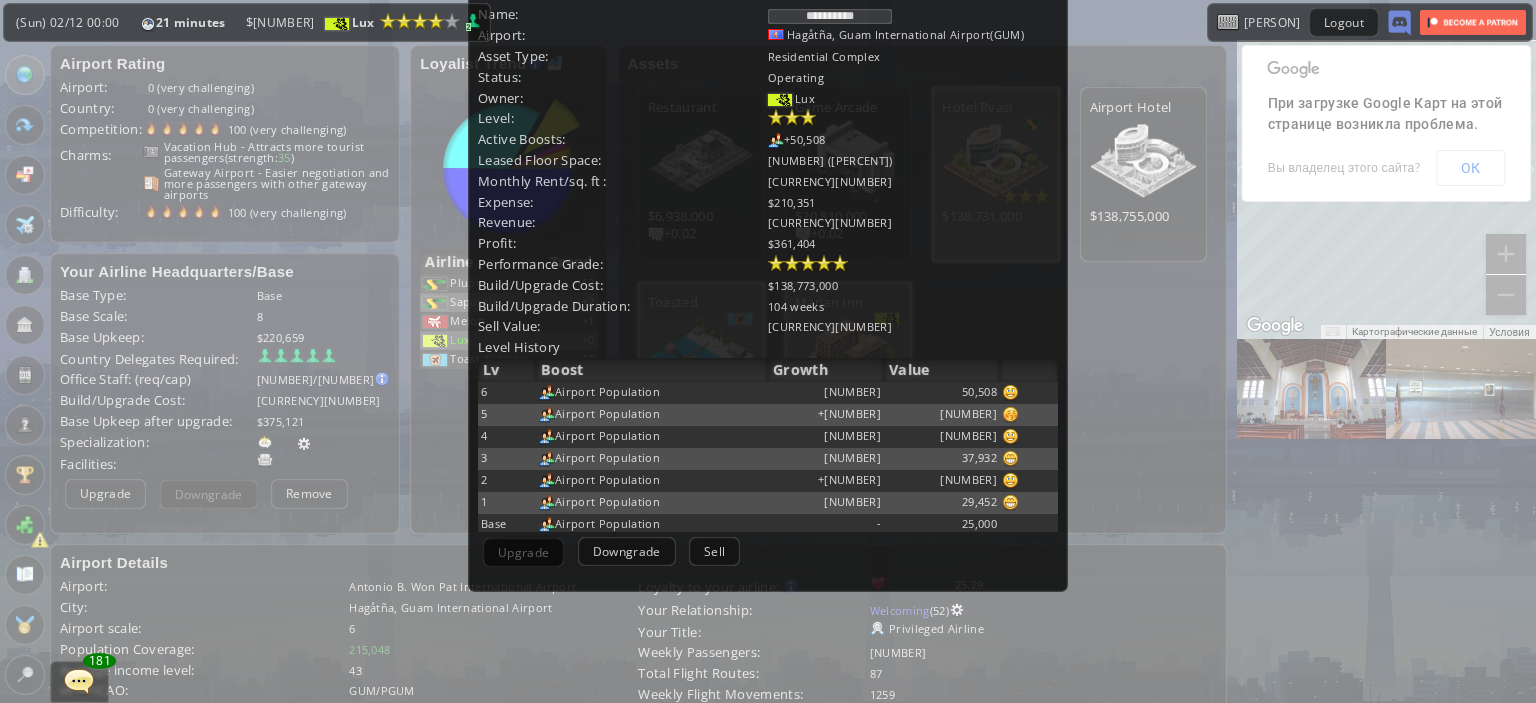 scroll, scrollTop: 43, scrollLeft: 0, axis: vertical 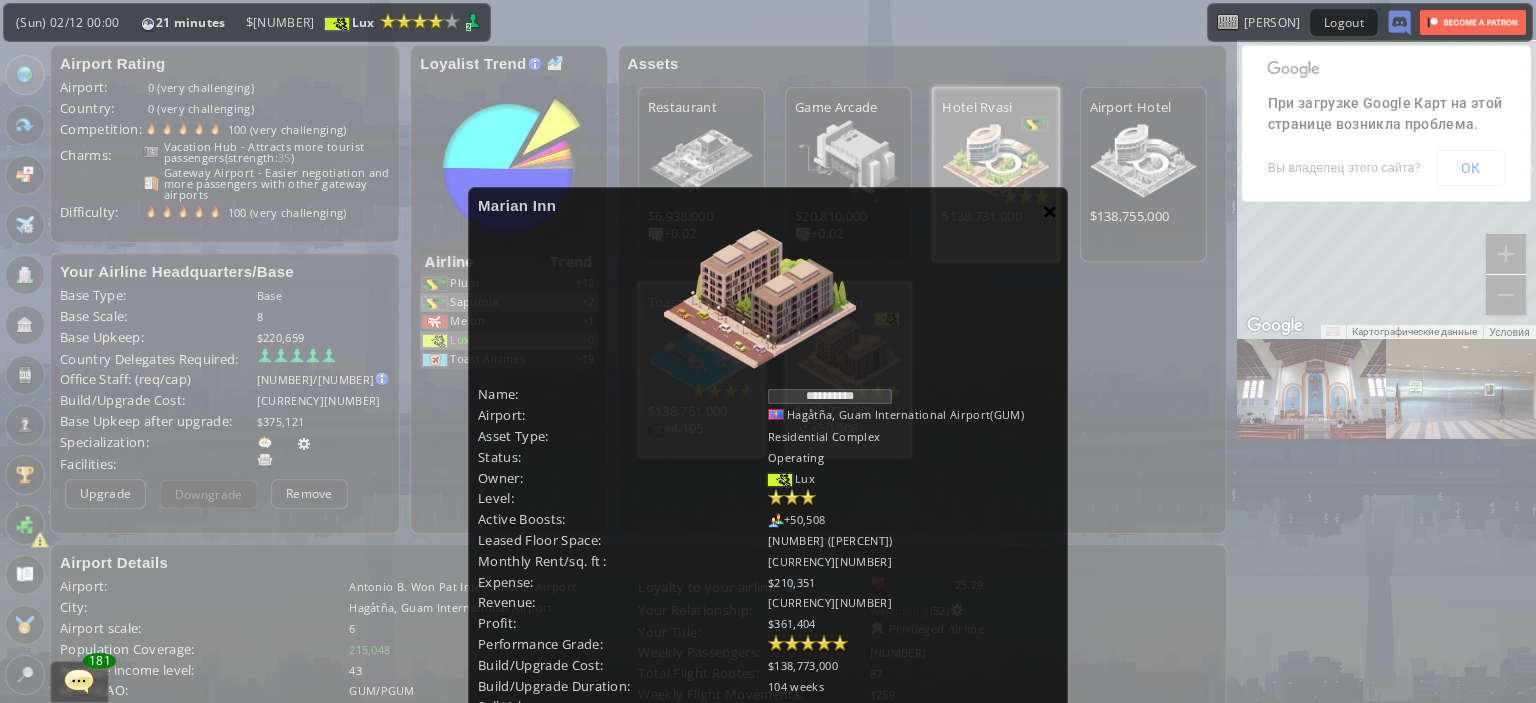 click on "×" at bounding box center (1050, 211) 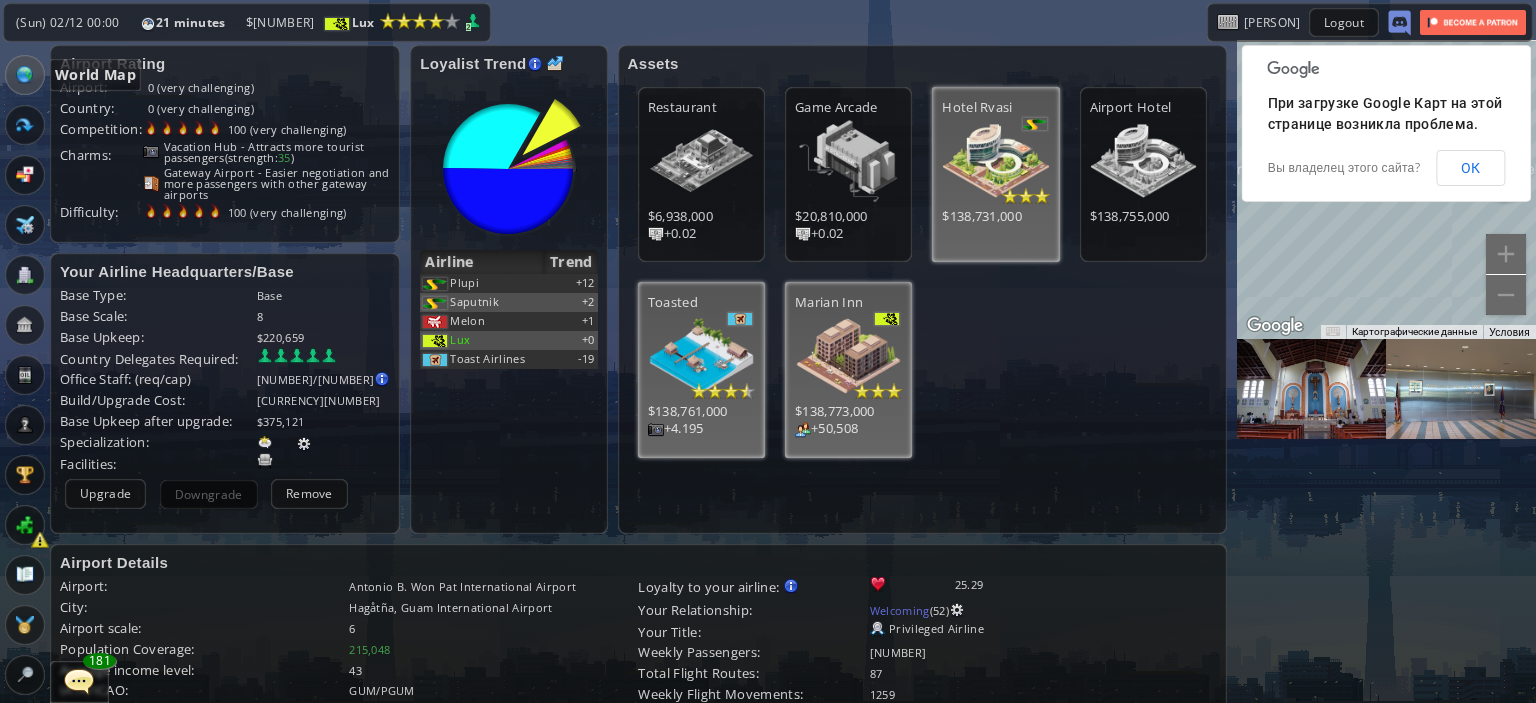 click at bounding box center (25, 75) 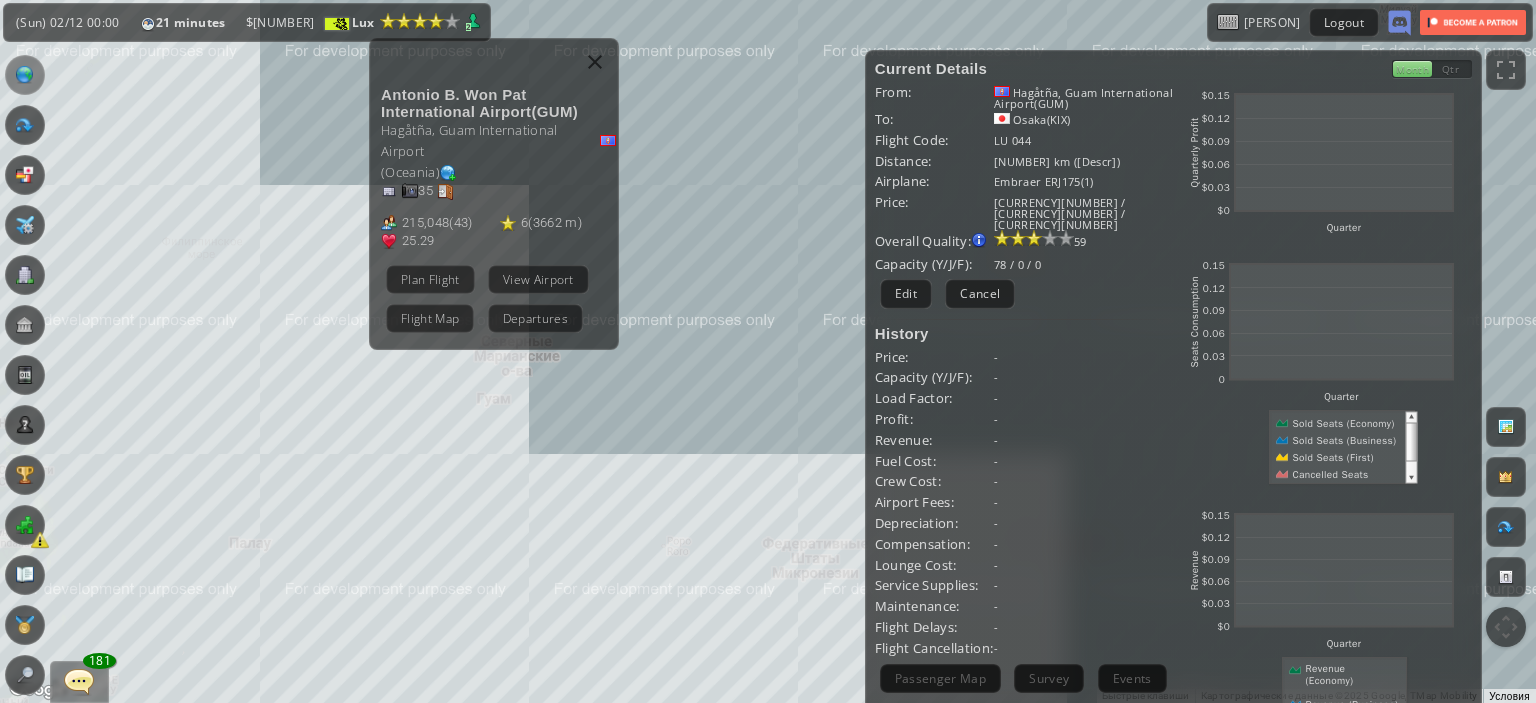 drag, startPoint x: 453, startPoint y: 517, endPoint x: 93, endPoint y: 440, distance: 368.14264 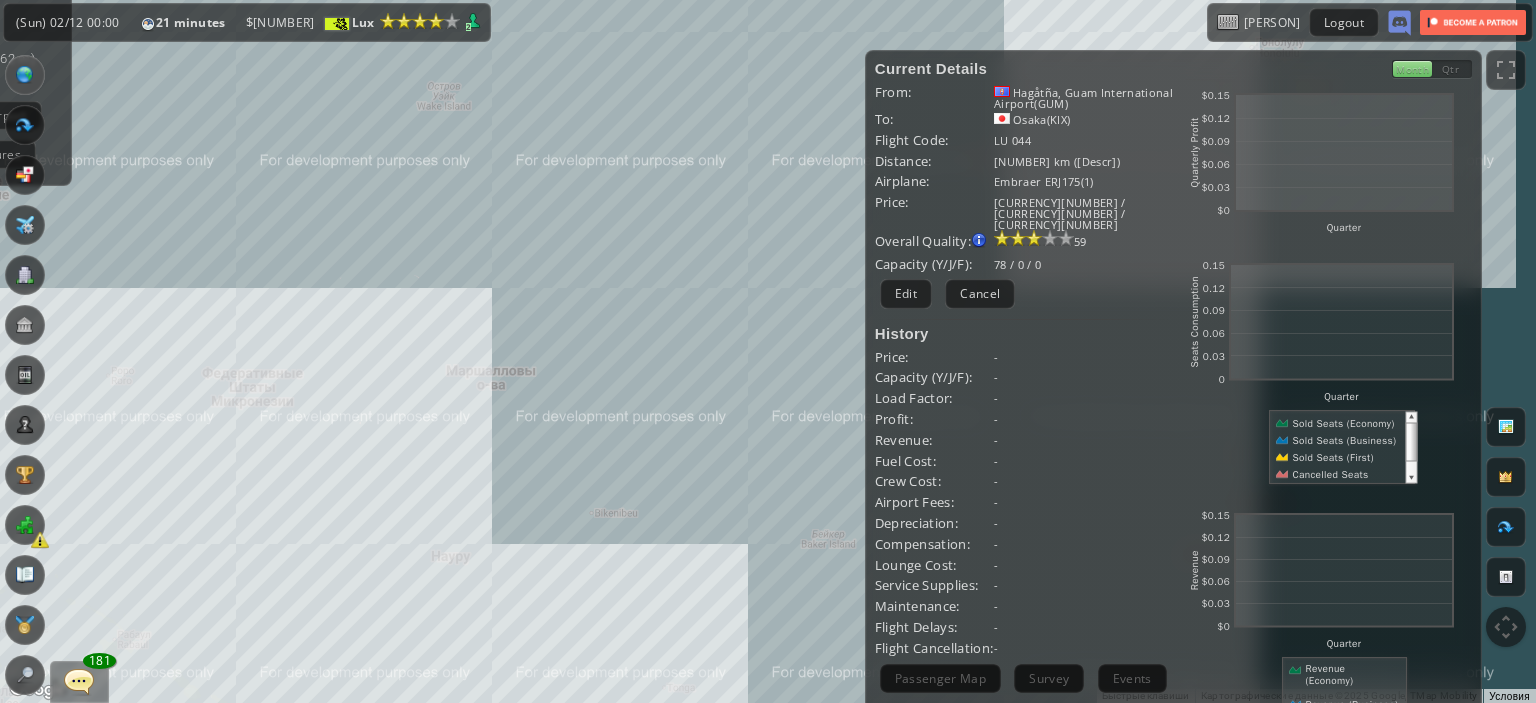 drag, startPoint x: 370, startPoint y: 371, endPoint x: 376, endPoint y: 343, distance: 28.635643 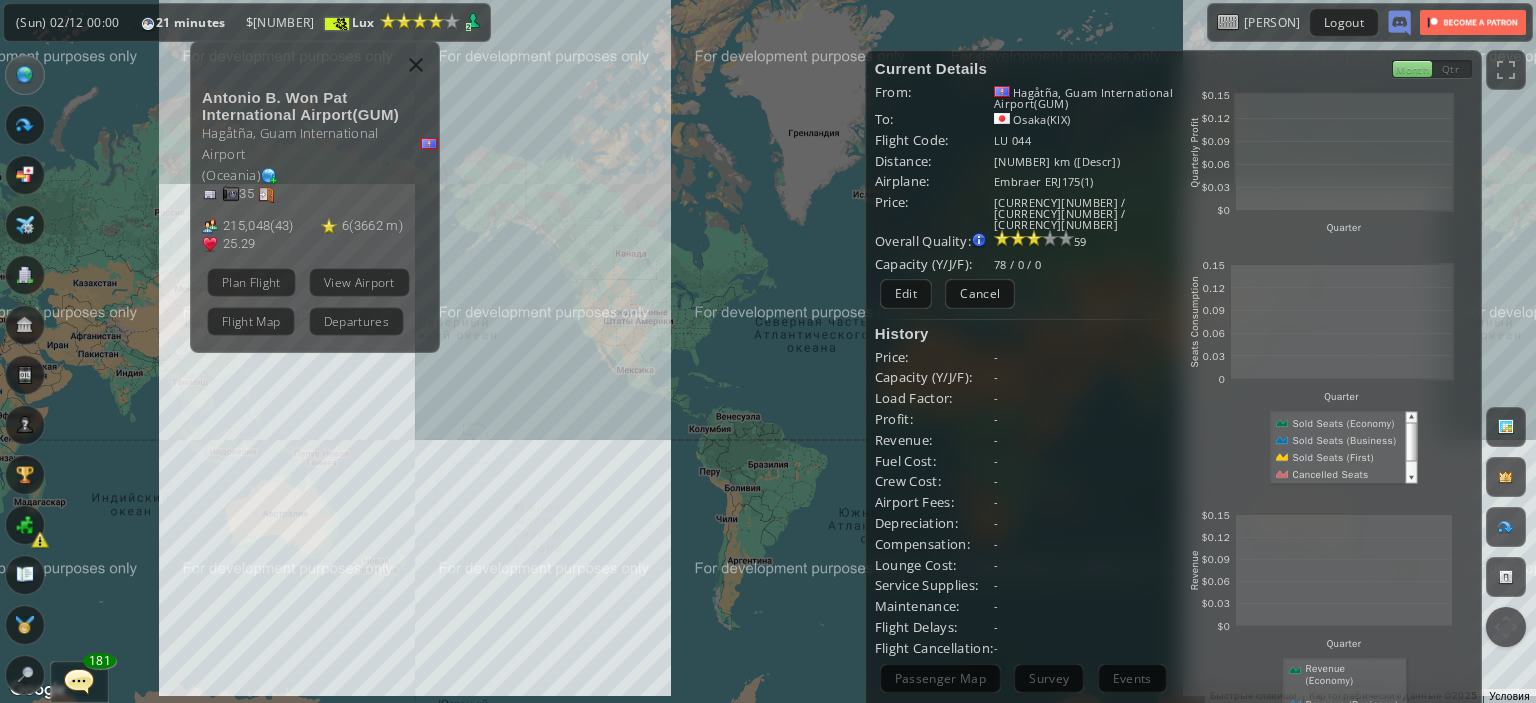 click on "Для навигации используйте клавиши со стрелками.
[AIRPORT]  ( [CODE] )
[CITY], [COUNTRY] International Airport  ( [REGION] )
[NUMBER]
[NUMBER]  ( [NUMBER] )
[NUMBER]  ( [NUMBER] m )
[NUMBER]
Plan Flight
View Airport
Flight Map
Departures" at bounding box center [768, 351] 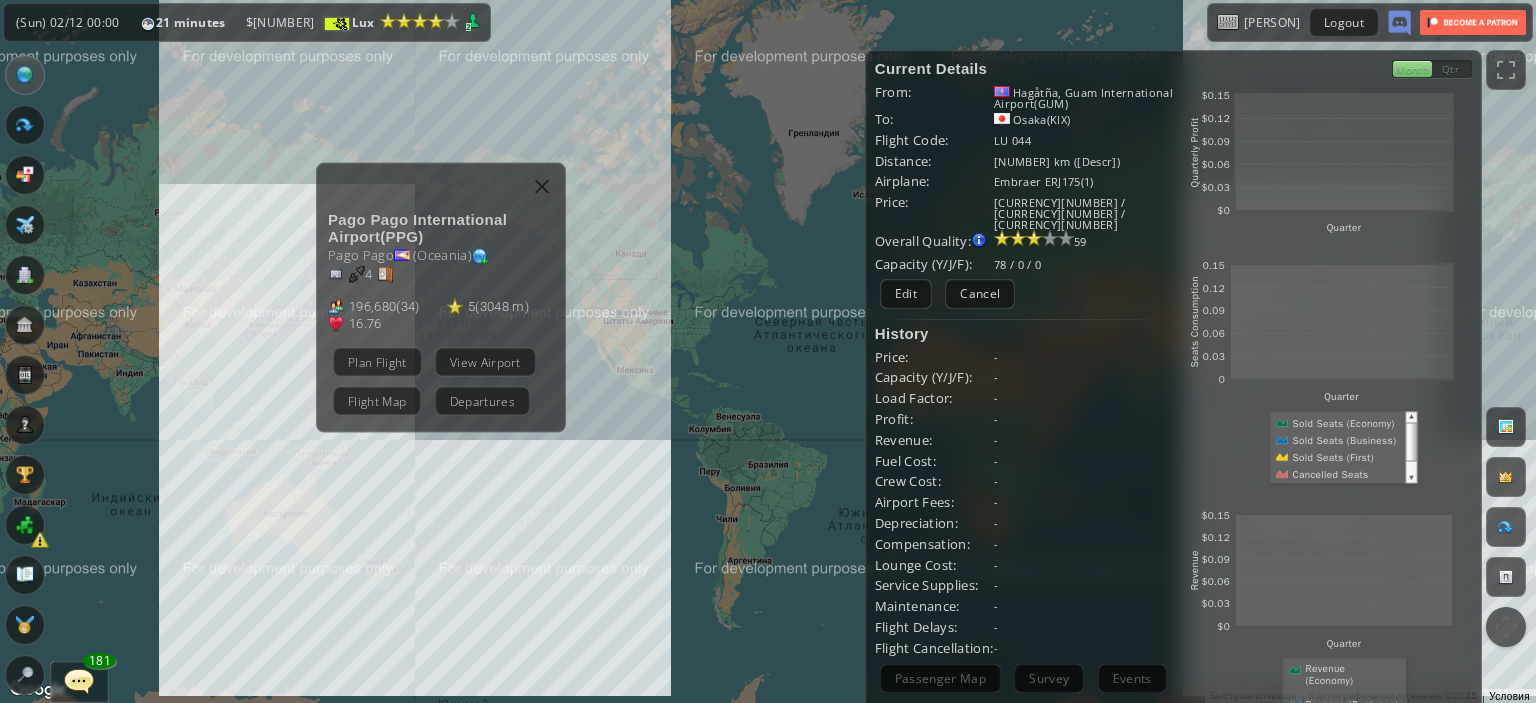 click on "View Airport" at bounding box center [485, 361] 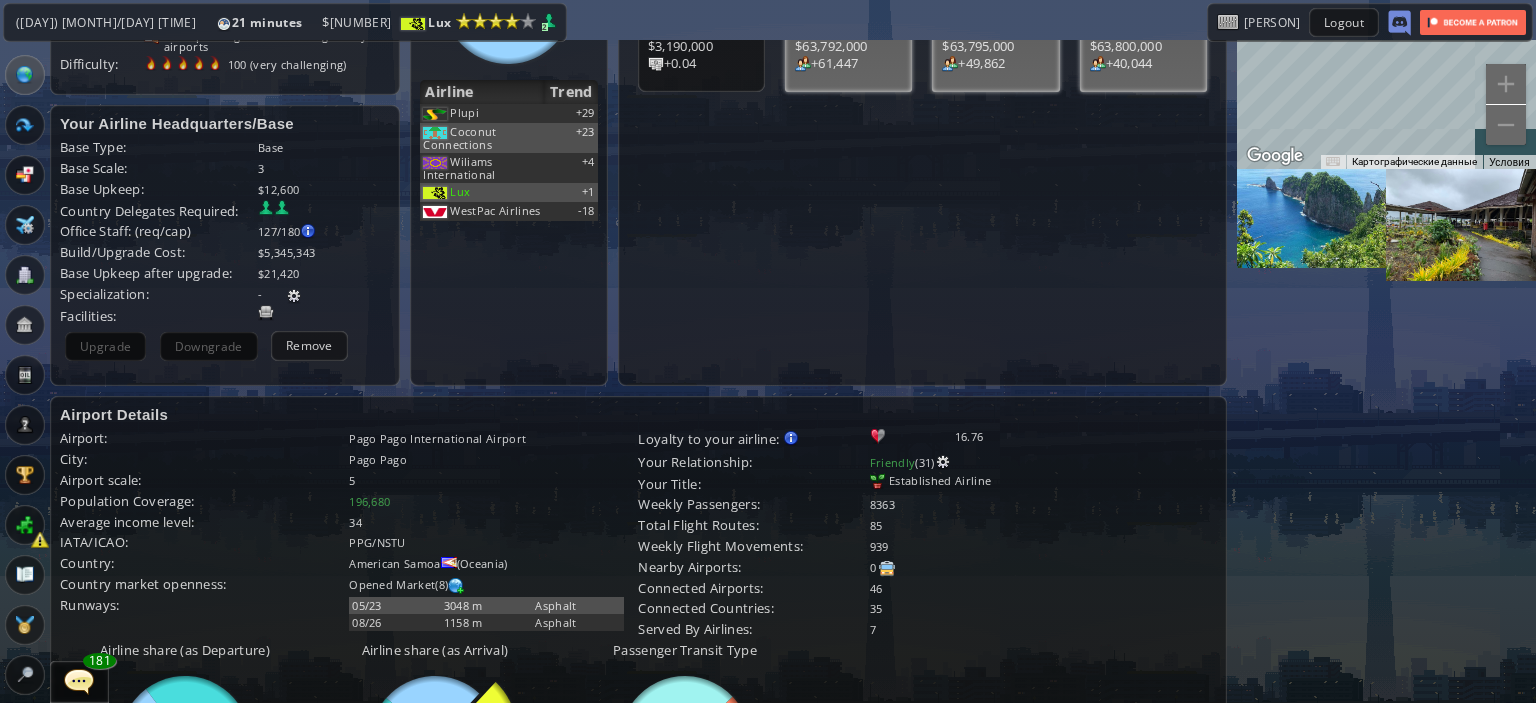 scroll, scrollTop: 400, scrollLeft: 0, axis: vertical 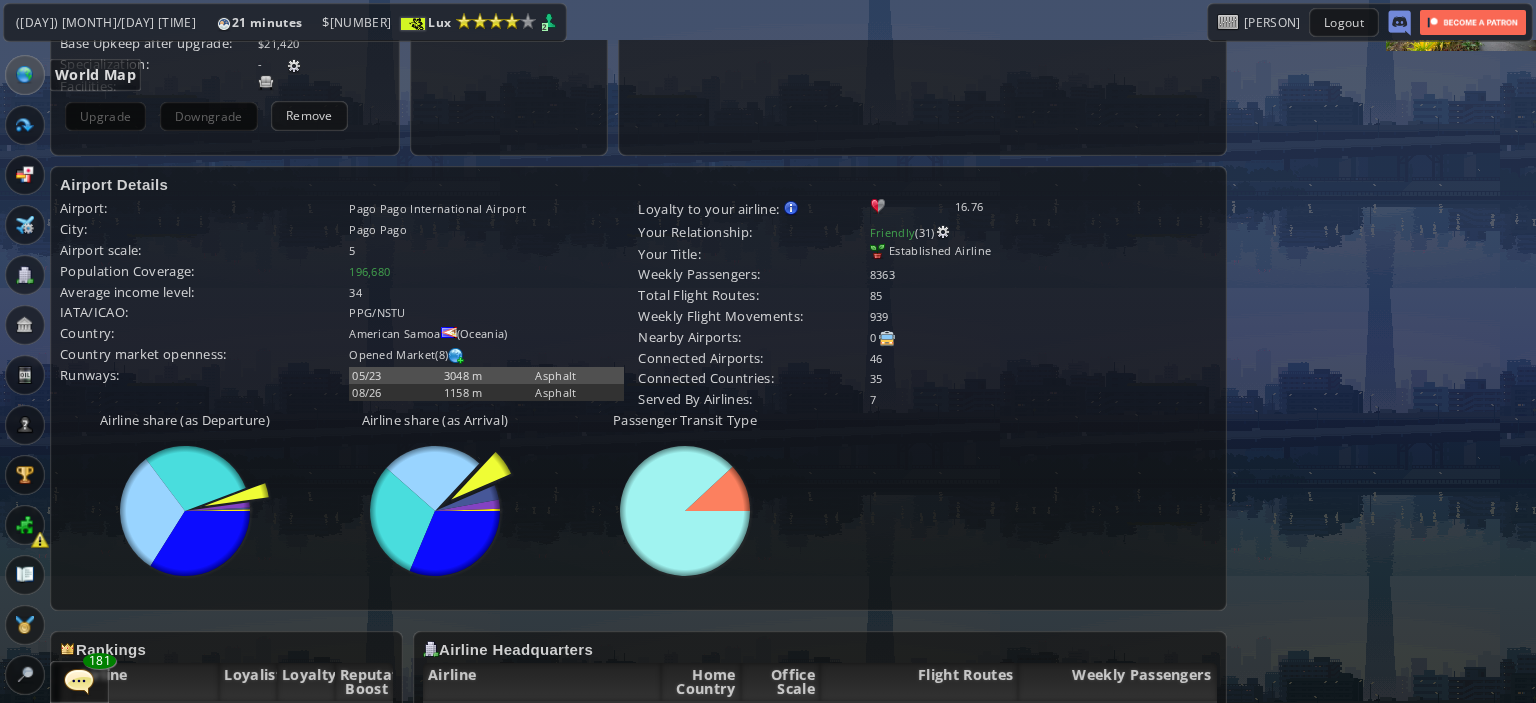 click at bounding box center [25, 75] 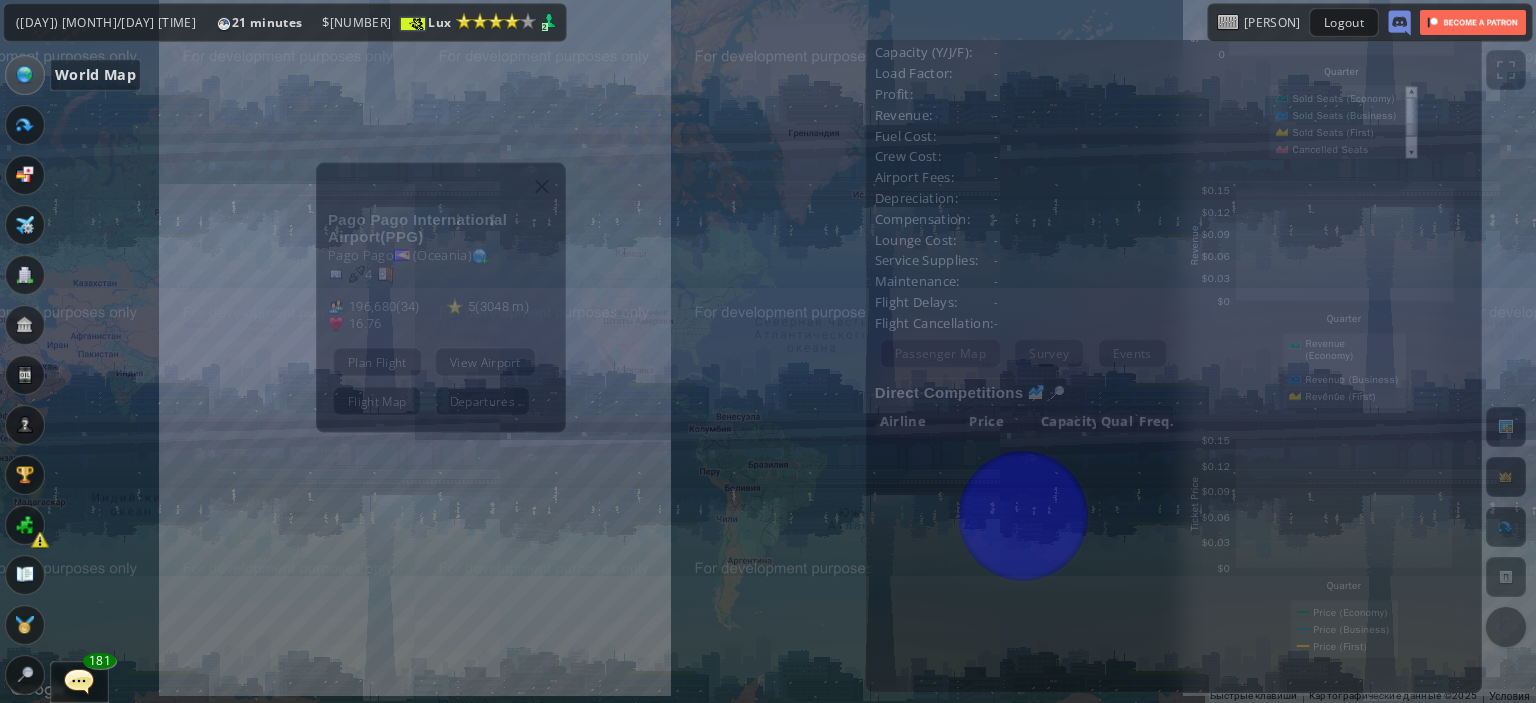 scroll, scrollTop: 324, scrollLeft: 0, axis: vertical 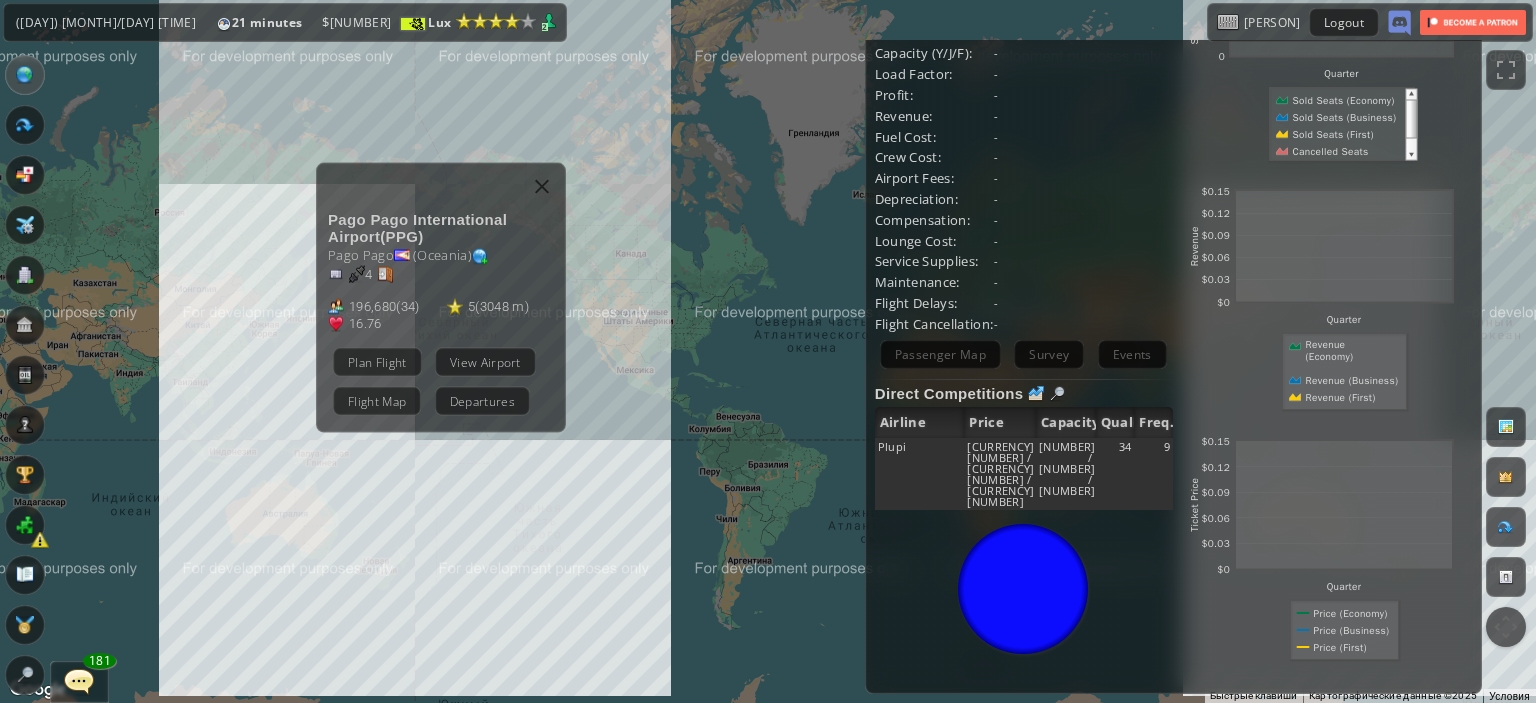 click on "Для навигации используйте клавиши со стрелками.
[AIRPORT_NAME]  ( [AIRPORT_CODE] )
[CITY]  ( [CONTINENT] )
[NUMBER] [NUMBER]
[NUMBER], [NUMBER]
[NUMBER]  ( [NUMBER] [UNIT] )
[NUMBER]
Plan Flight
View Airport
Flight Map
Departures" at bounding box center (768, 351) 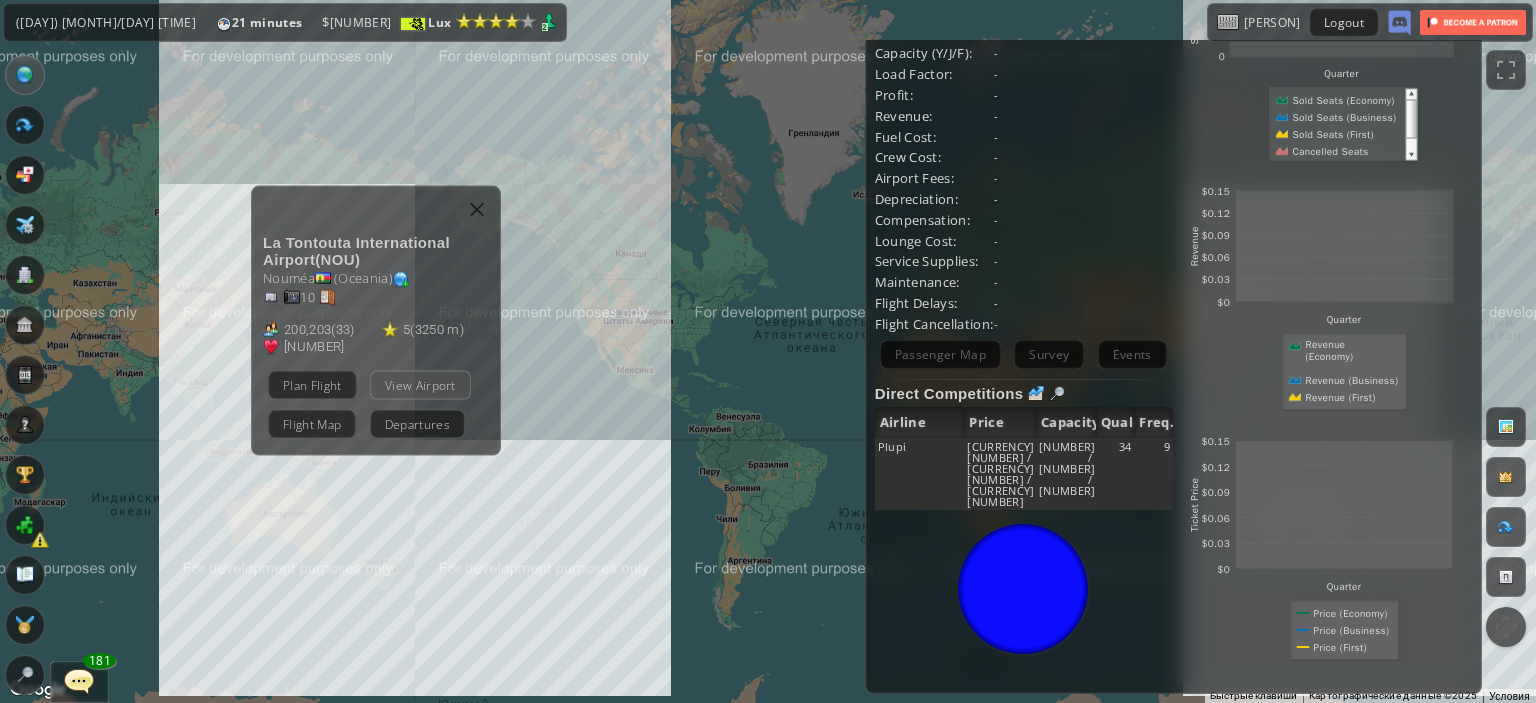 click on "View Airport" at bounding box center (420, 384) 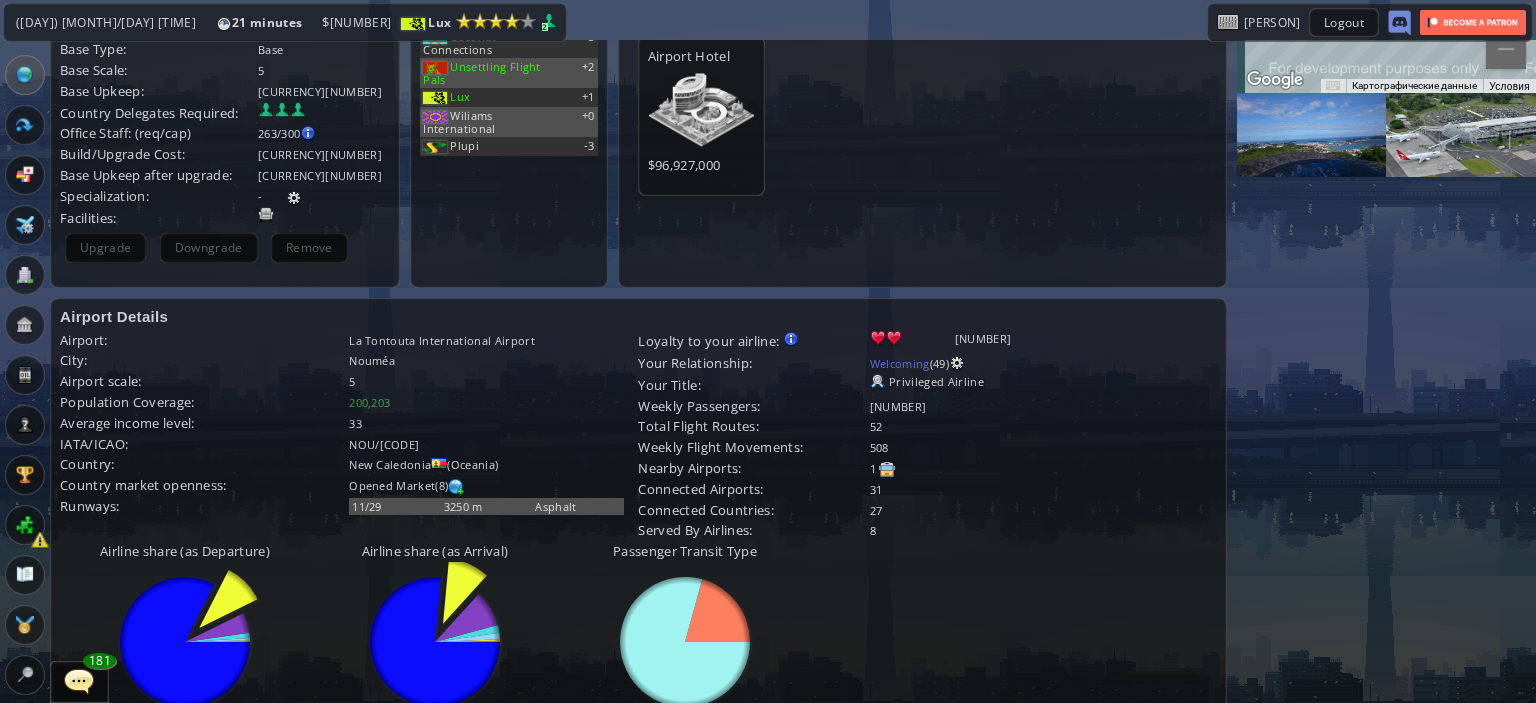 scroll, scrollTop: 0, scrollLeft: 0, axis: both 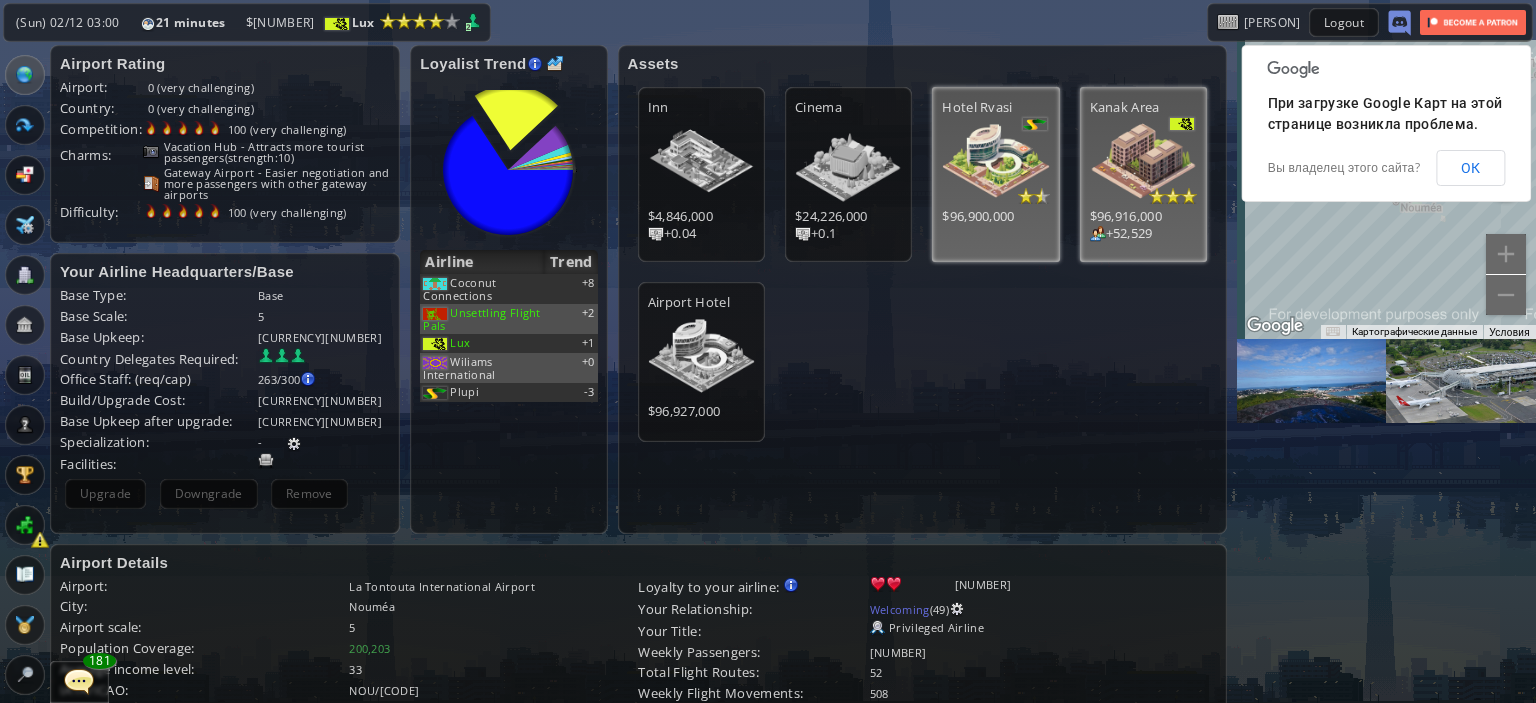 click on "[LOCATION] $[NUMBER] +[NUMBER]" at bounding box center [1143, 174] 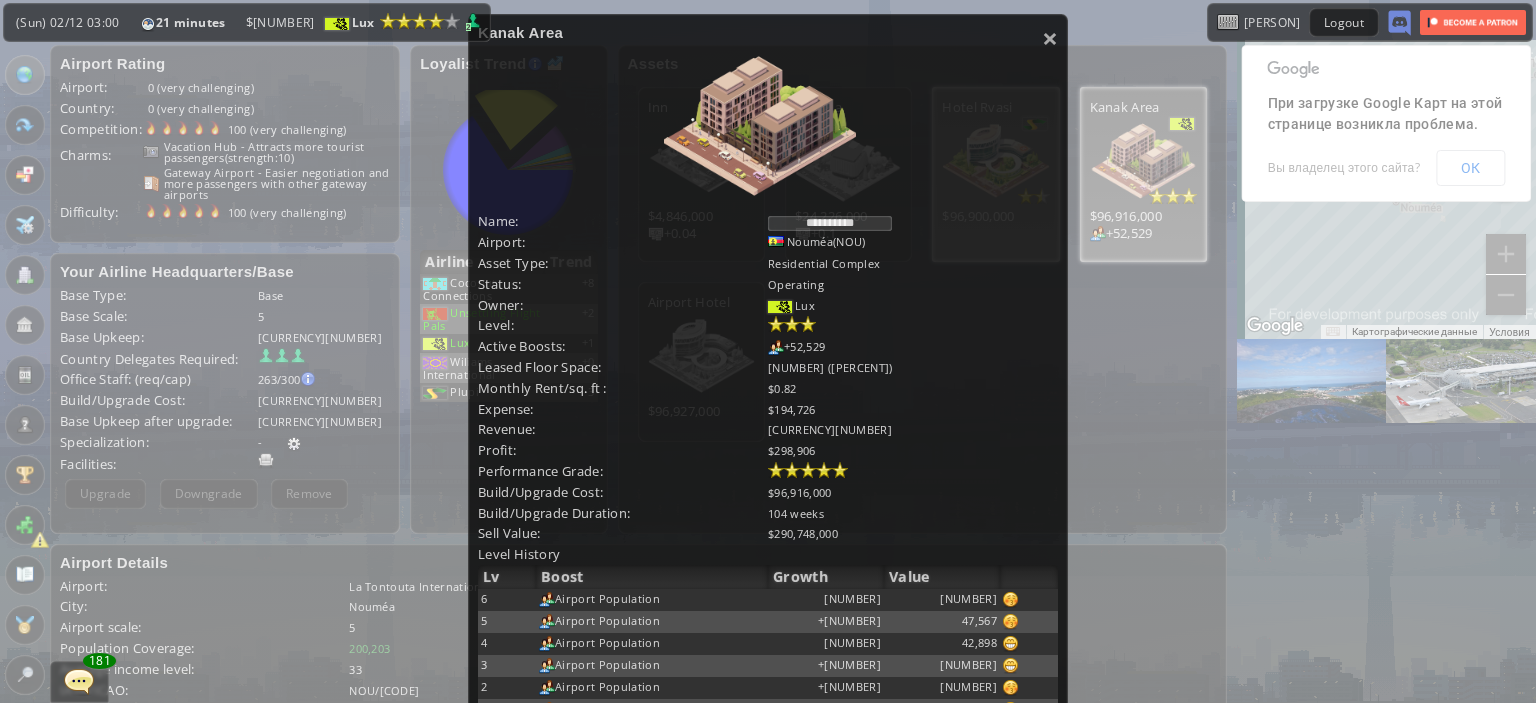 scroll, scrollTop: 542, scrollLeft: 0, axis: vertical 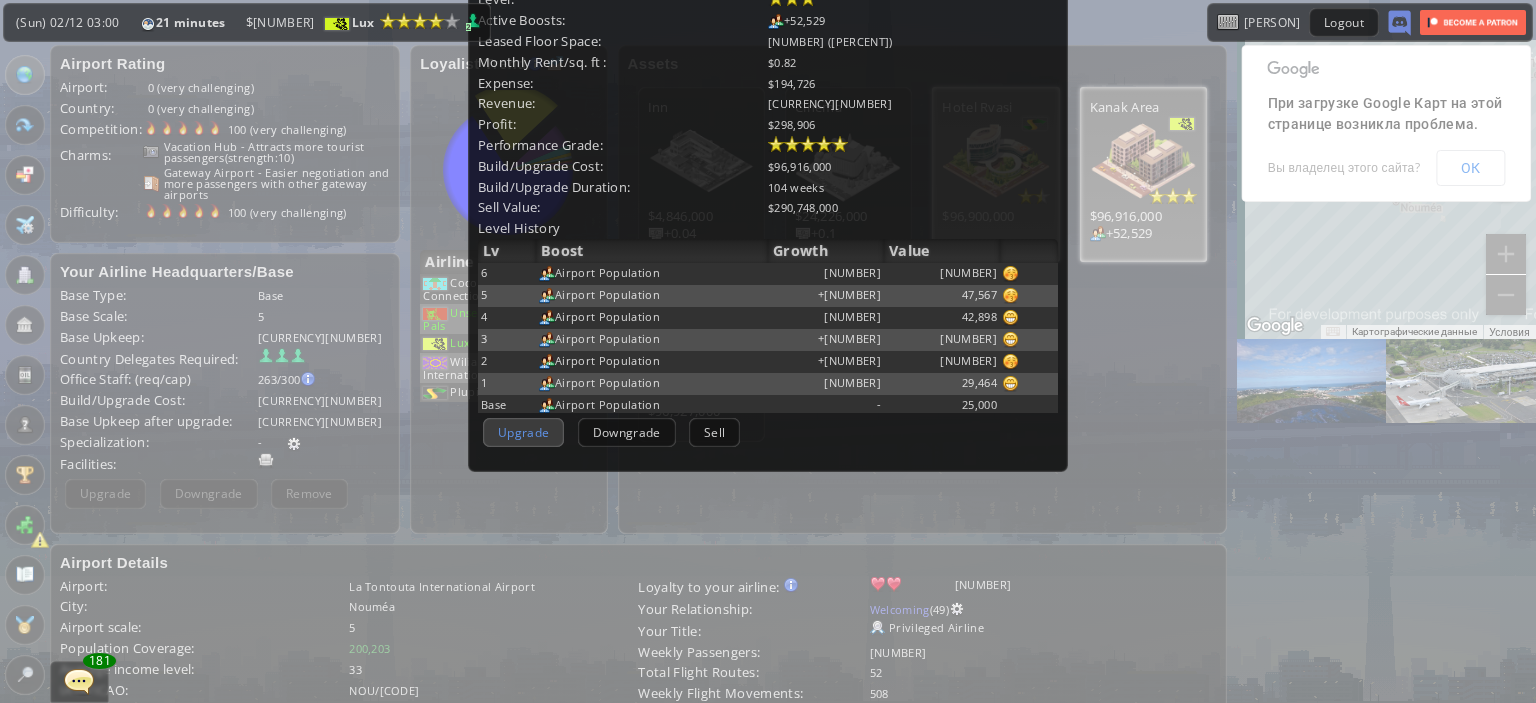 click on "Upgrade" at bounding box center (523, 432) 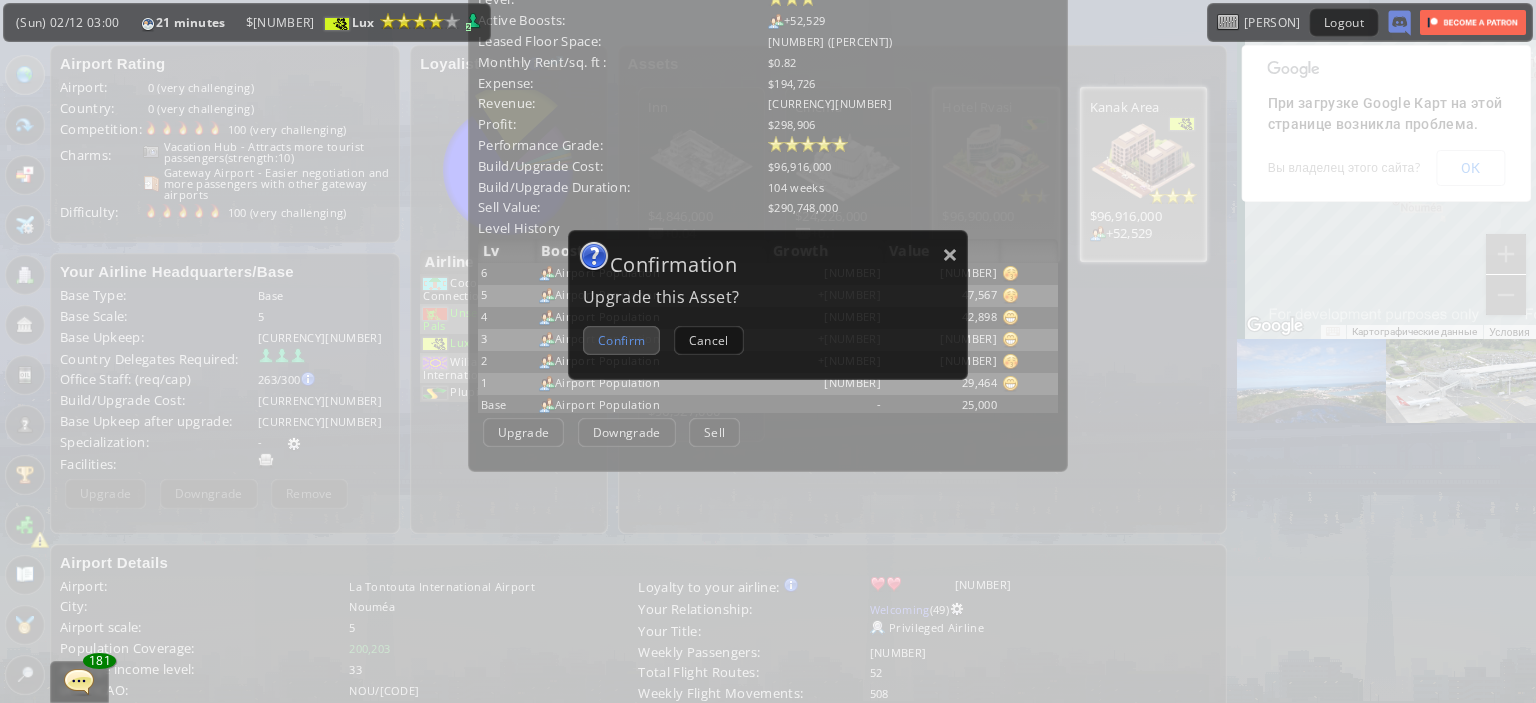 click on "Confirm" at bounding box center [621, 340] 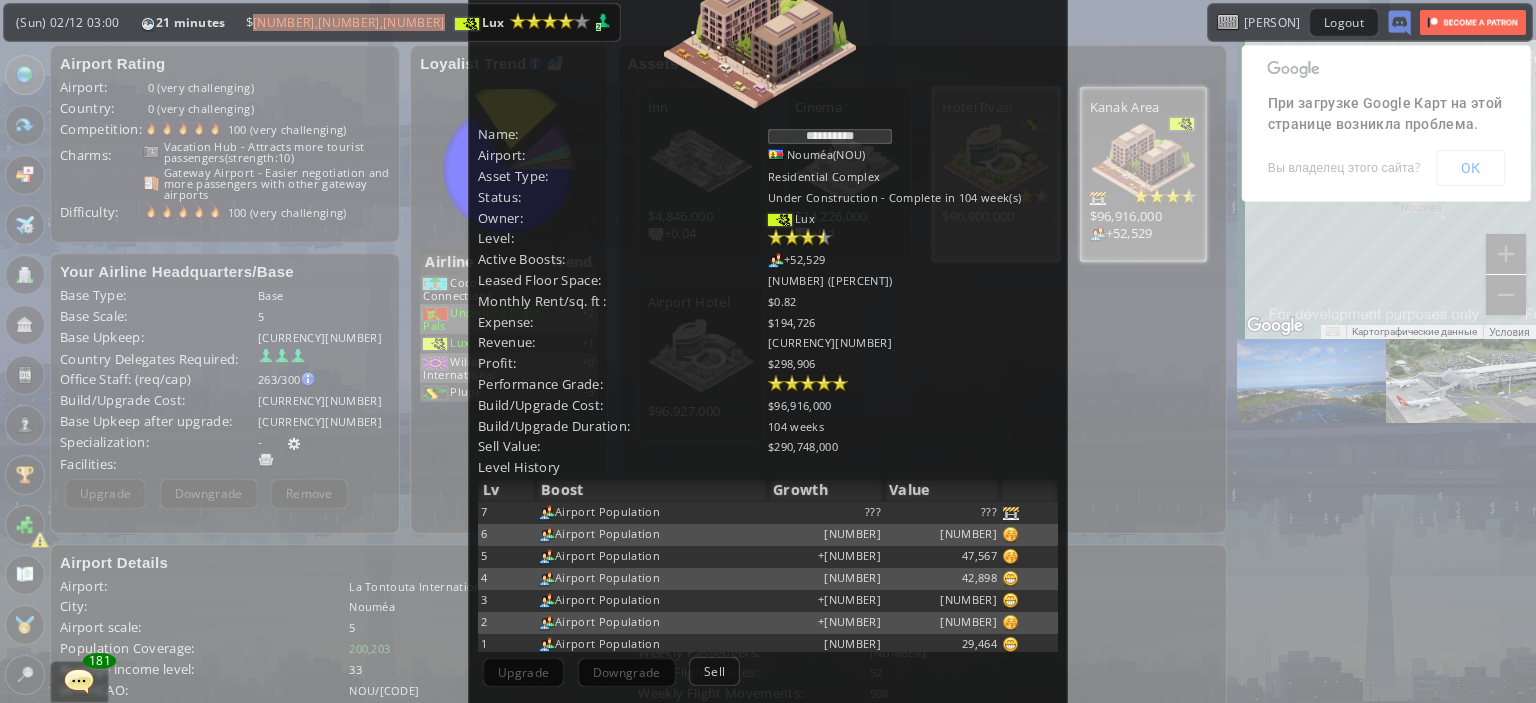 scroll, scrollTop: 0, scrollLeft: 0, axis: both 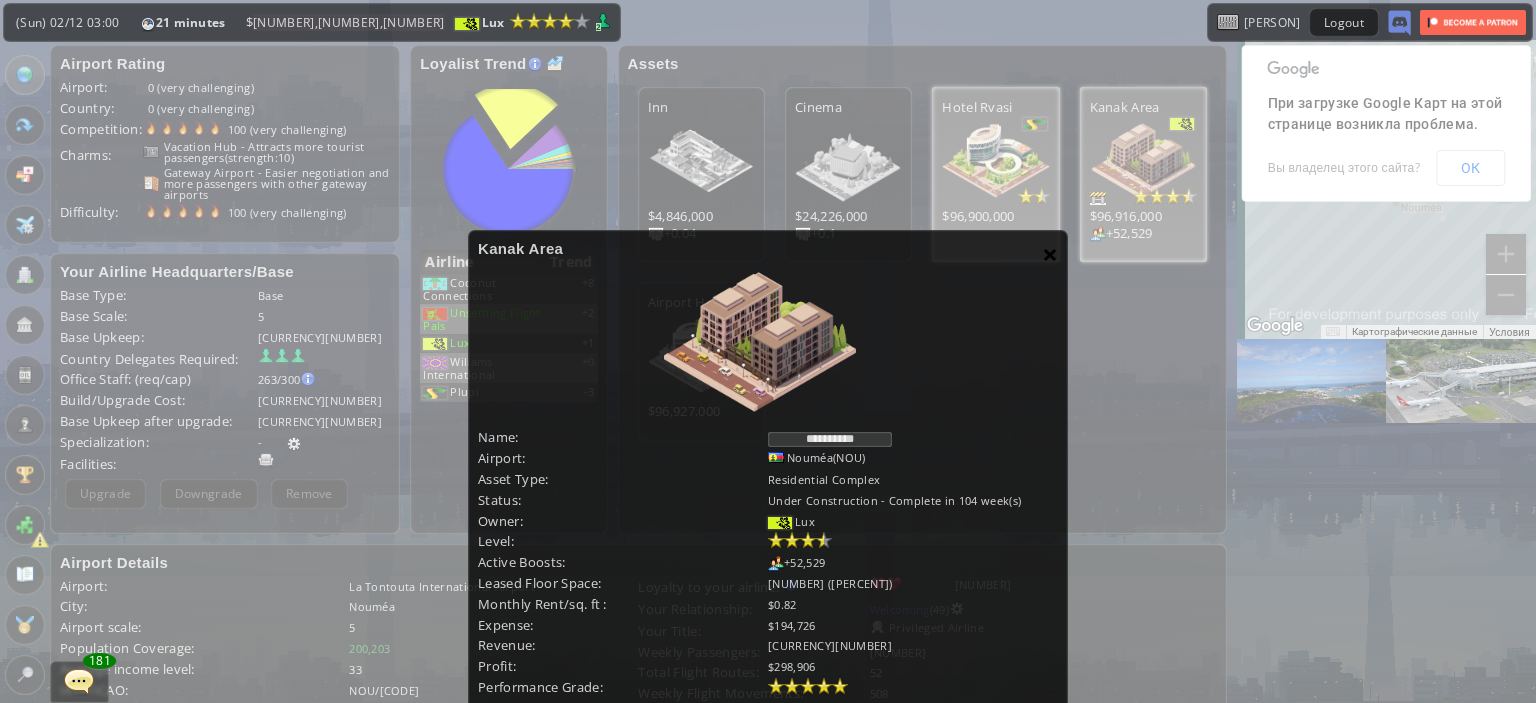 click on "×" at bounding box center [1050, 254] 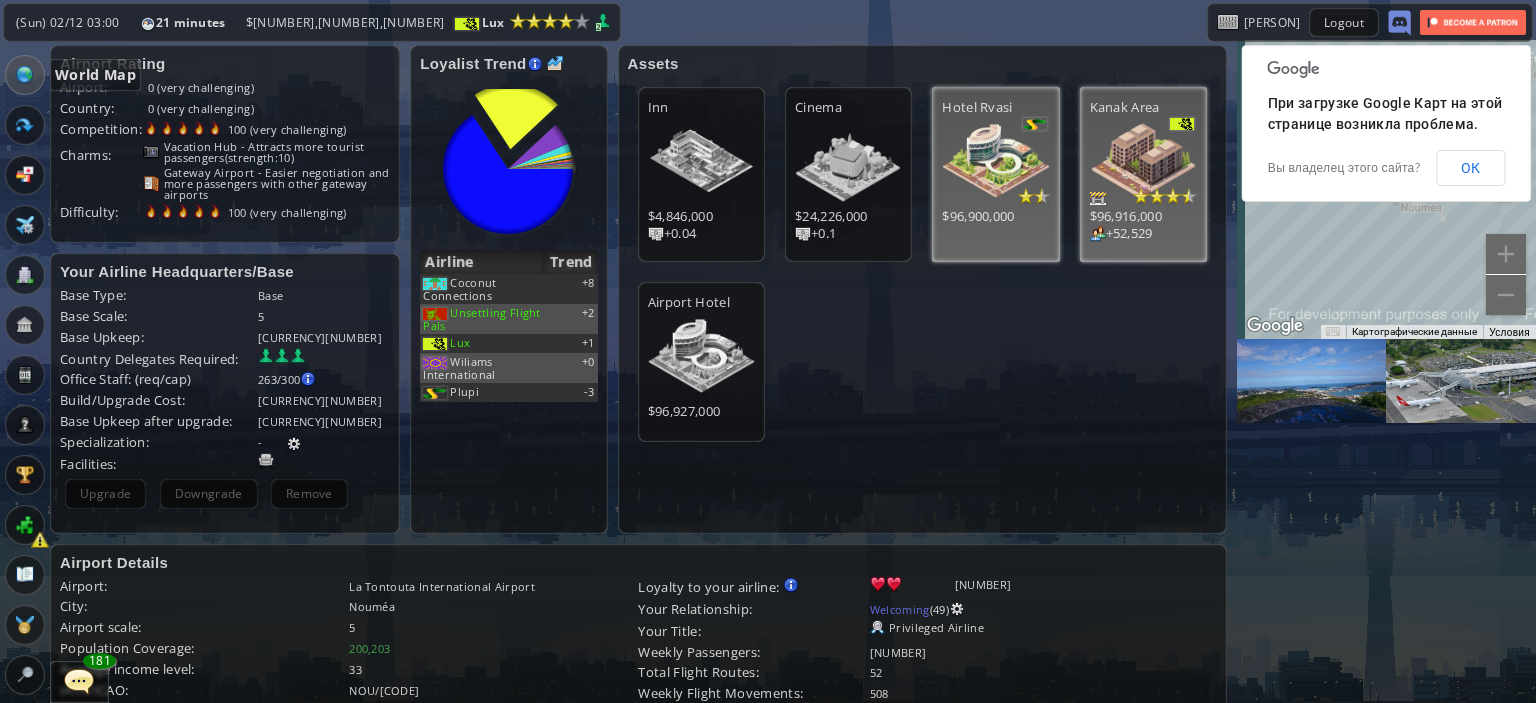 click at bounding box center (25, 75) 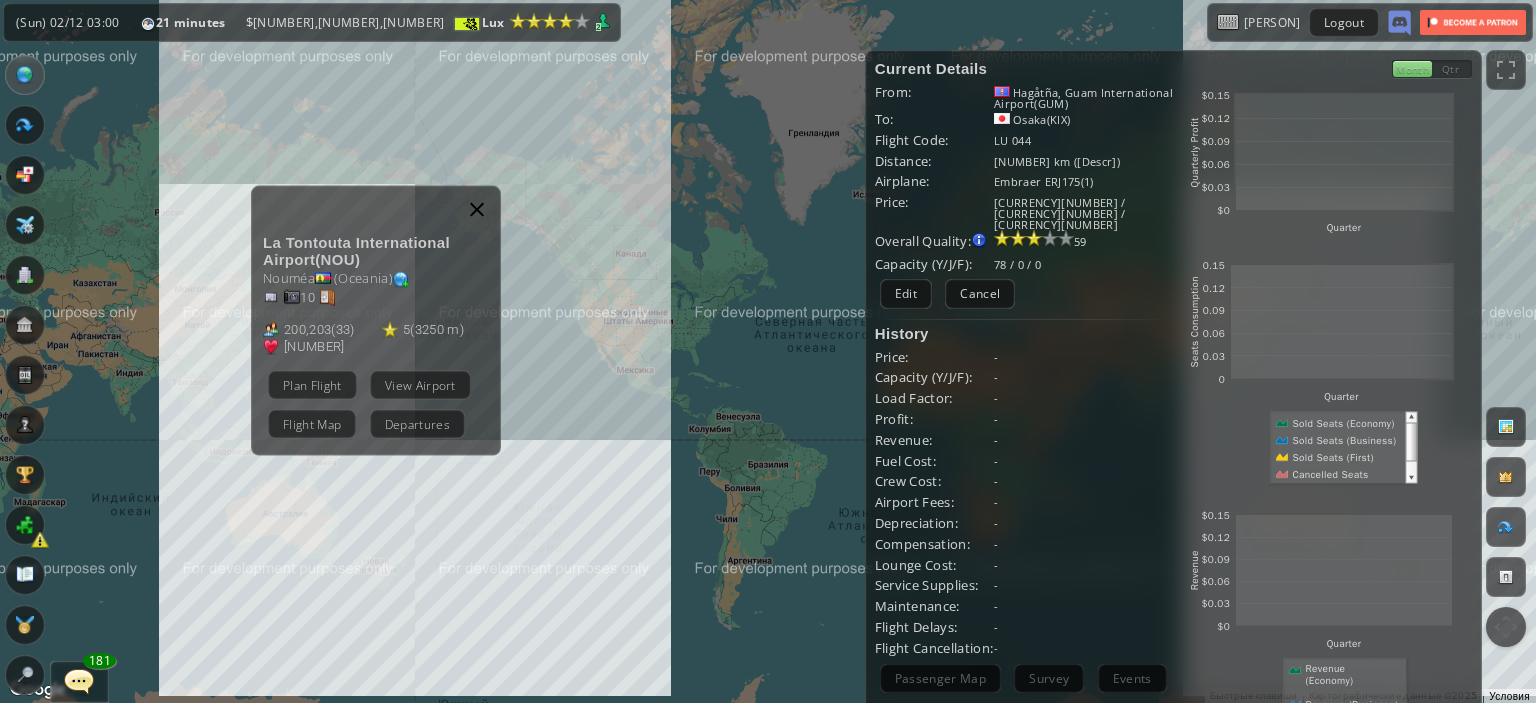 click at bounding box center [477, 209] 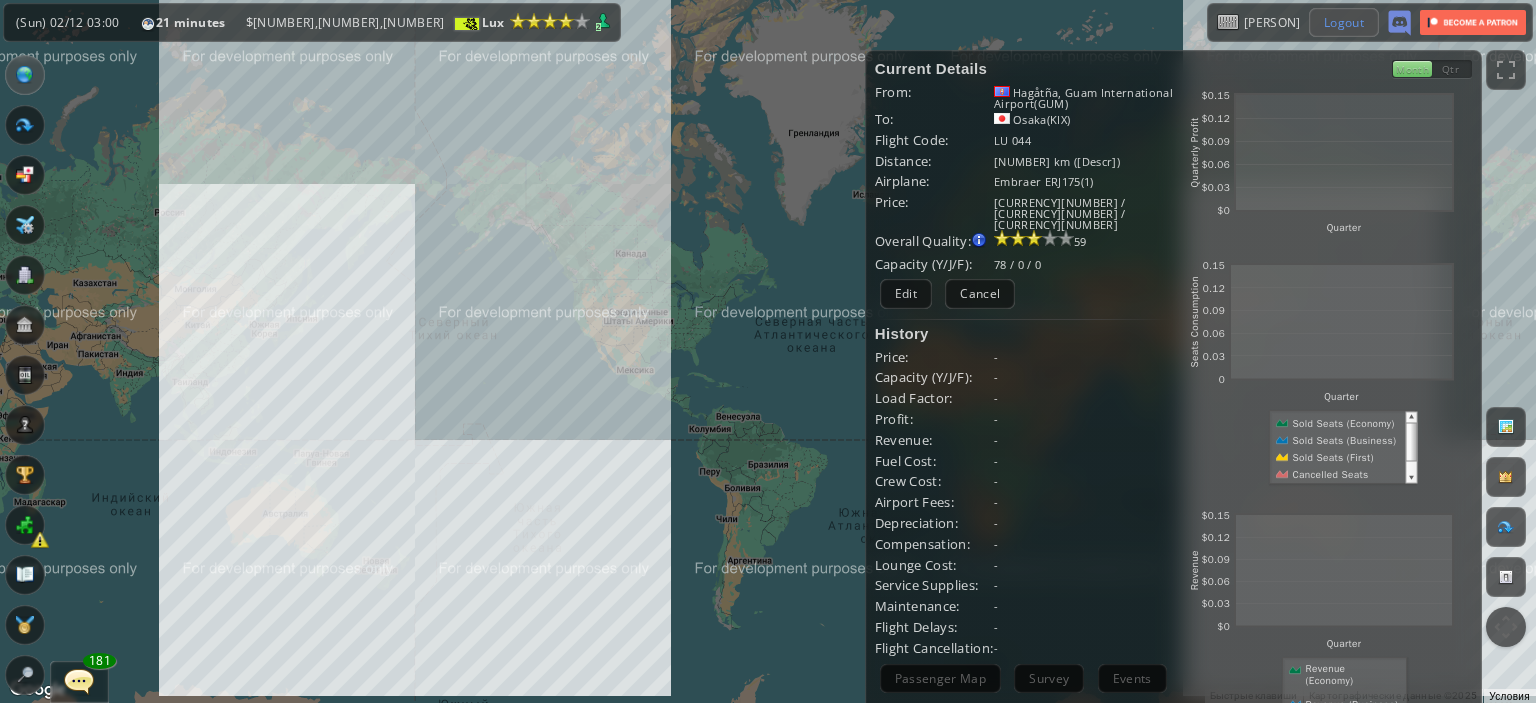 click on "Logout" at bounding box center [1344, 22] 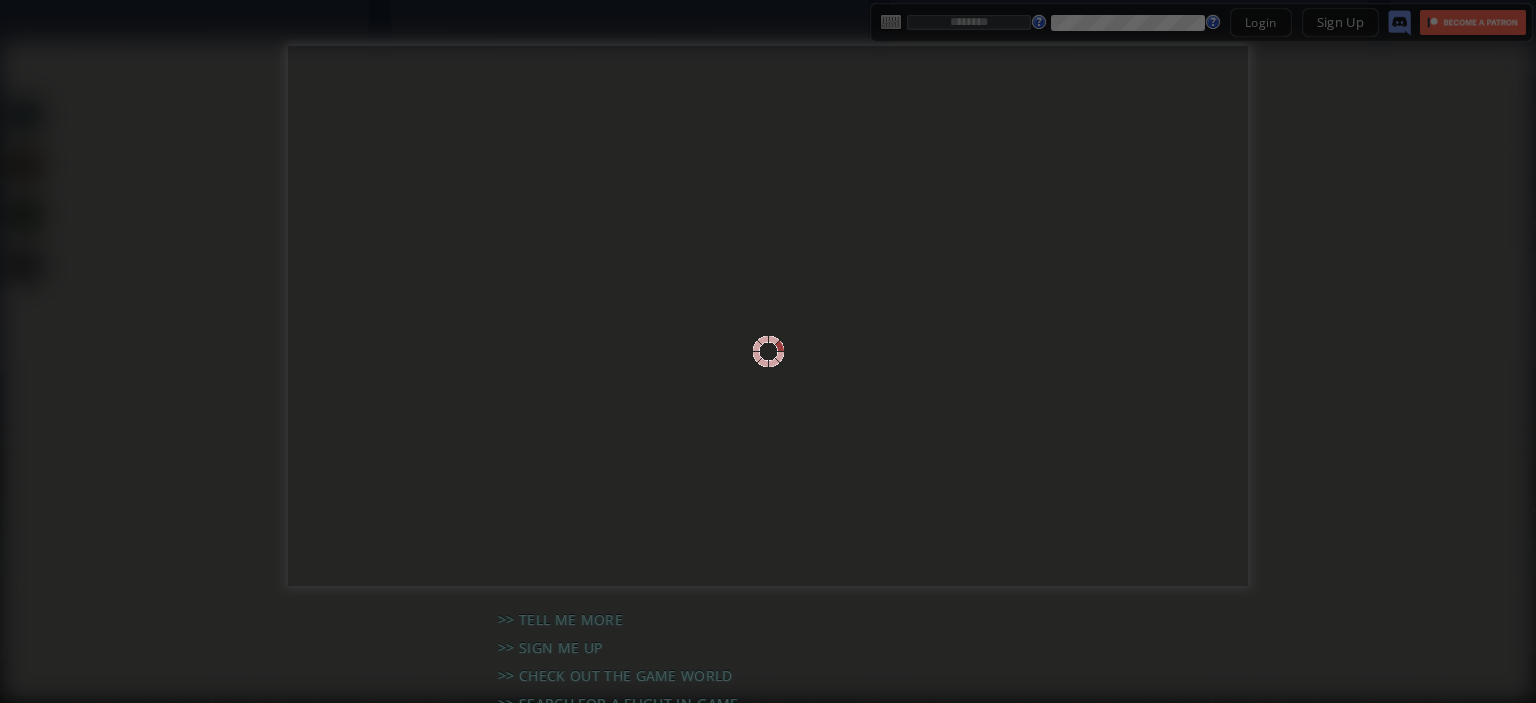 scroll, scrollTop: 0, scrollLeft: 0, axis: both 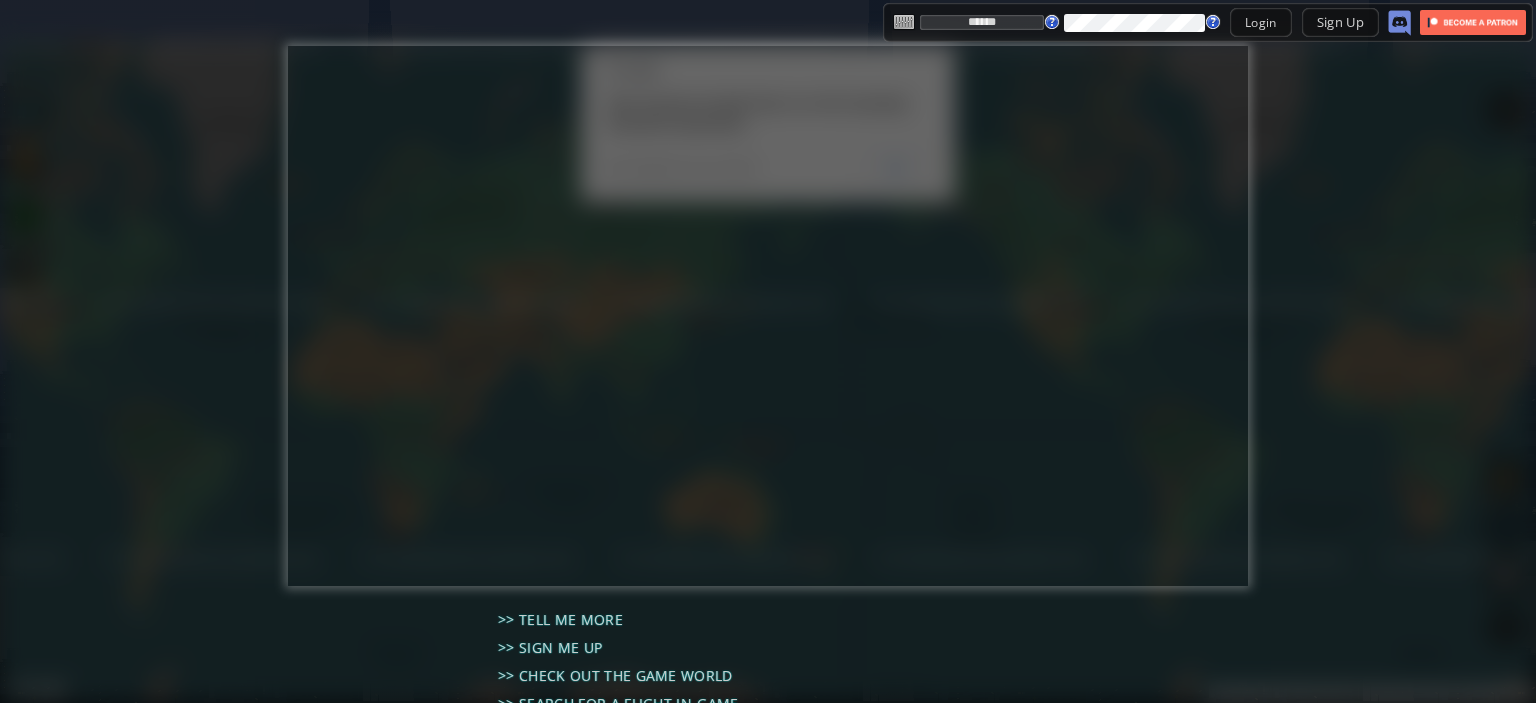 click on "******" at bounding box center (982, 22) 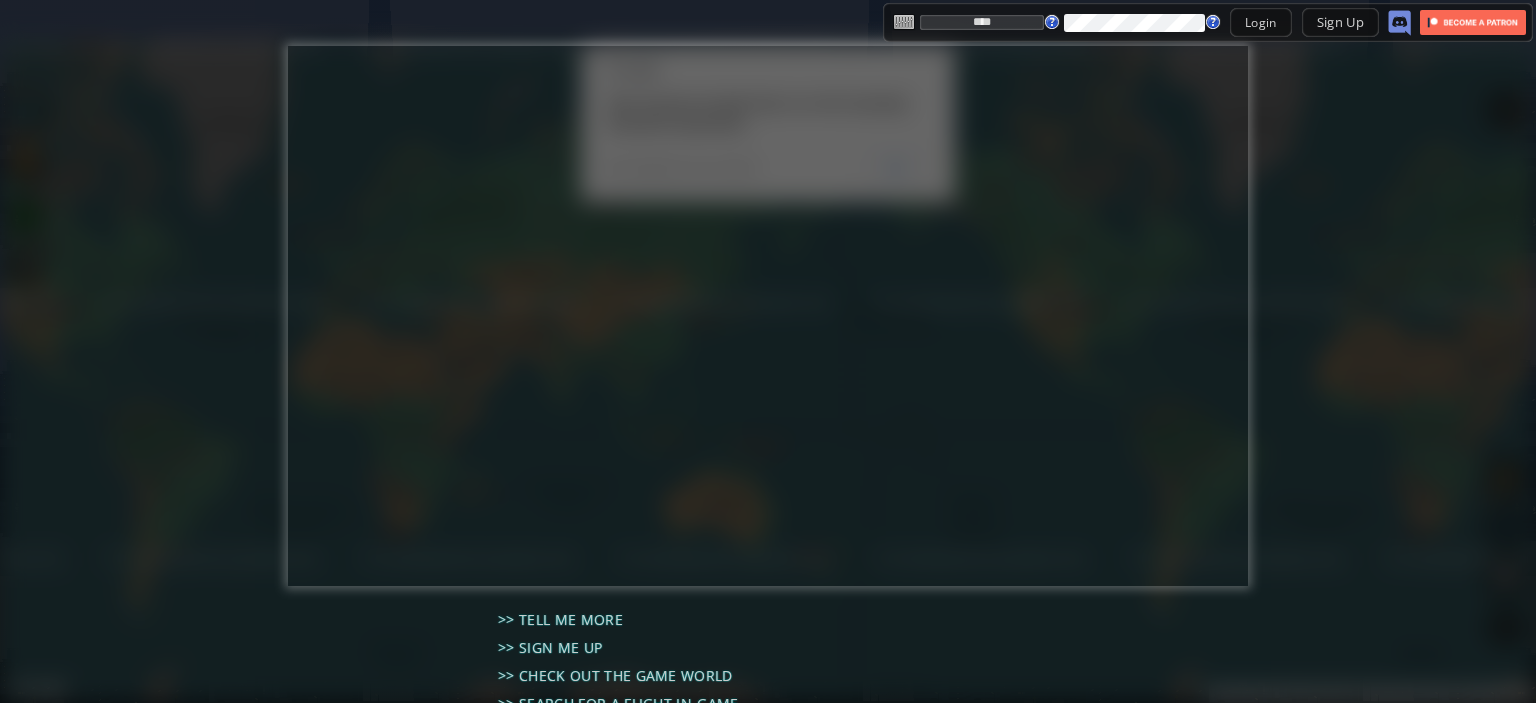 click on "****" at bounding box center [982, 22] 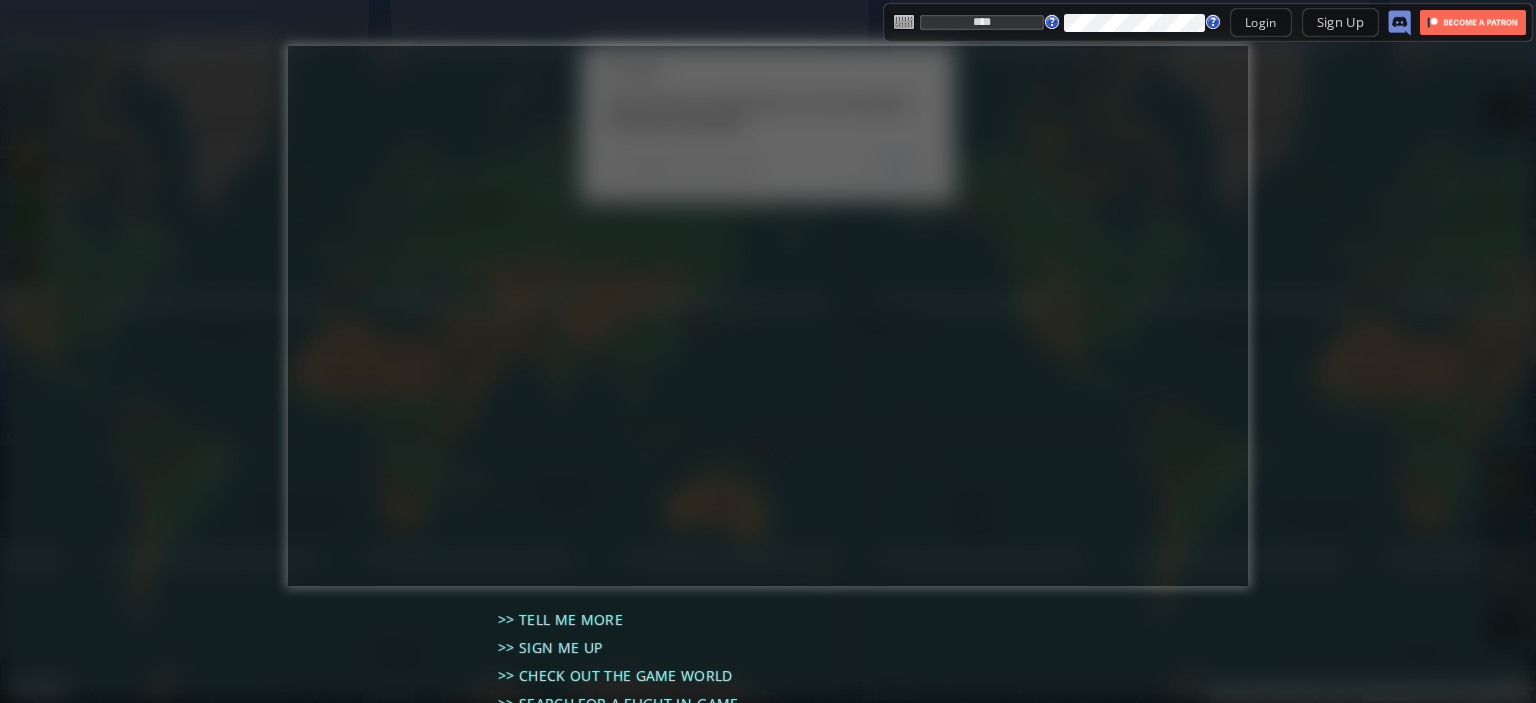 type on "******" 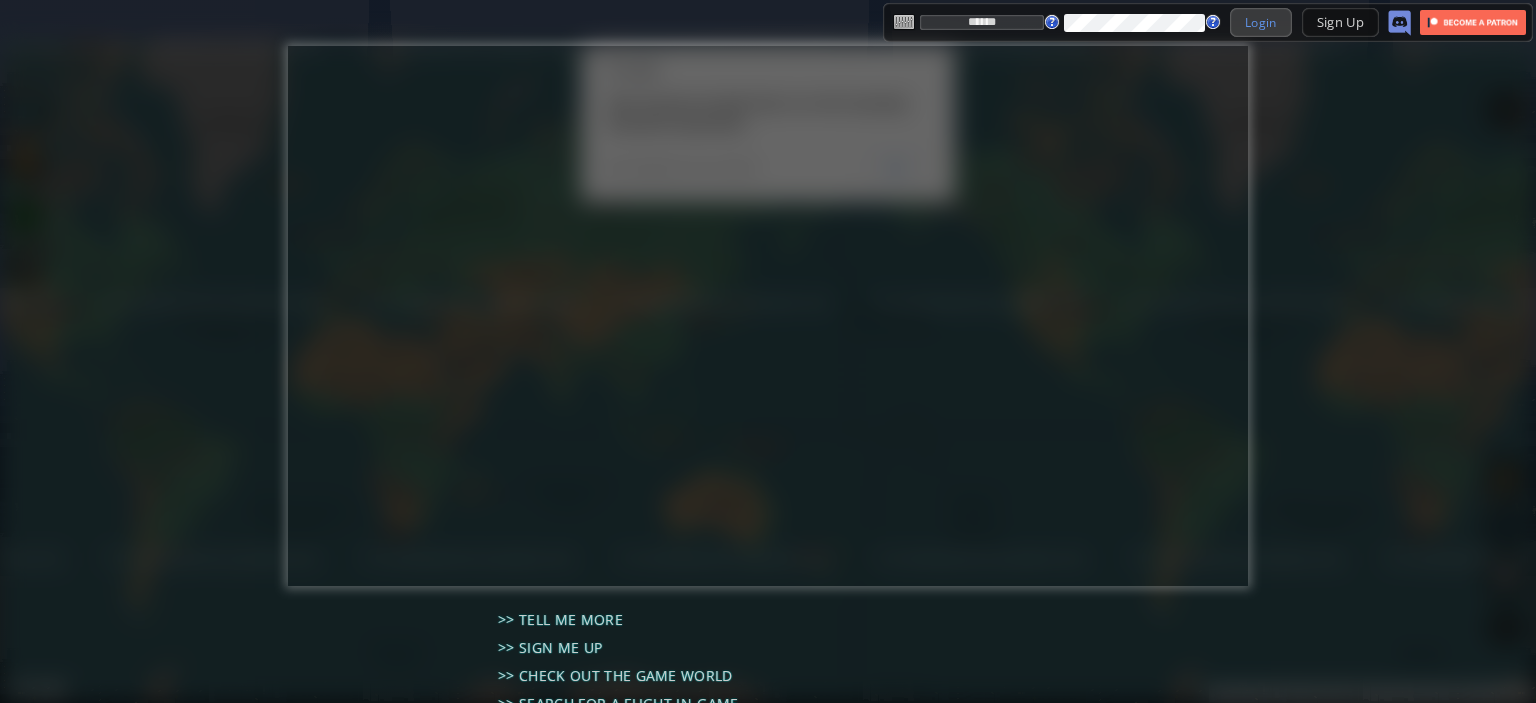 click on "Login" at bounding box center [1261, 22] 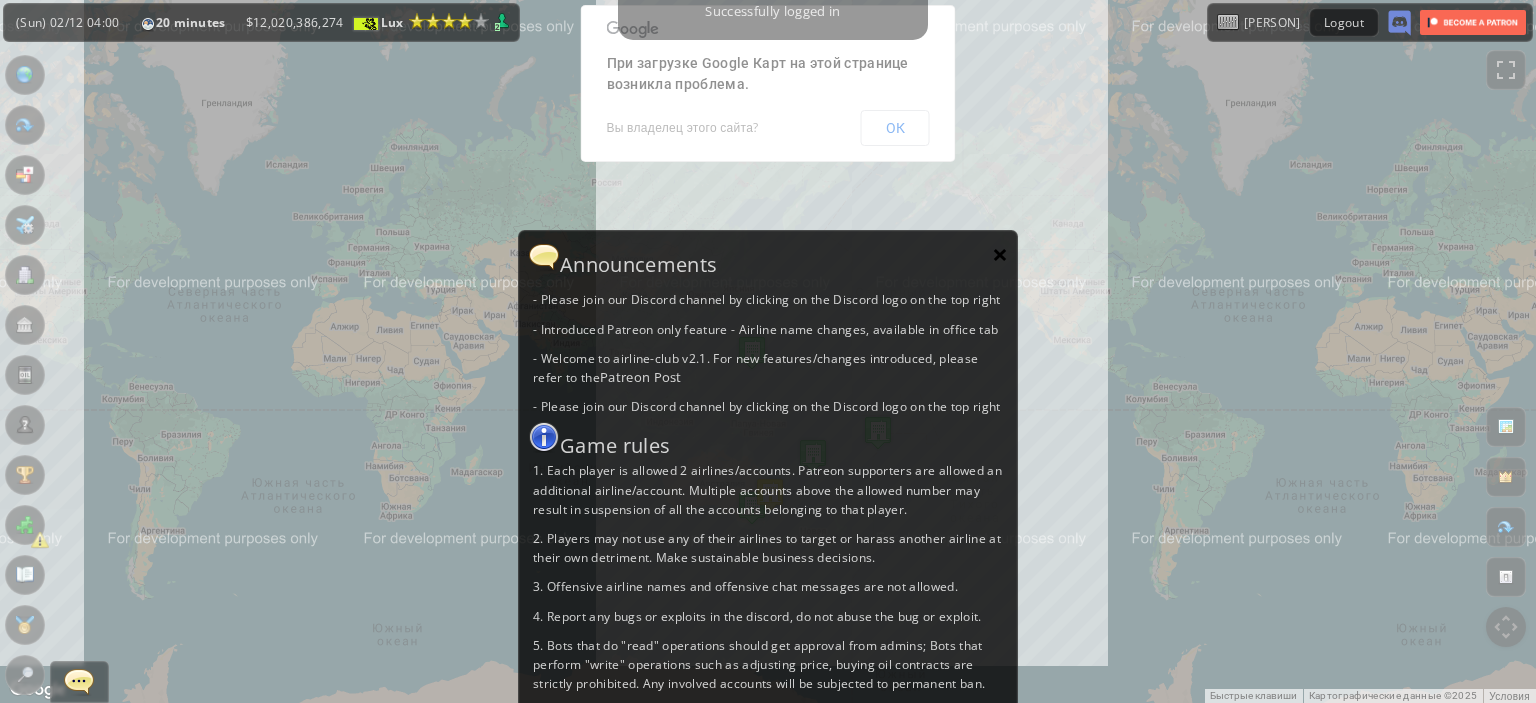 click on "×" at bounding box center [1000, 254] 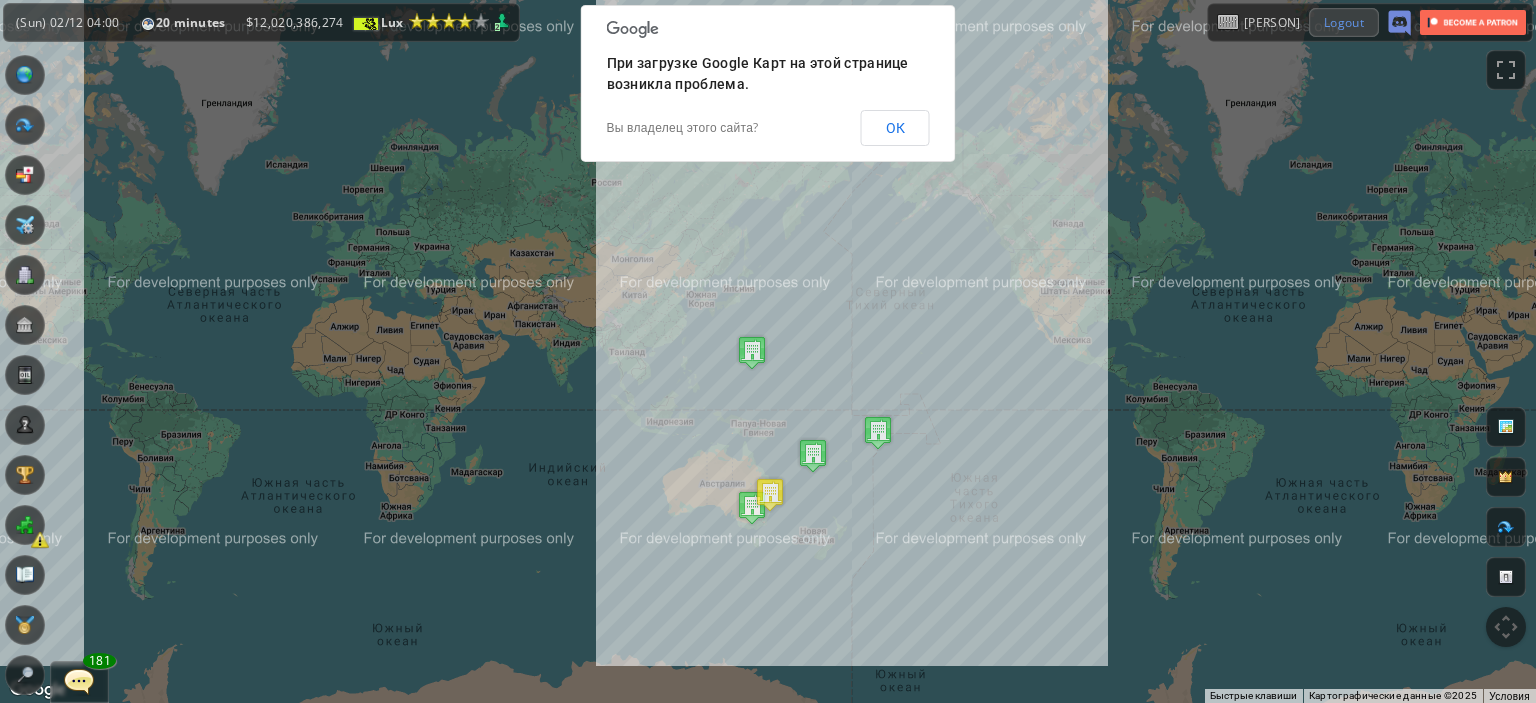 click on "Logout" at bounding box center (1344, 22) 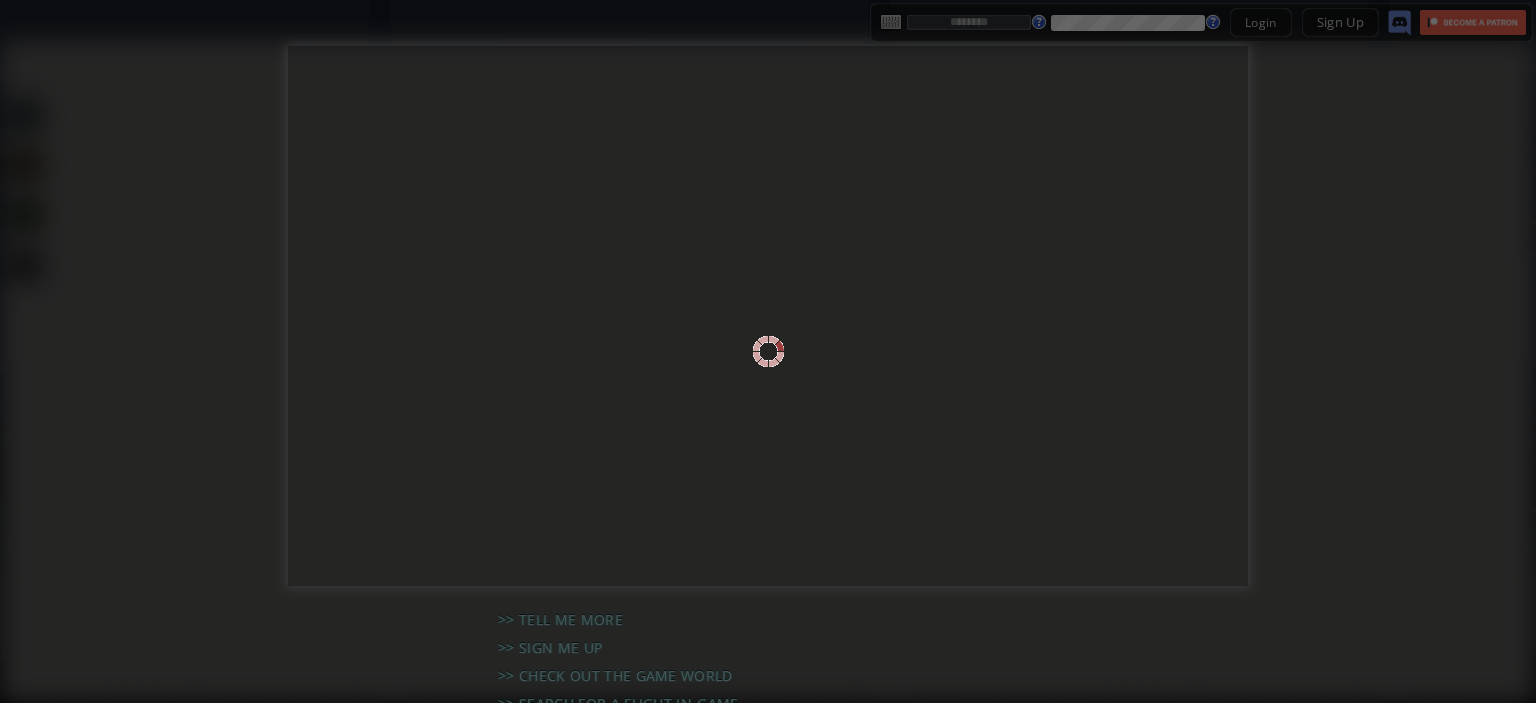 scroll, scrollTop: 0, scrollLeft: 0, axis: both 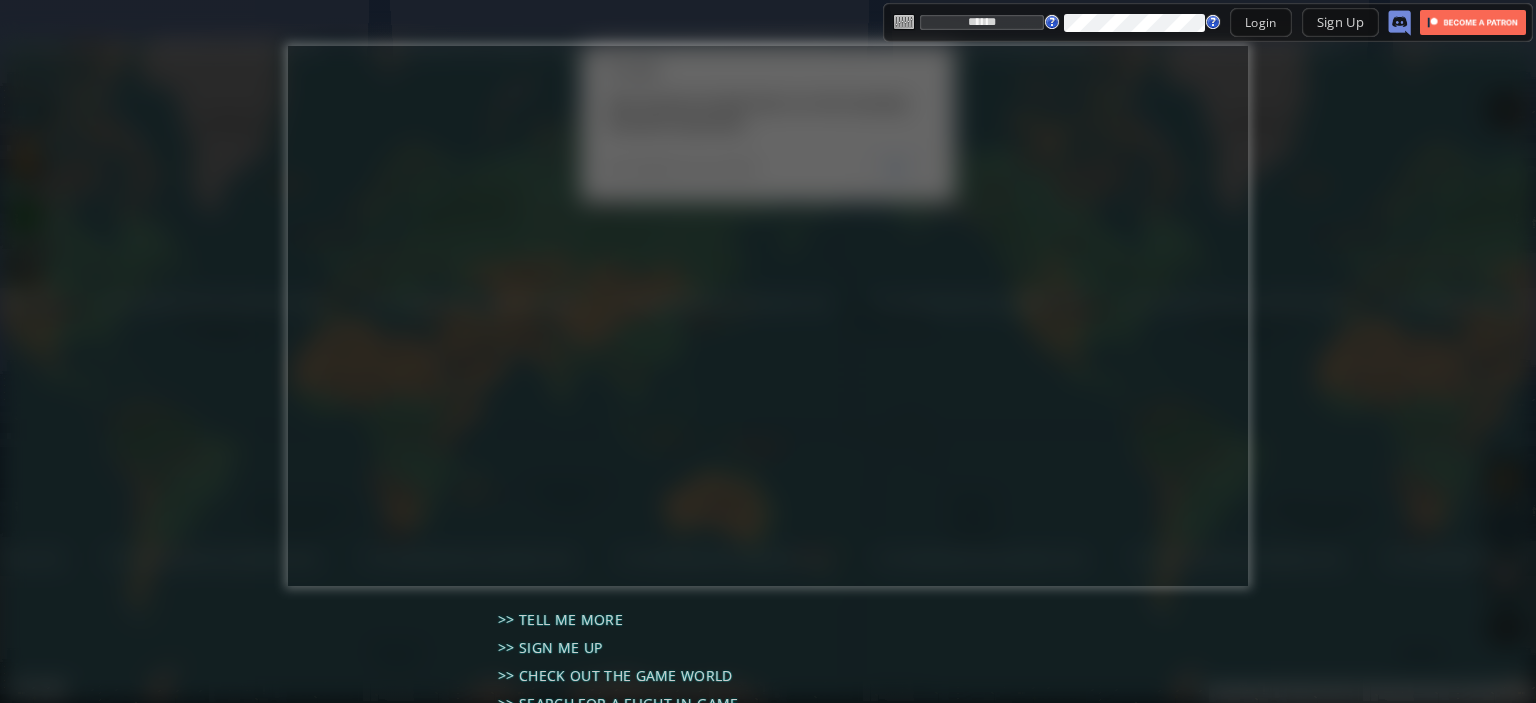 click on "******" at bounding box center [982, 22] 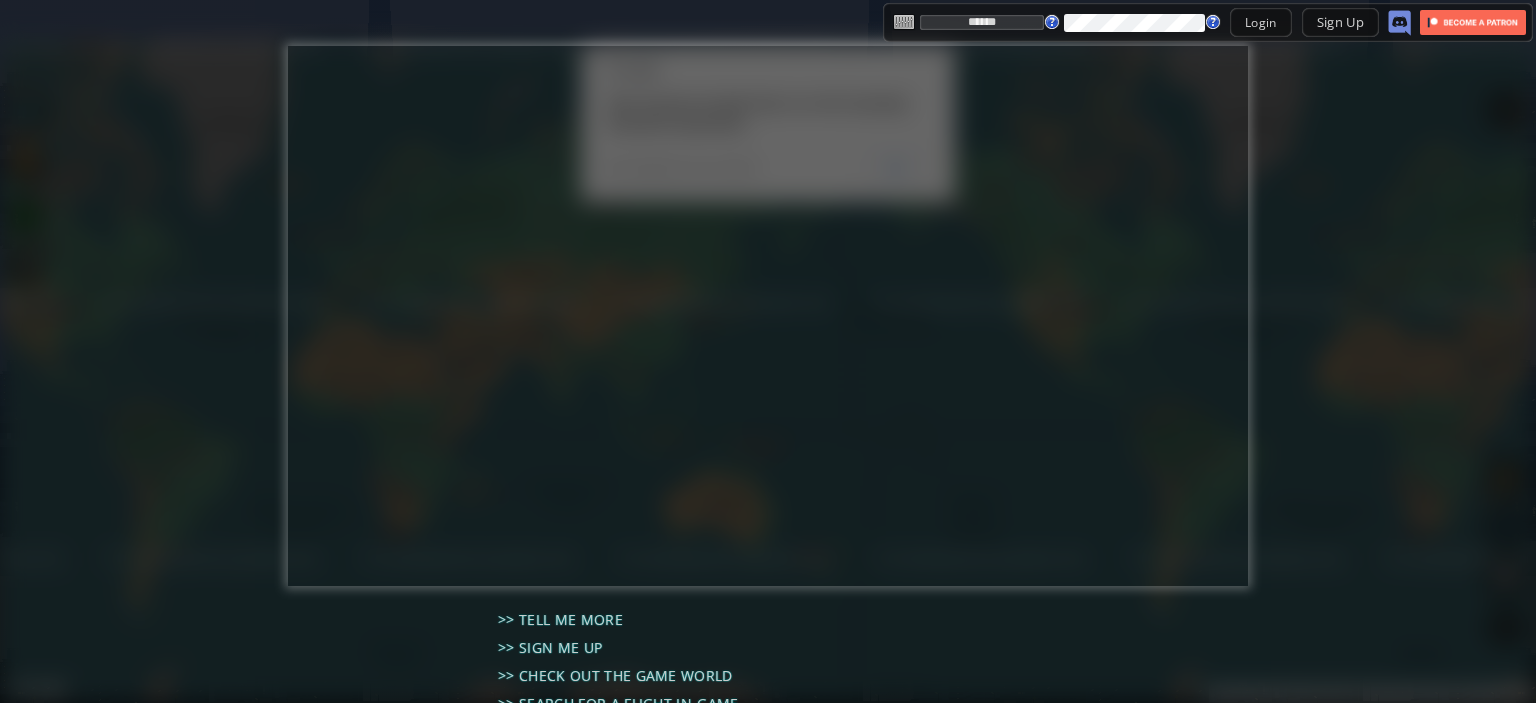 type on "****" 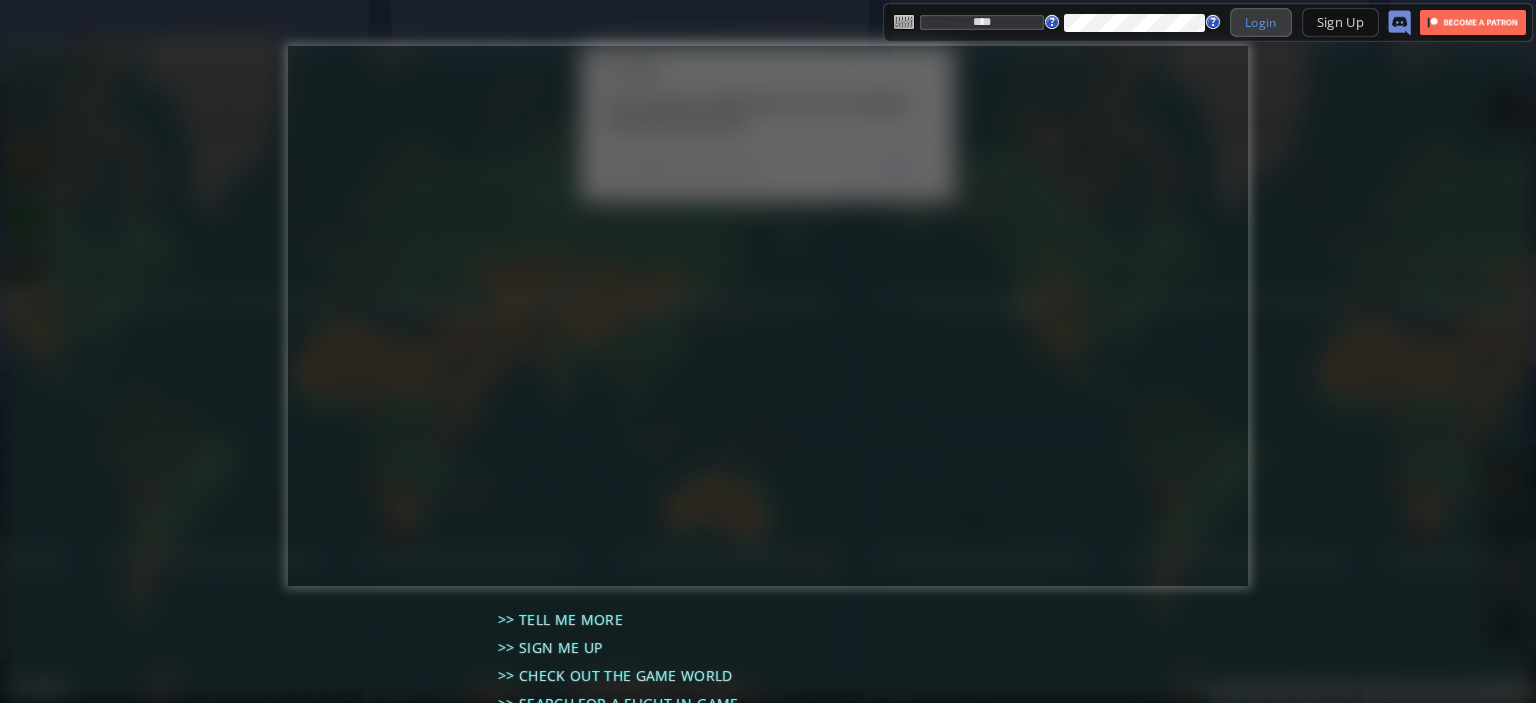 click on "Login" at bounding box center (1261, 22) 